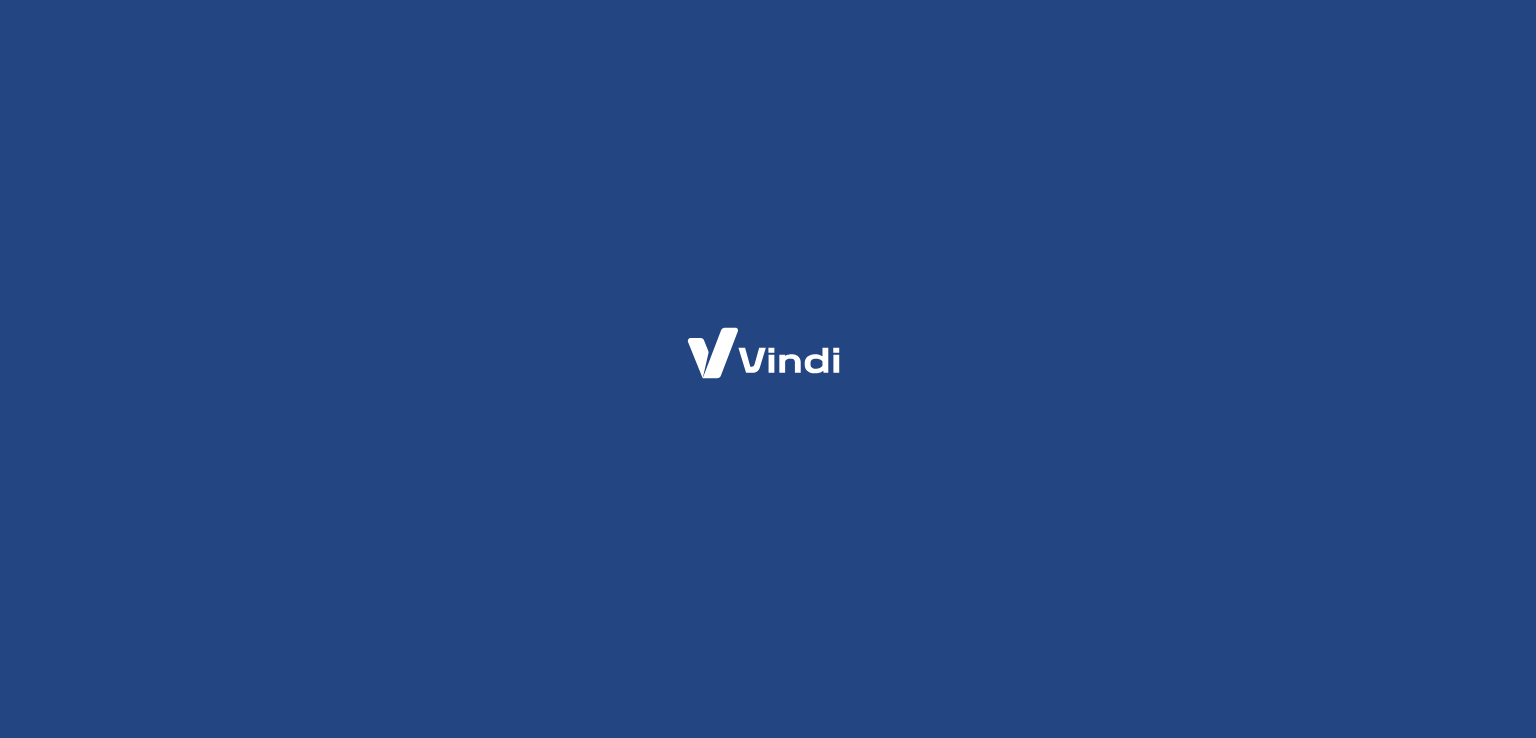 scroll, scrollTop: 0, scrollLeft: 0, axis: both 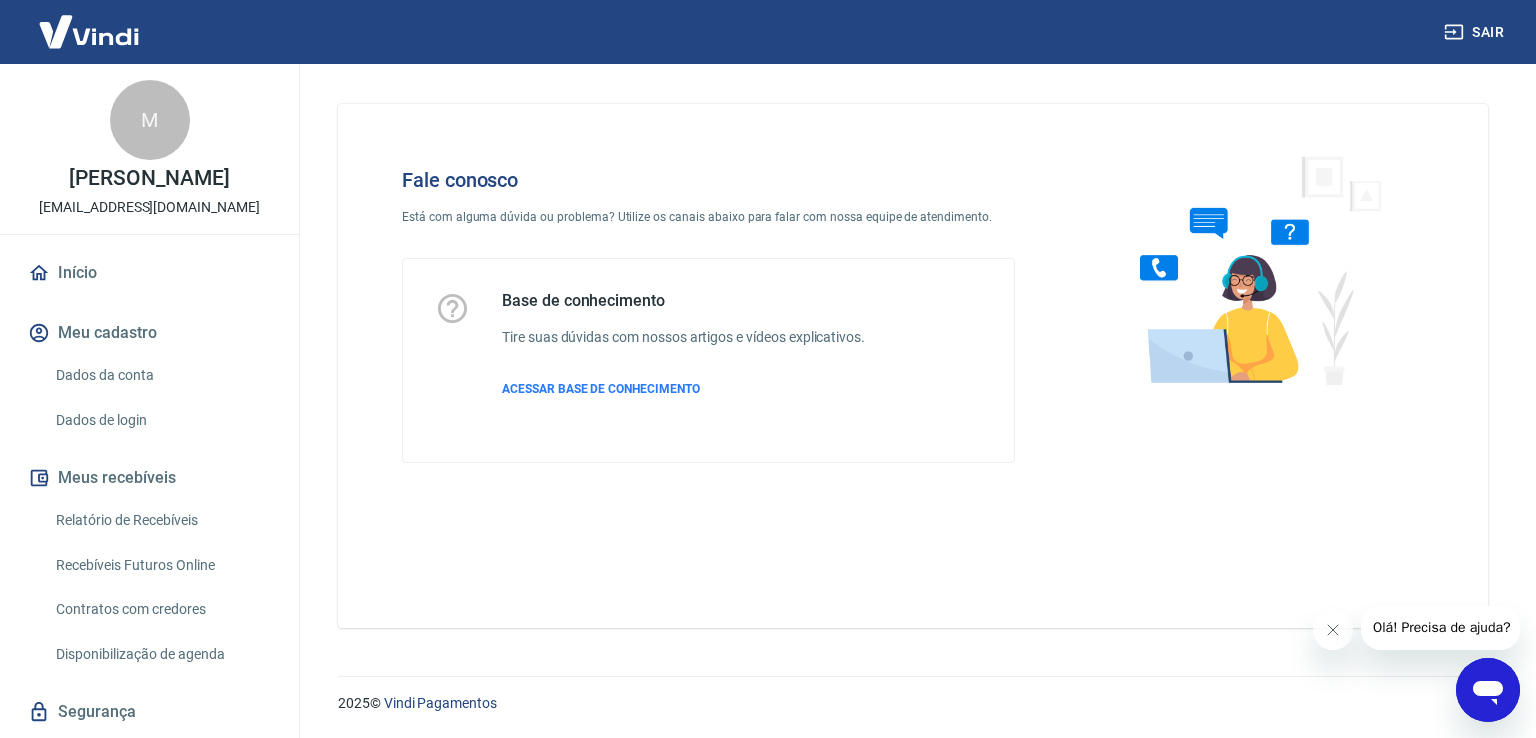 drag, startPoint x: 2966, startPoint y: 1373, endPoint x: 1505, endPoint y: 680, distance: 1617.025 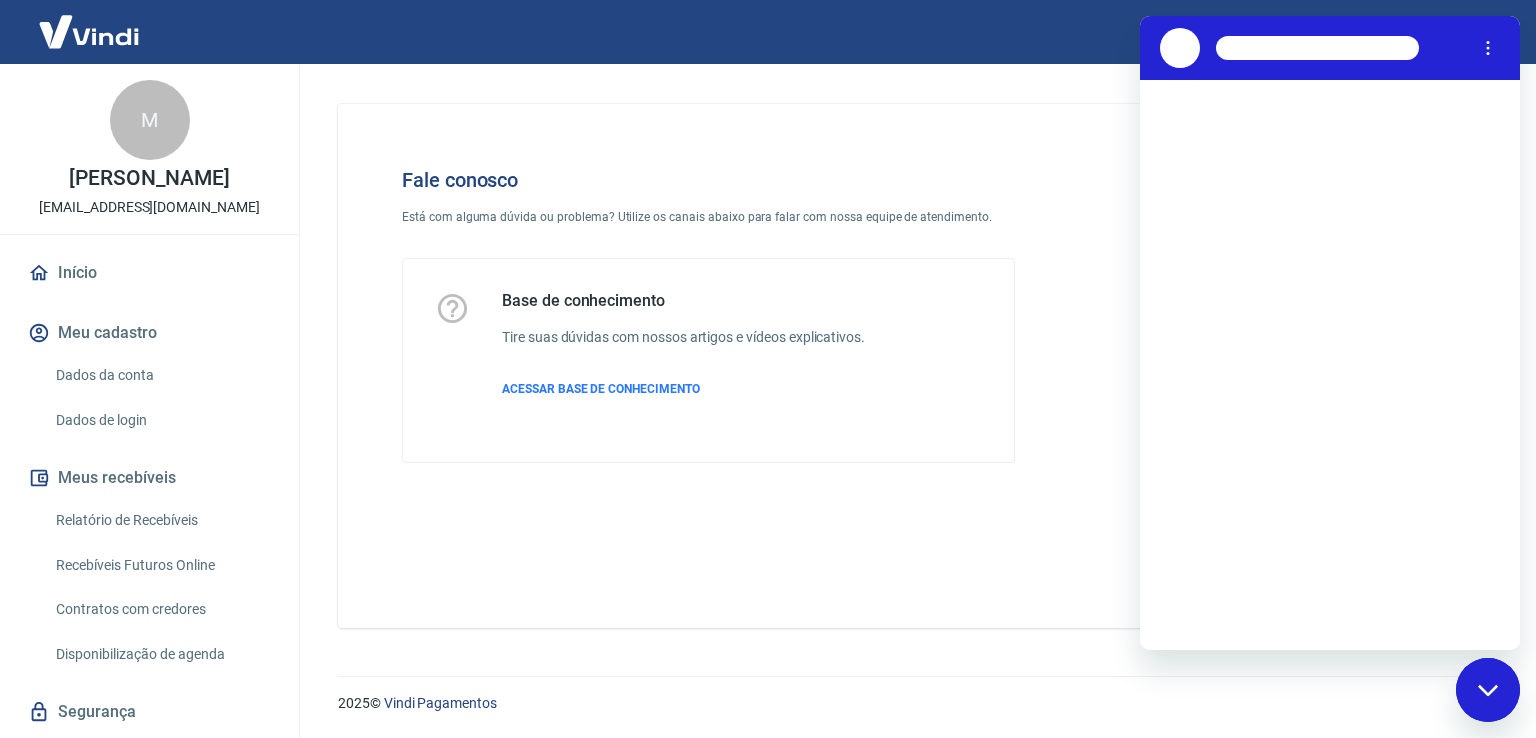 scroll, scrollTop: 0, scrollLeft: 0, axis: both 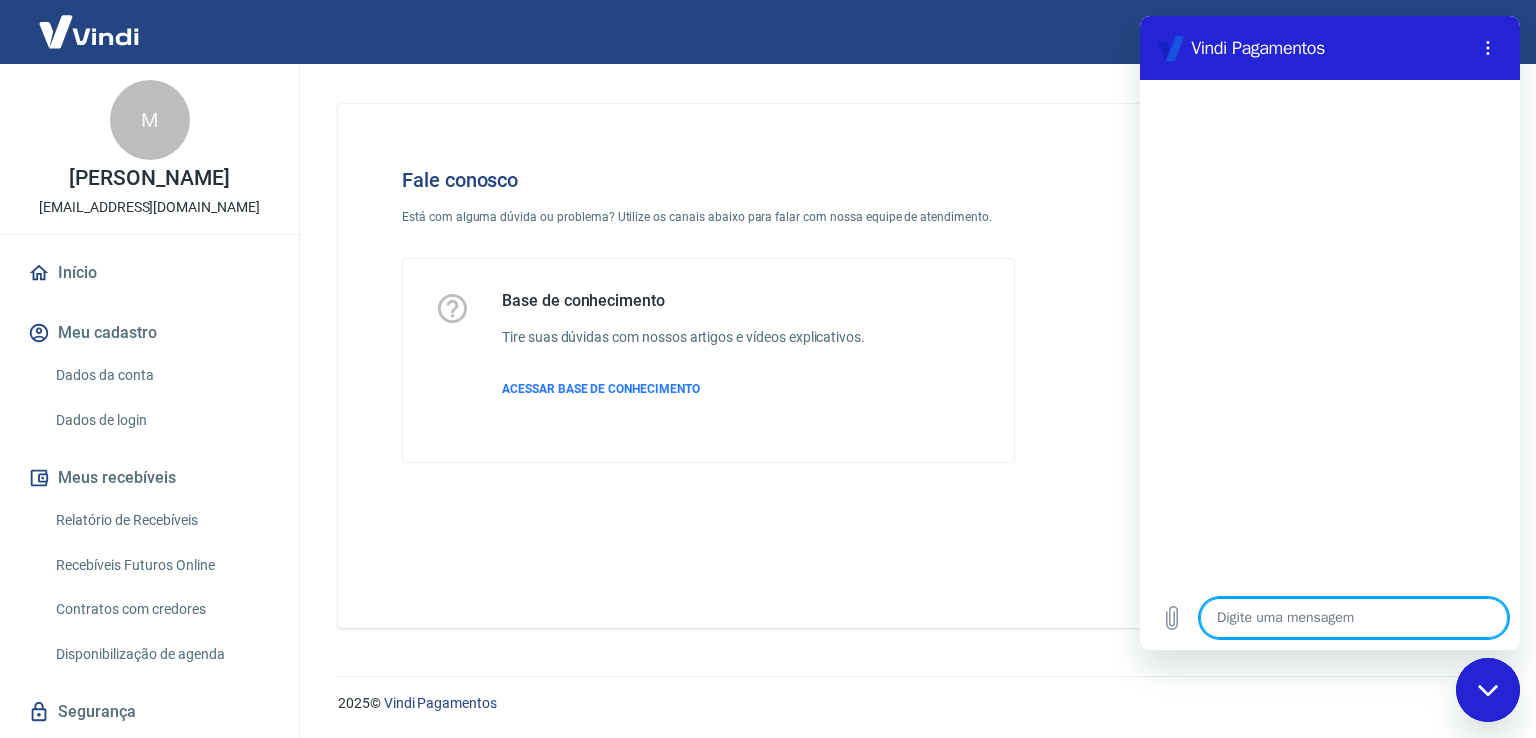 type on "B" 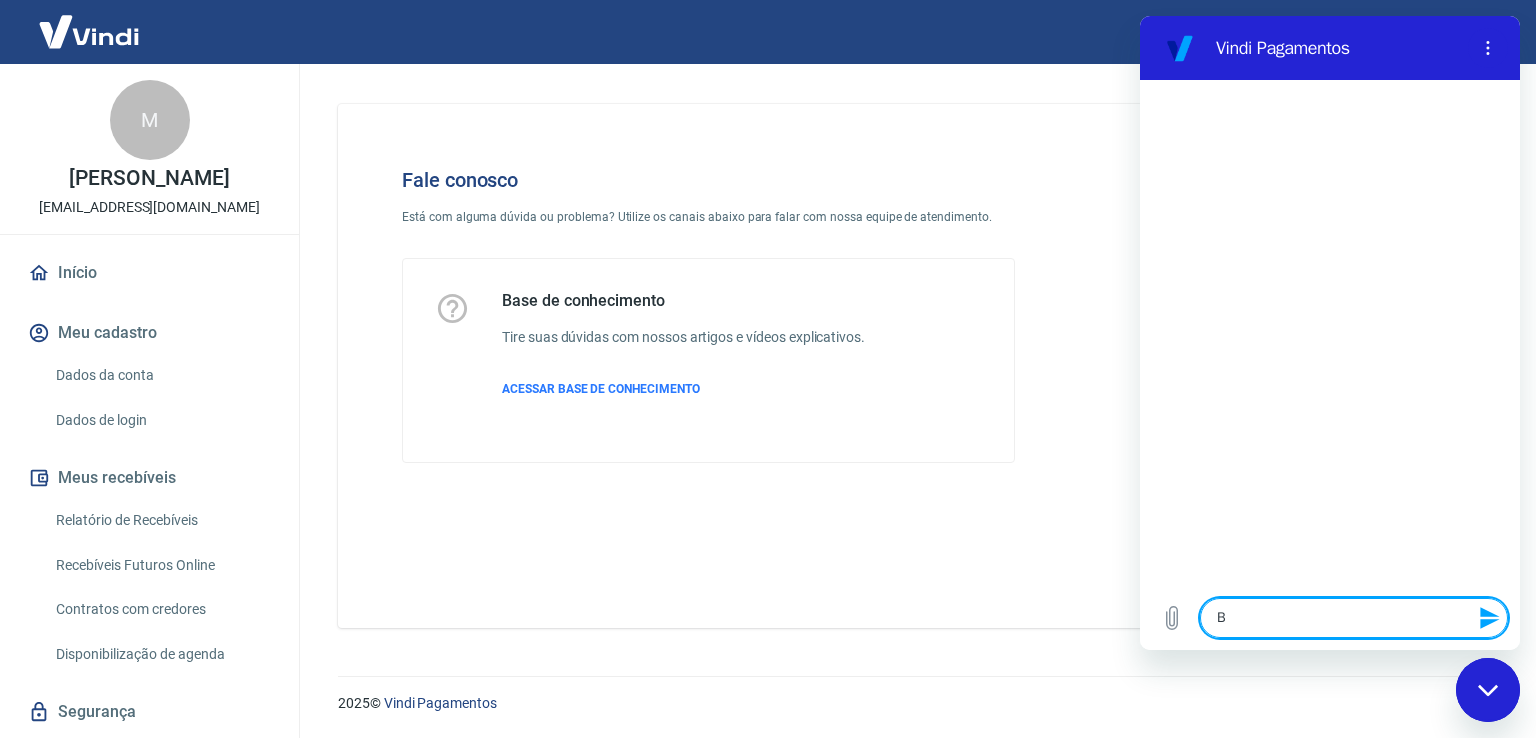type on "Bo" 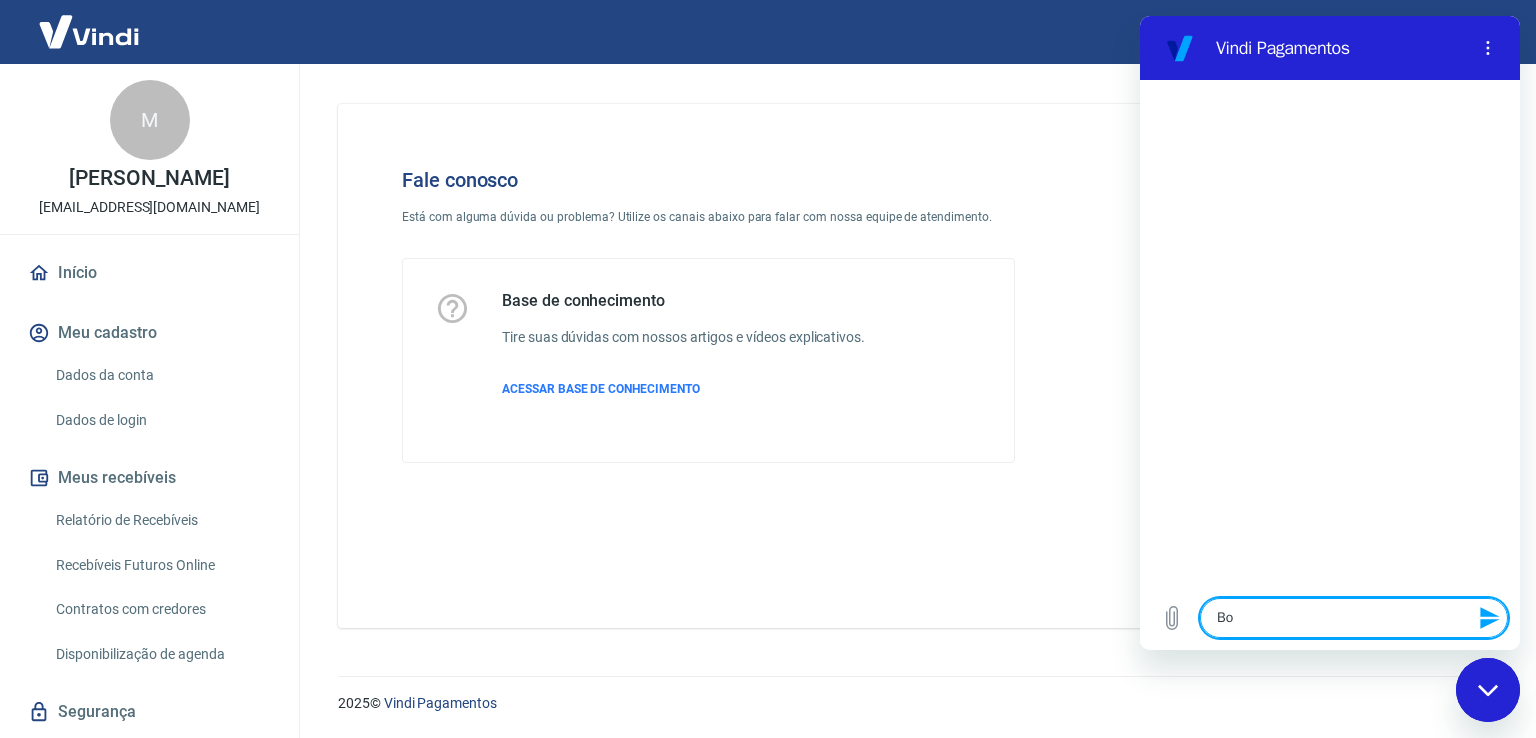 type on "Bom" 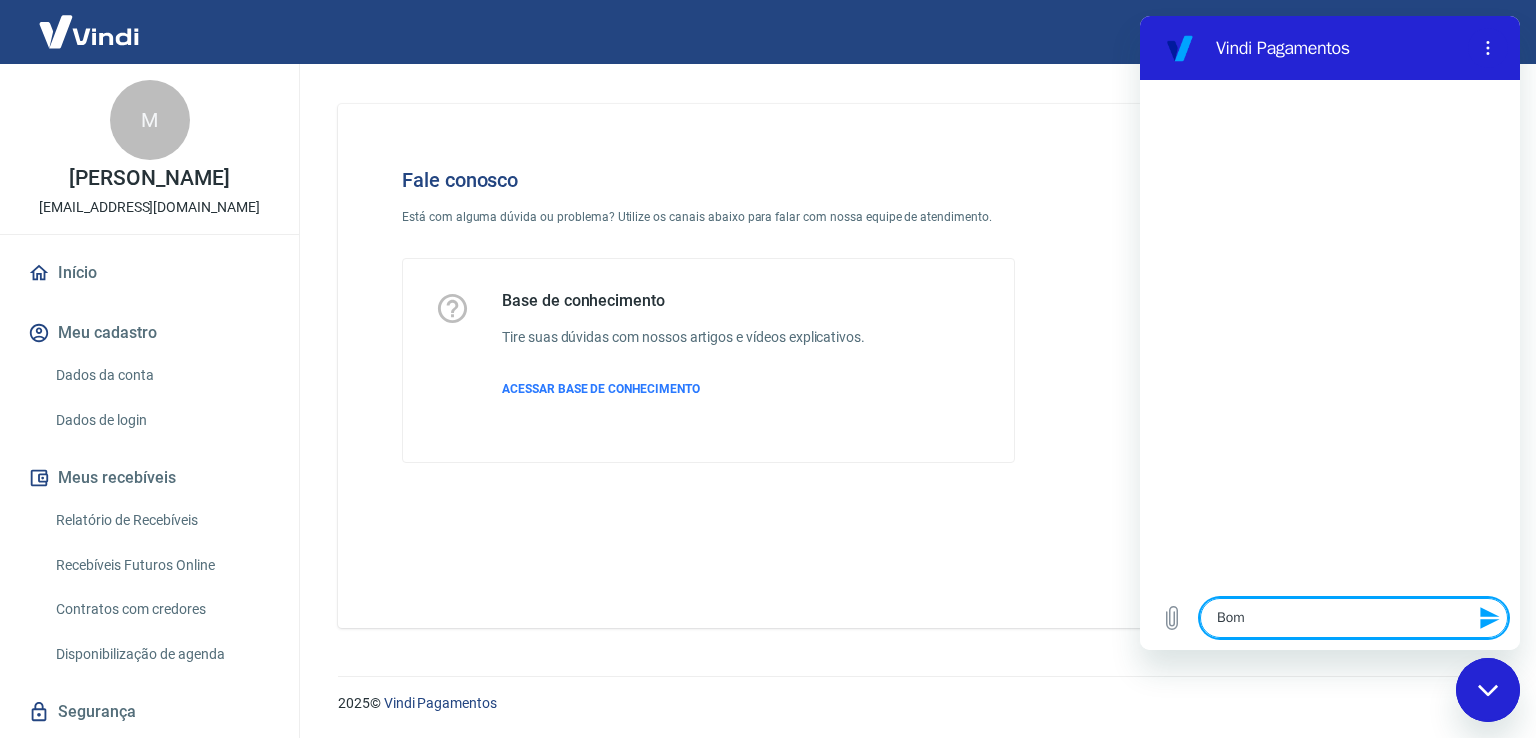 type on "Bom" 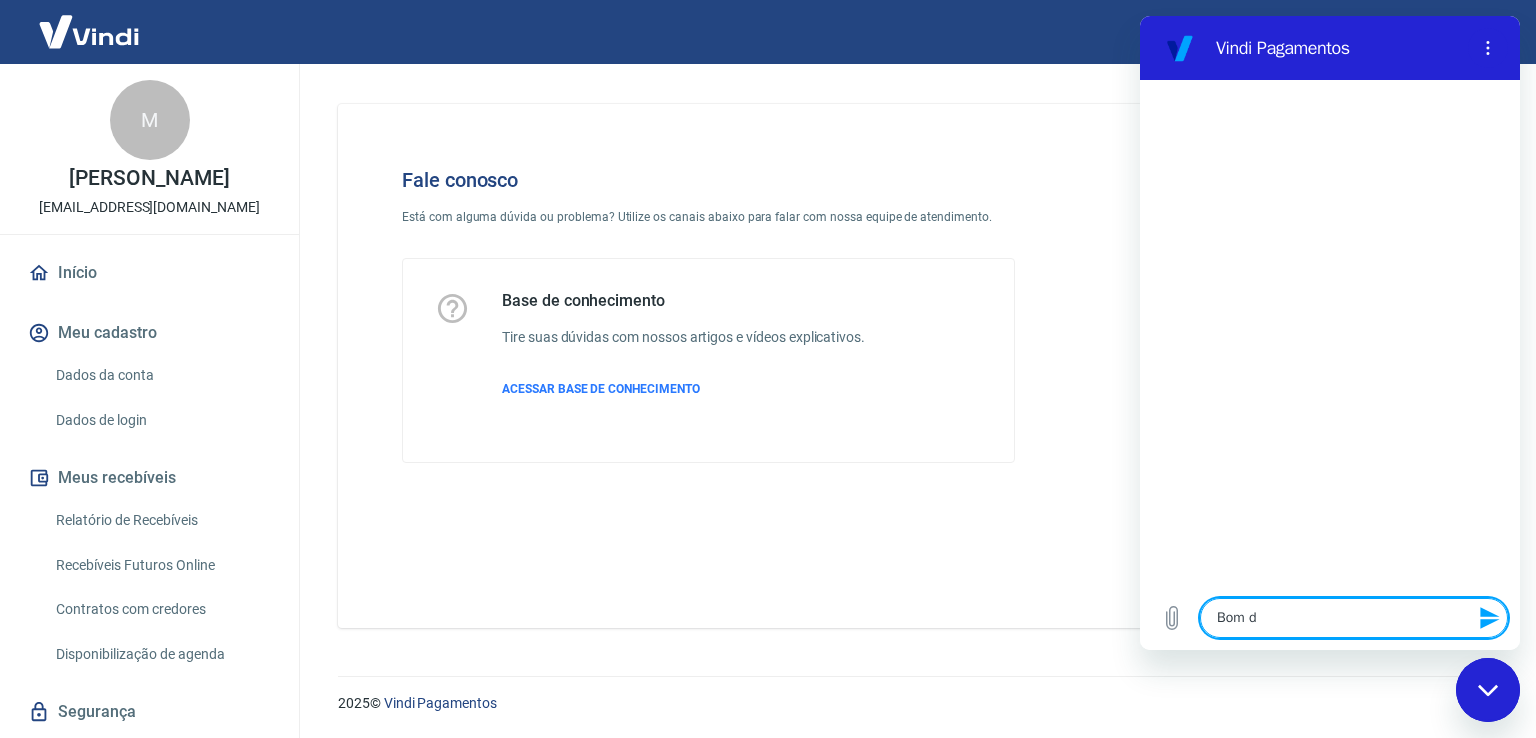 type on "Bom di" 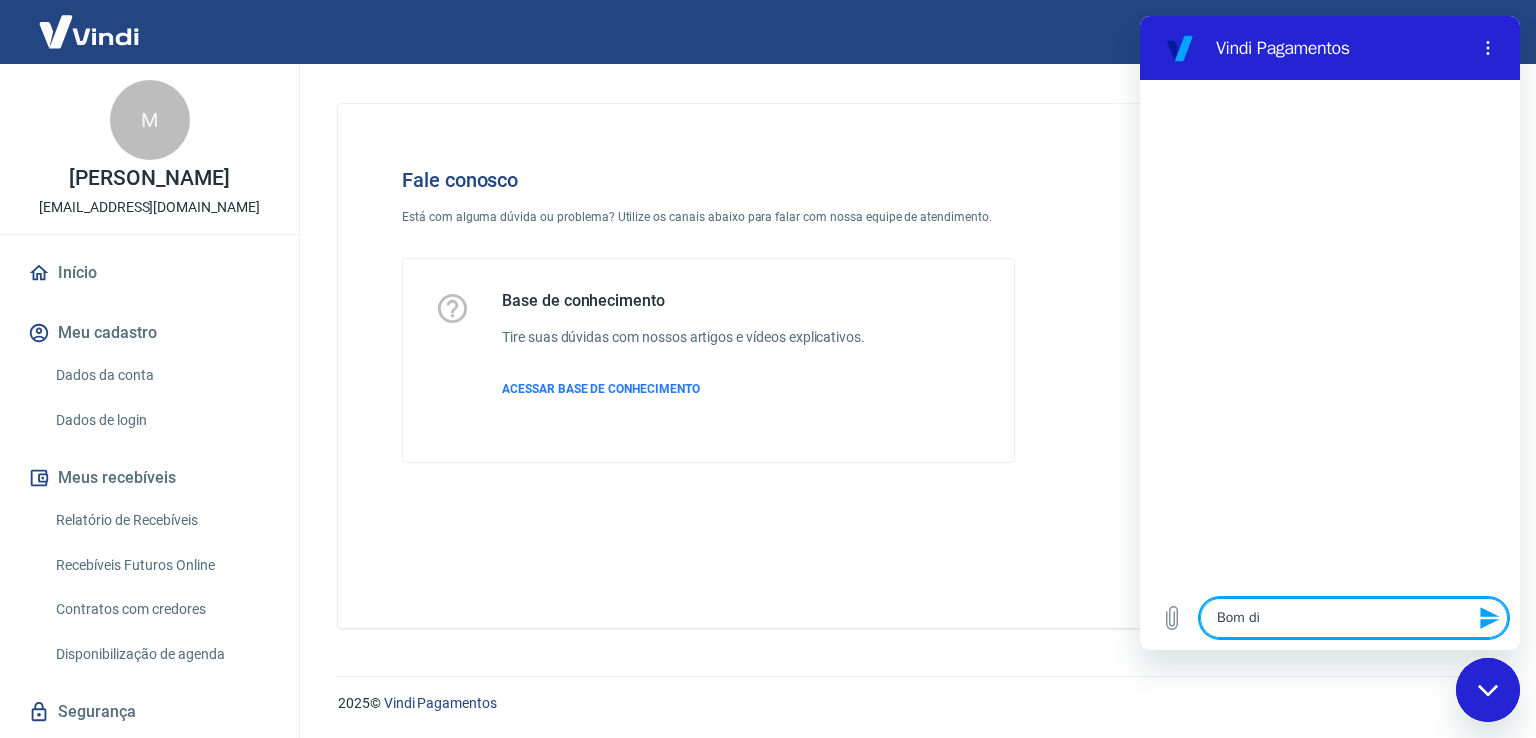type on "Bom dia" 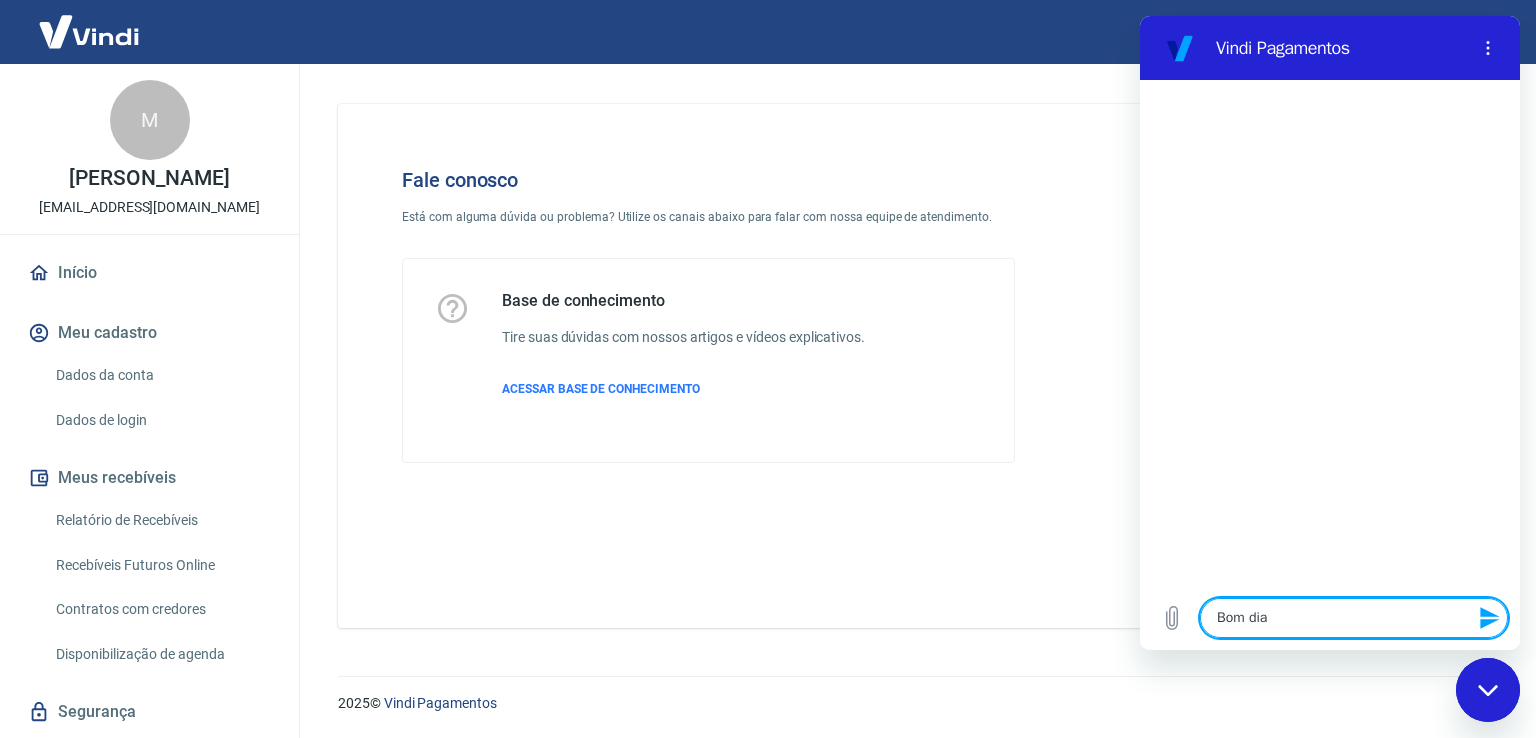 type 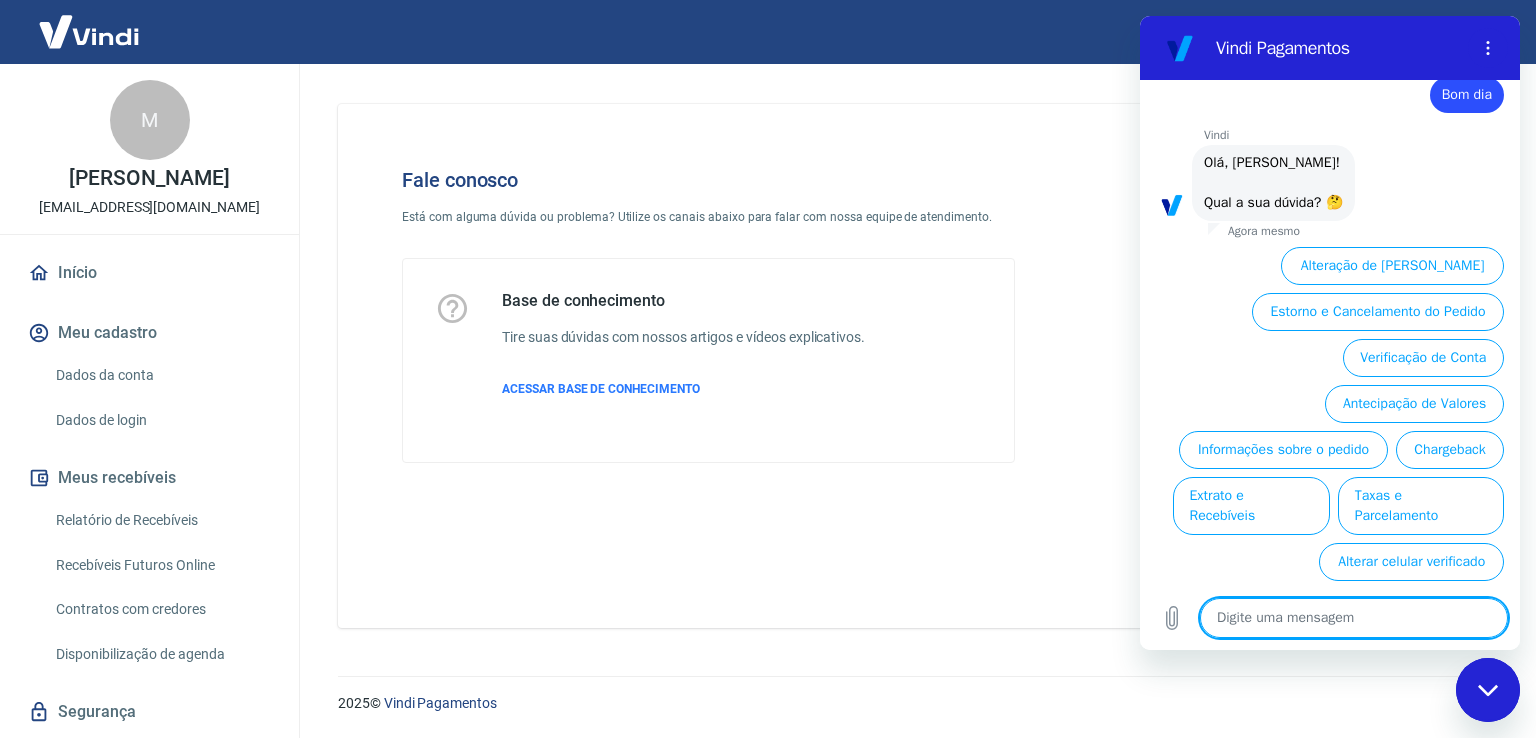 scroll, scrollTop: 64, scrollLeft: 0, axis: vertical 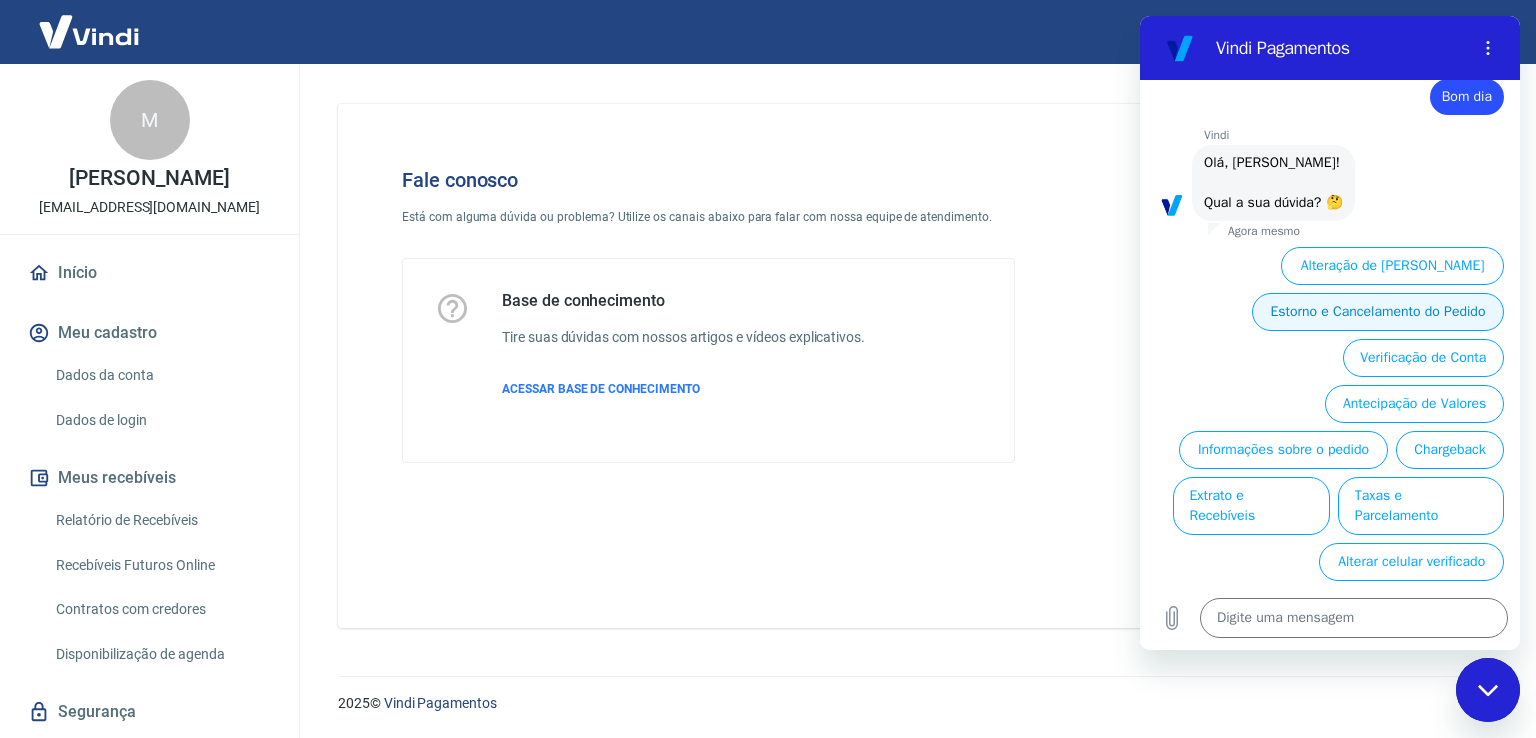 click on "Estorno e Cancelamento do Pedido" at bounding box center (1378, 312) 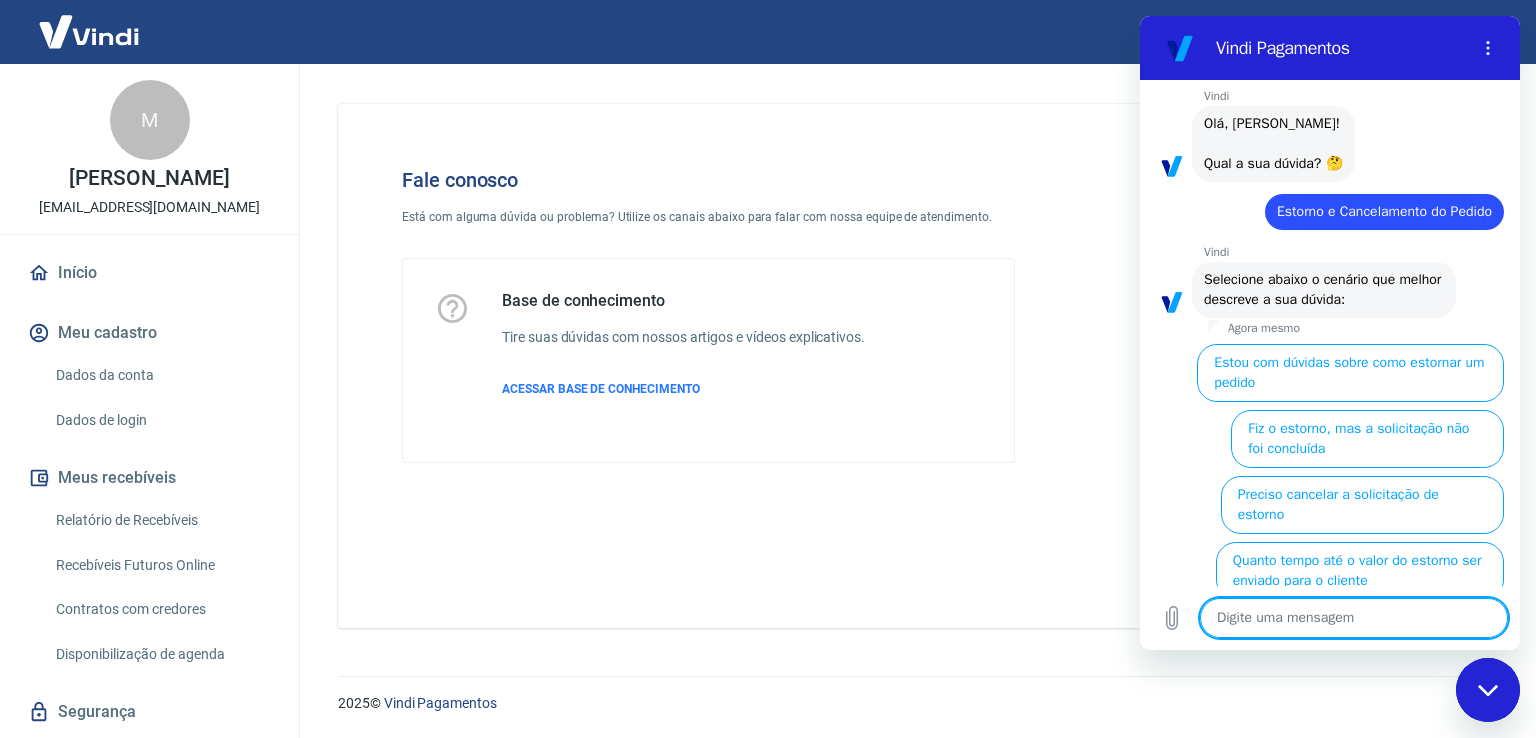 type on "x" 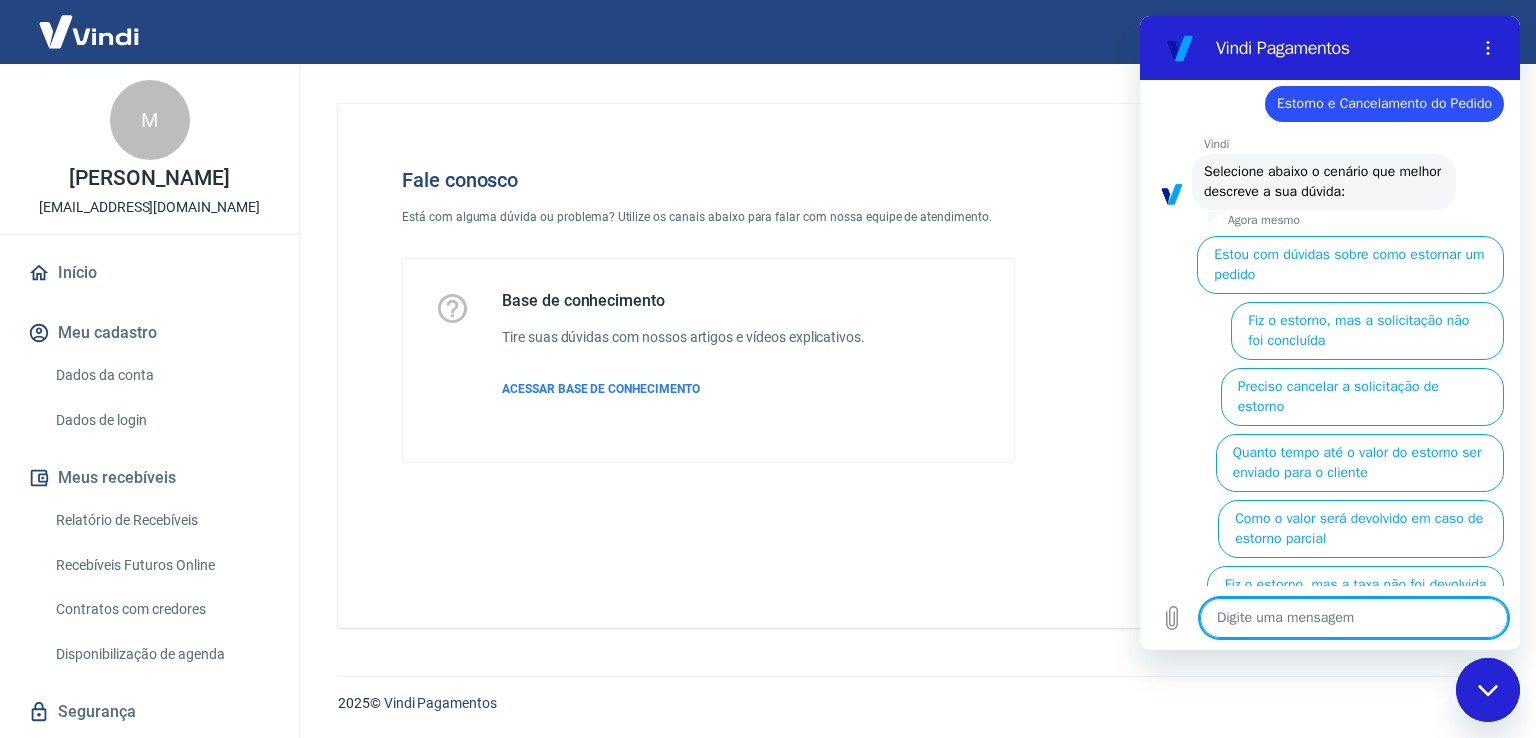 scroll, scrollTop: 187, scrollLeft: 0, axis: vertical 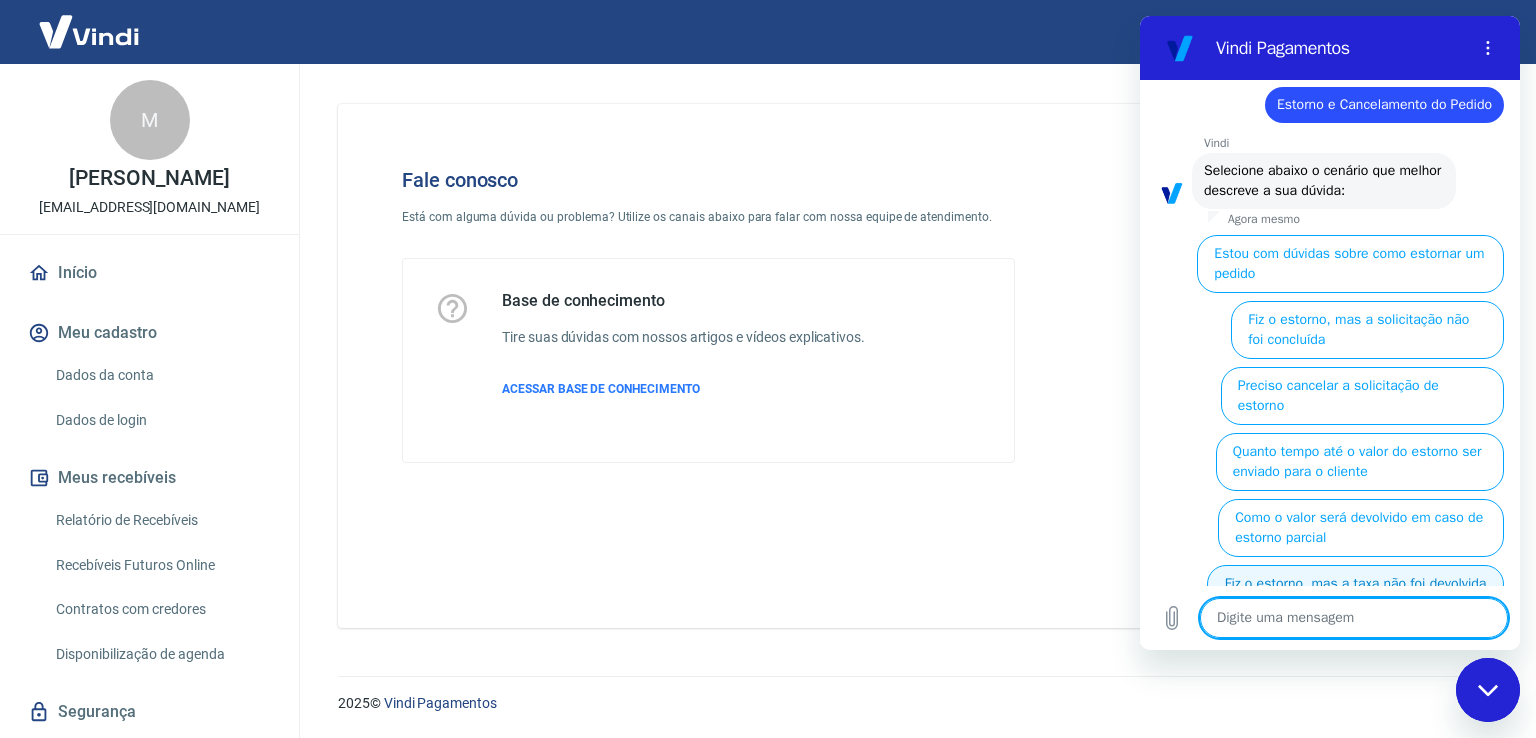type on "f" 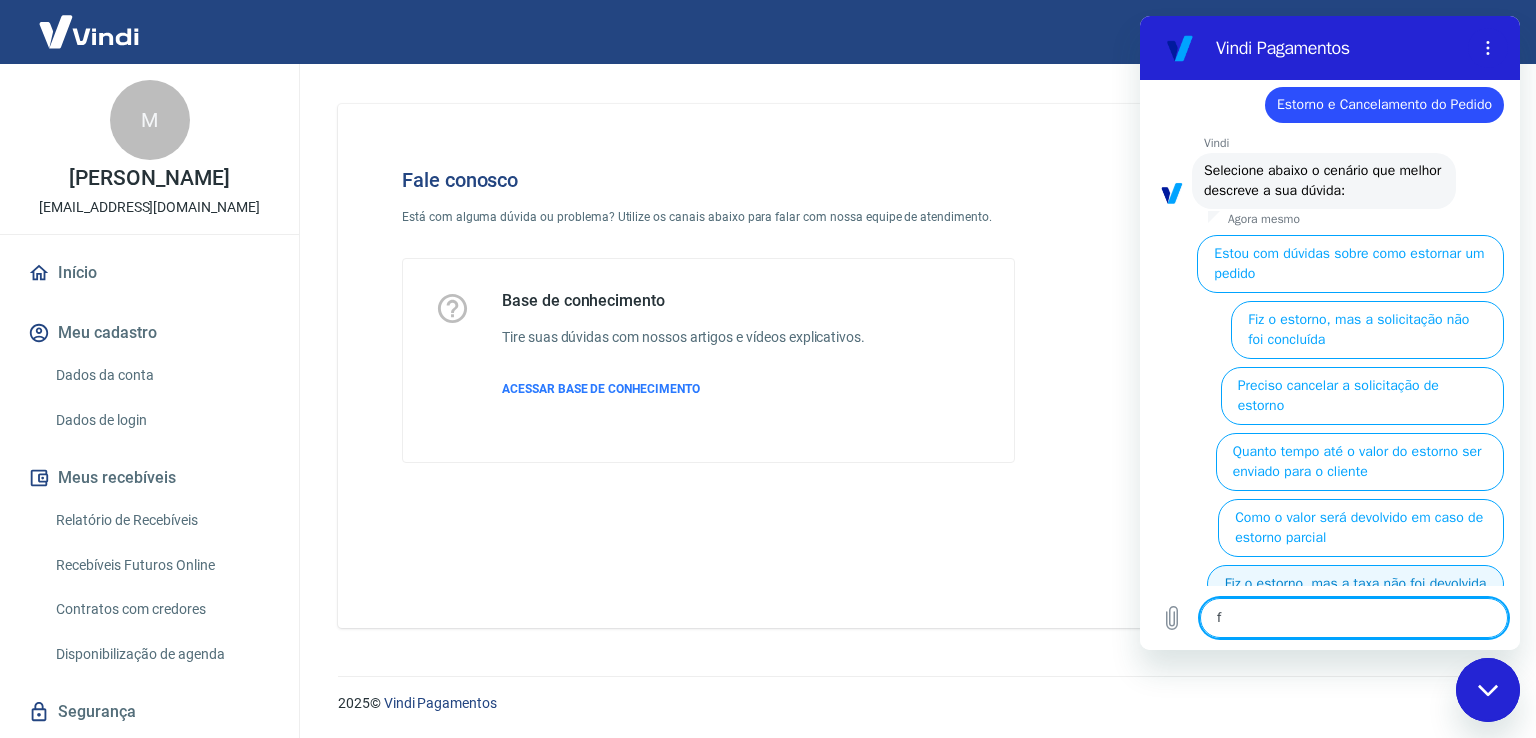 type on "fa" 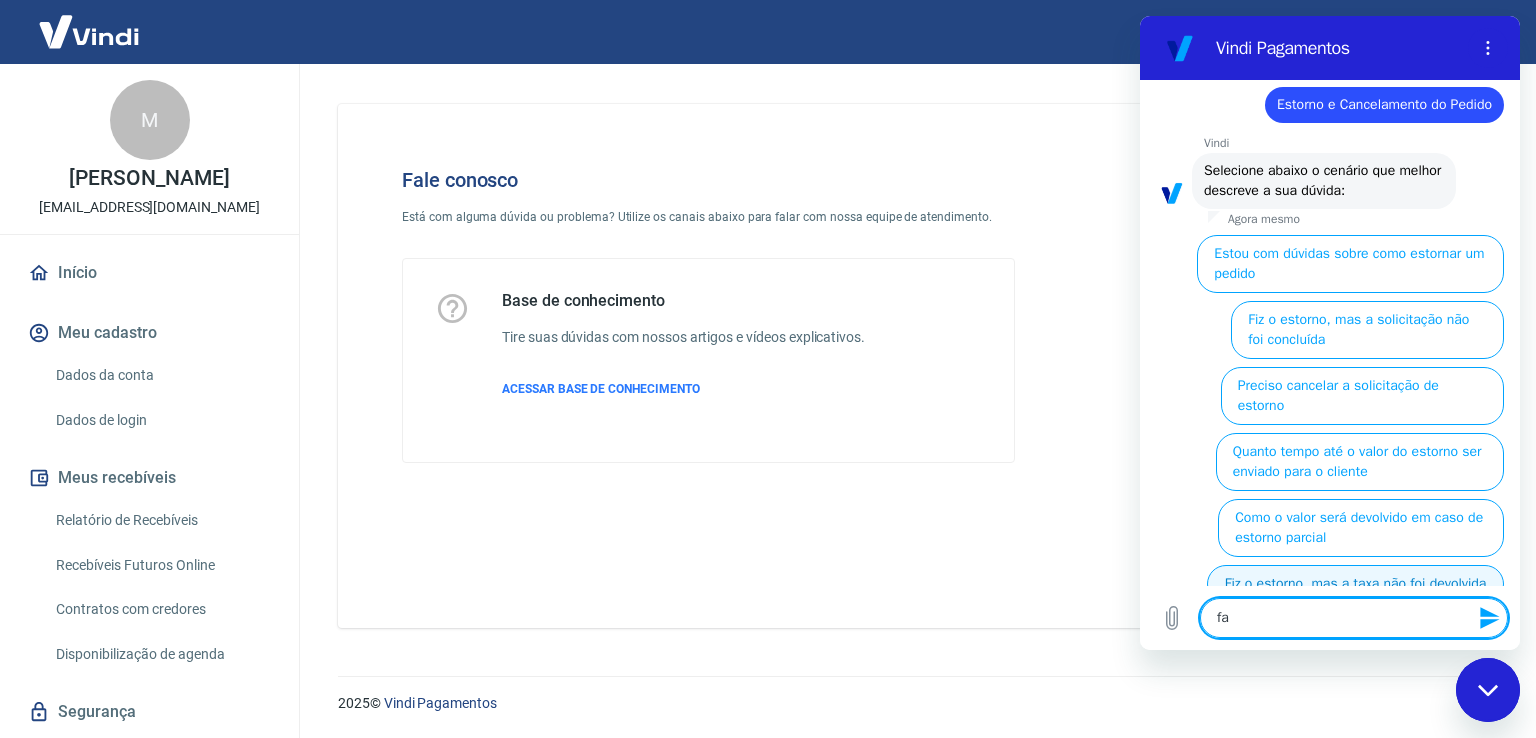 type on "fal" 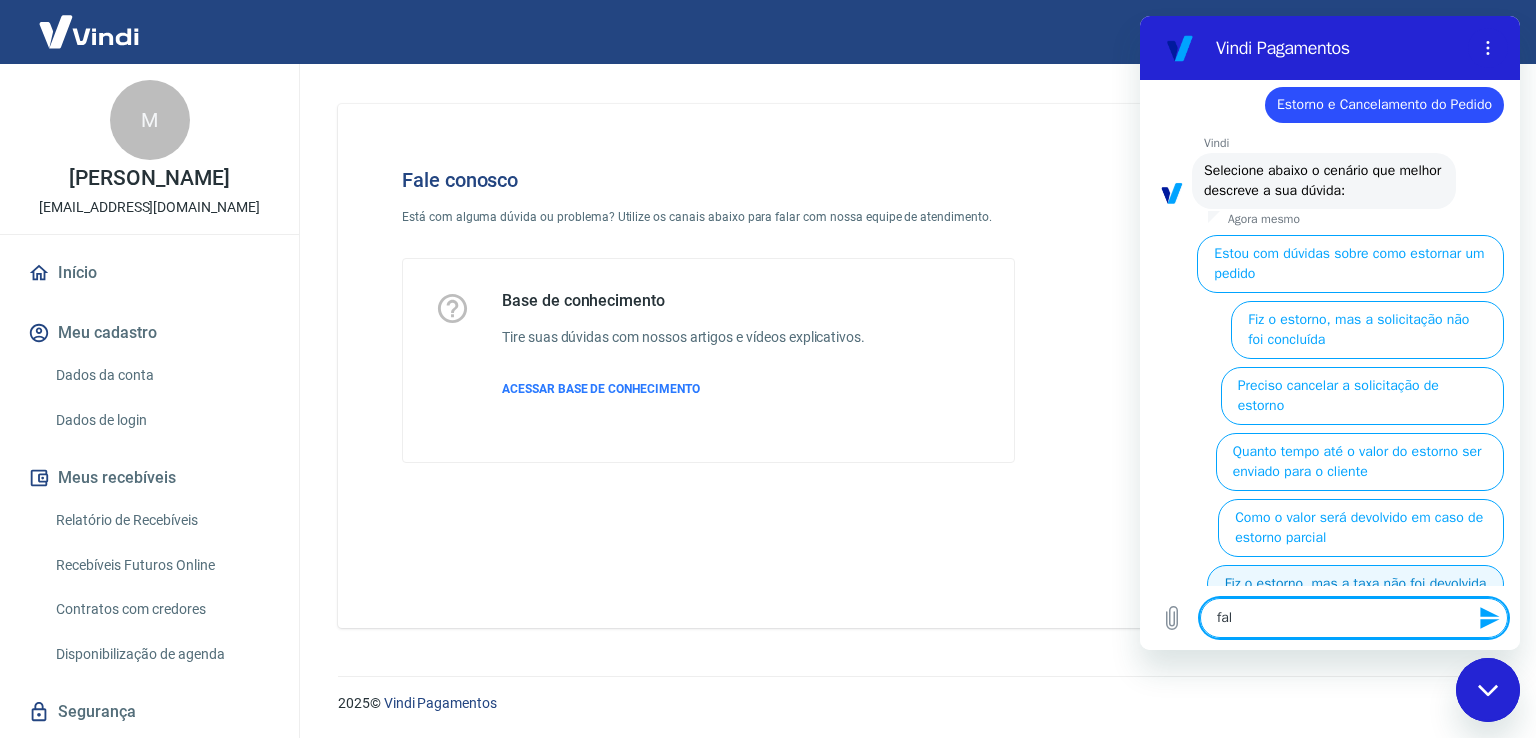 type on "fala" 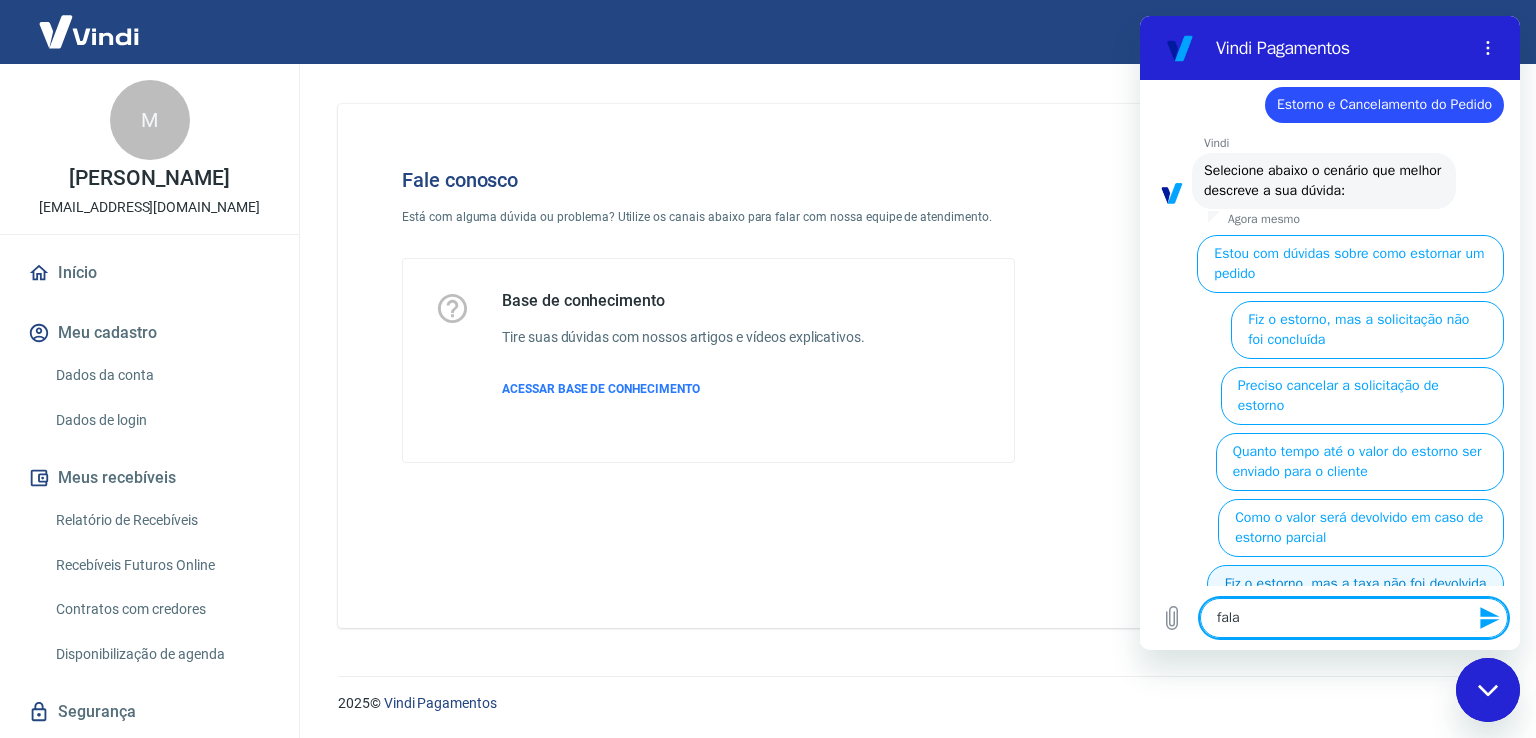 type on "falar" 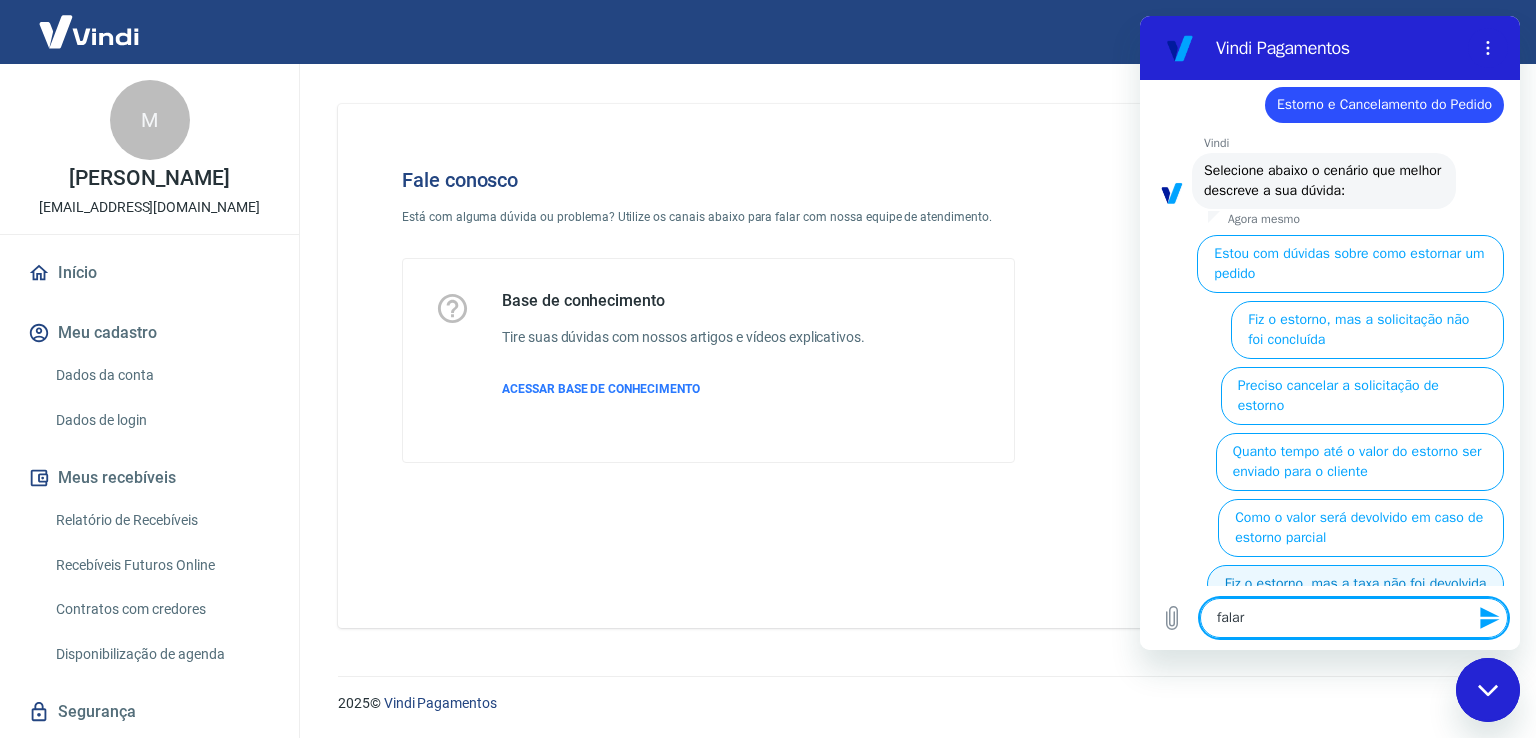 type on "falar" 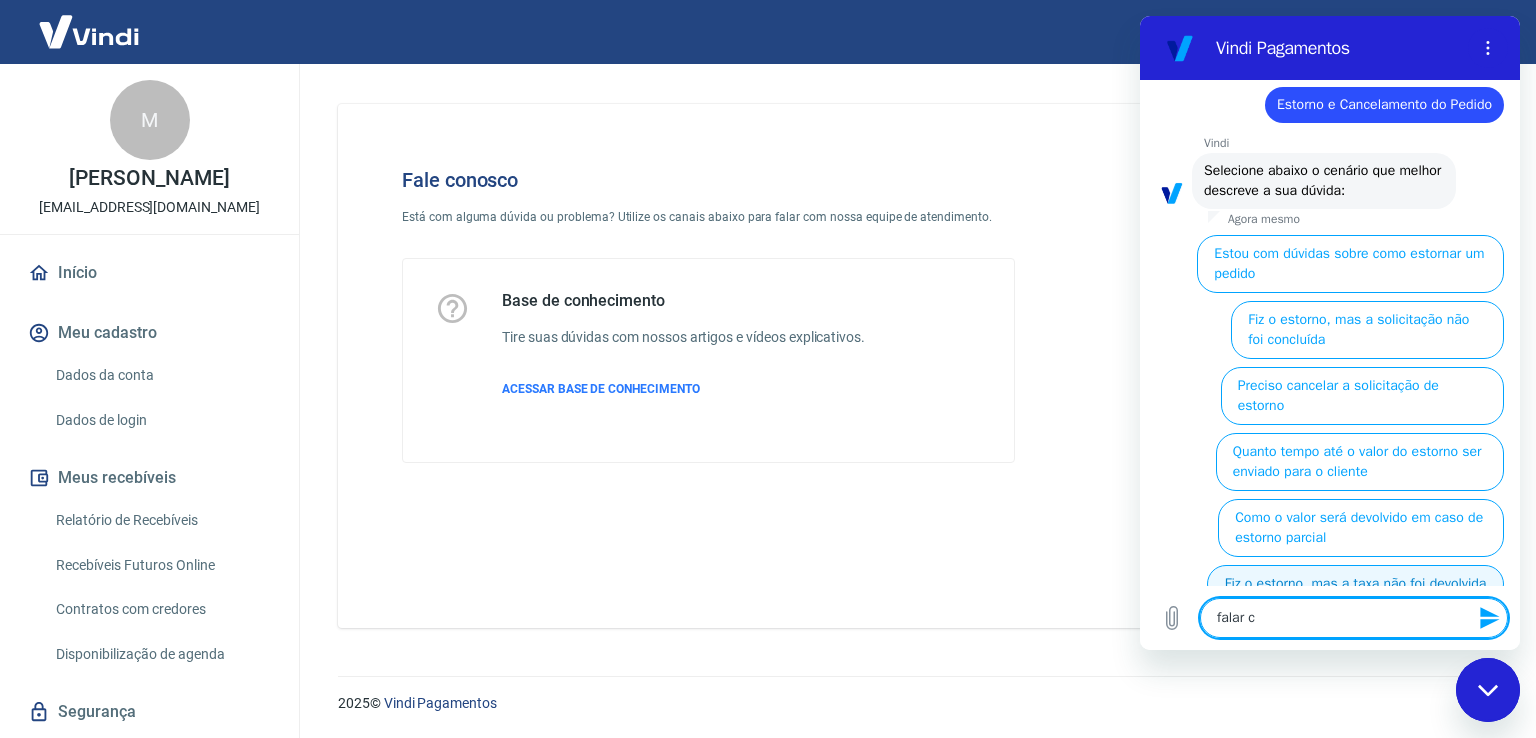 type on "falar co" 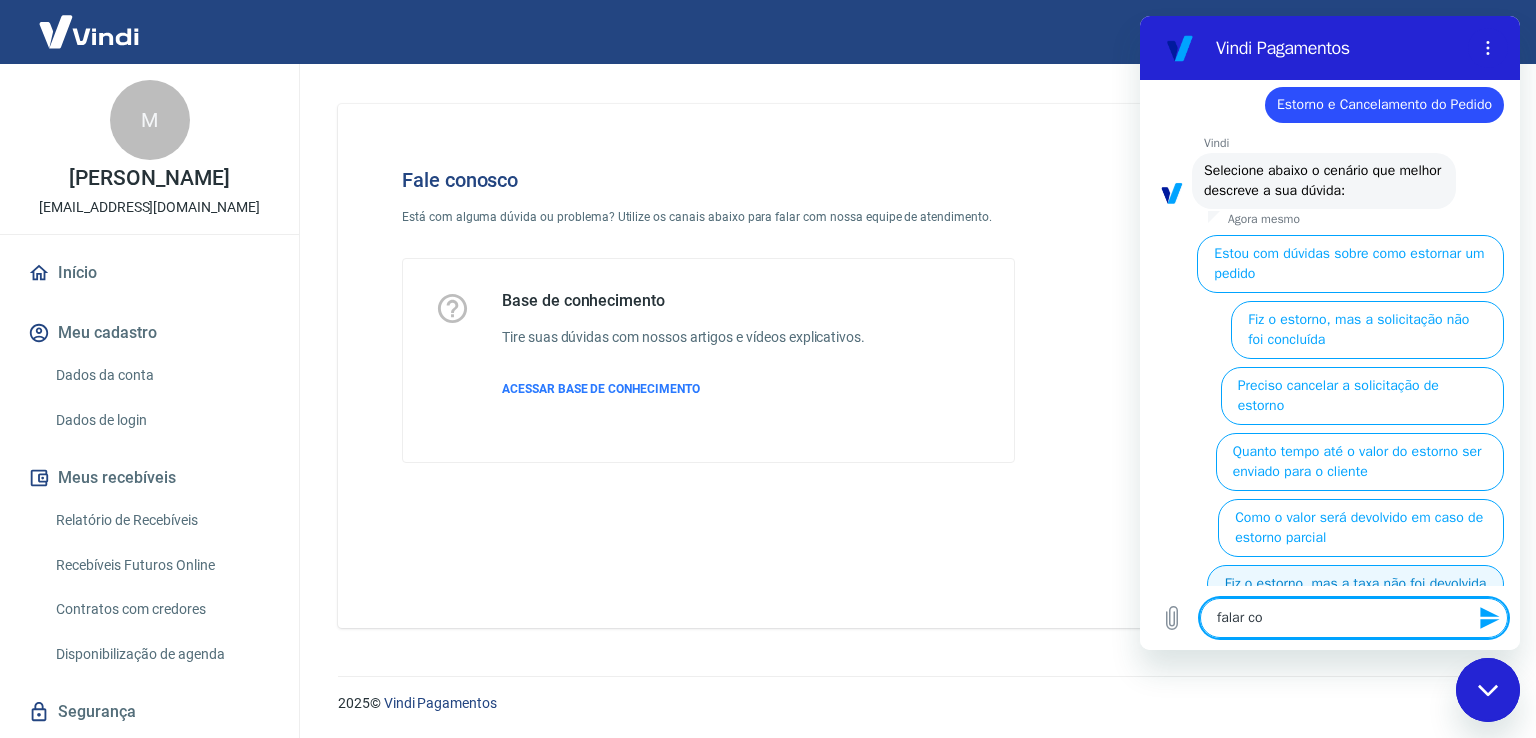 type on "falar com" 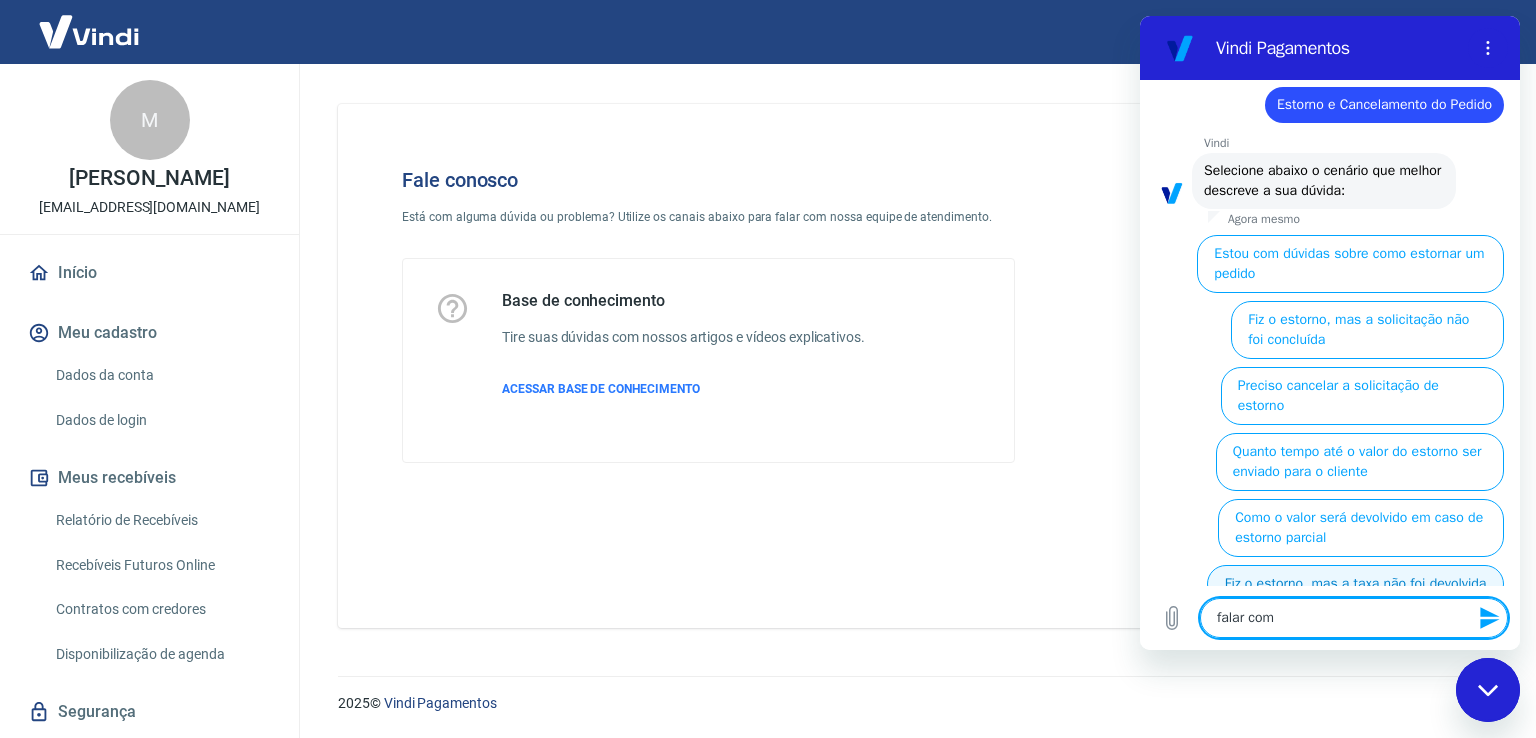 type on "falar com" 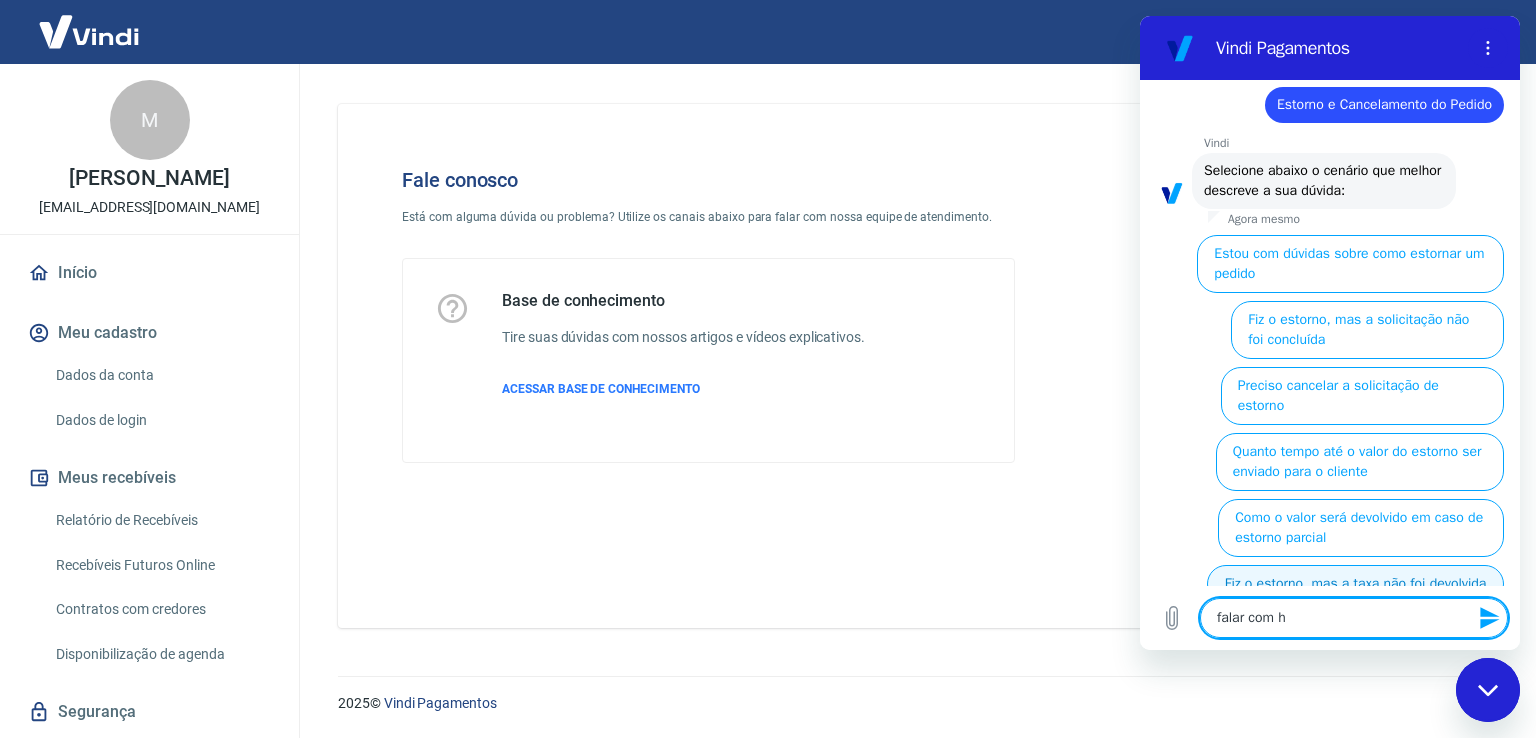 type on "falar com hu" 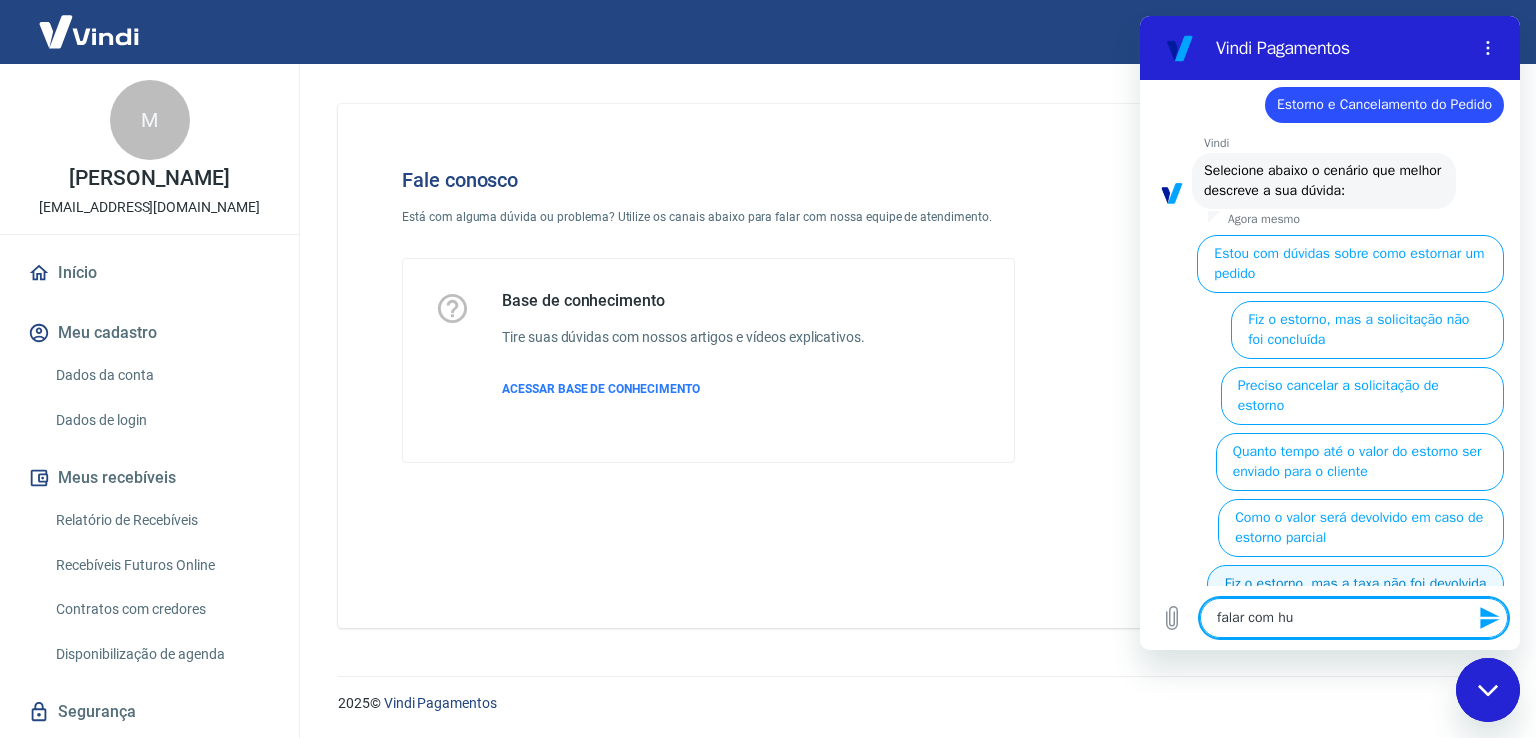 type on "falar com hum" 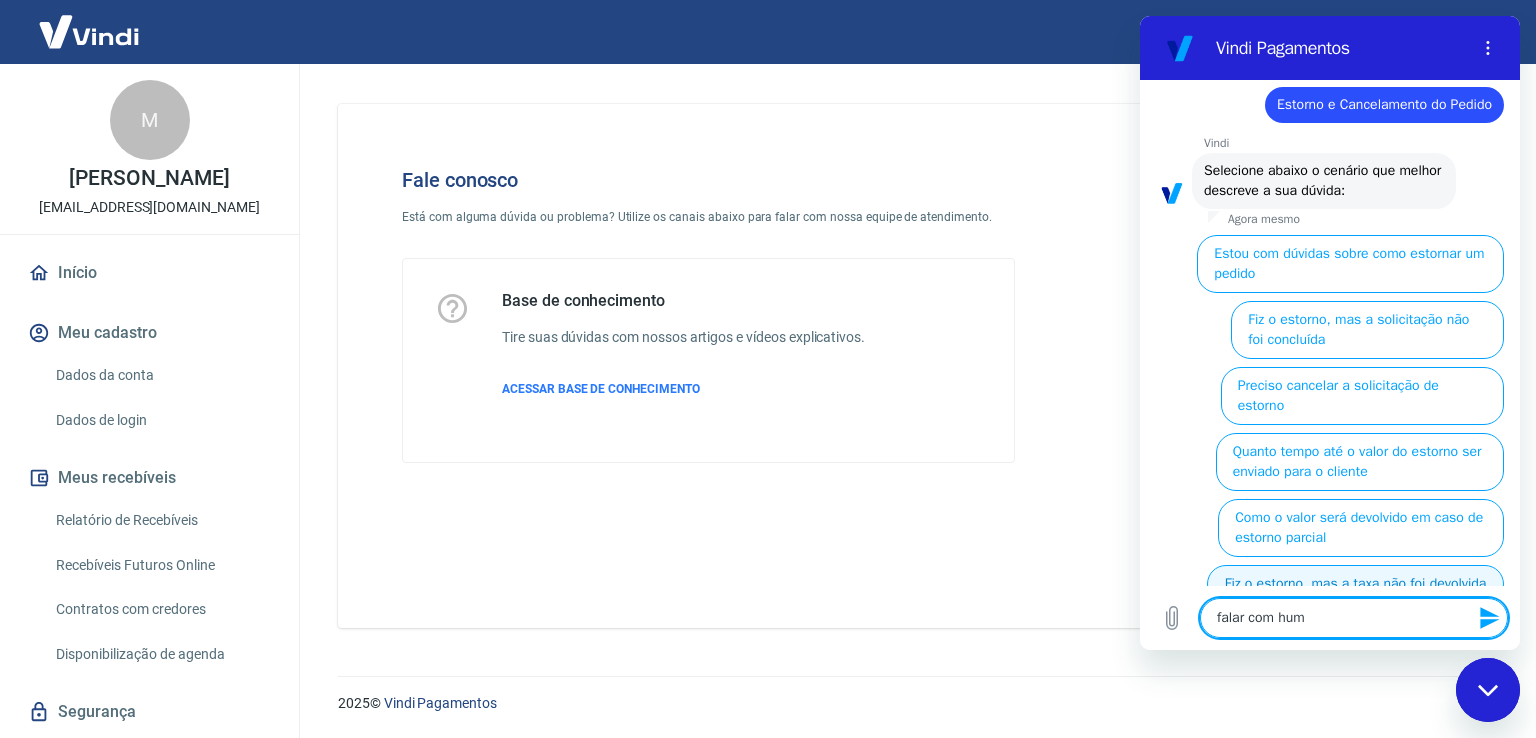 type on "falar com huma" 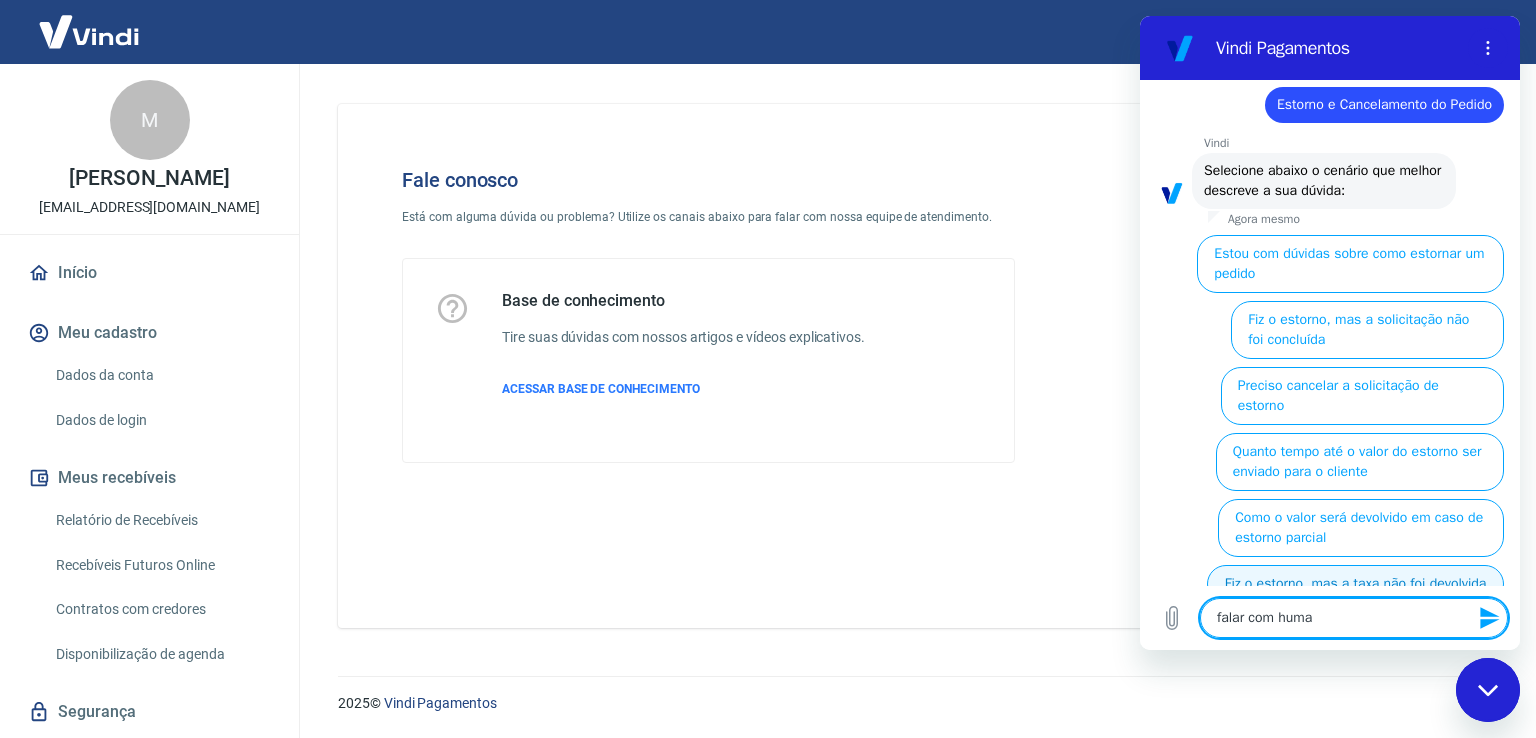 type on "falar com humao" 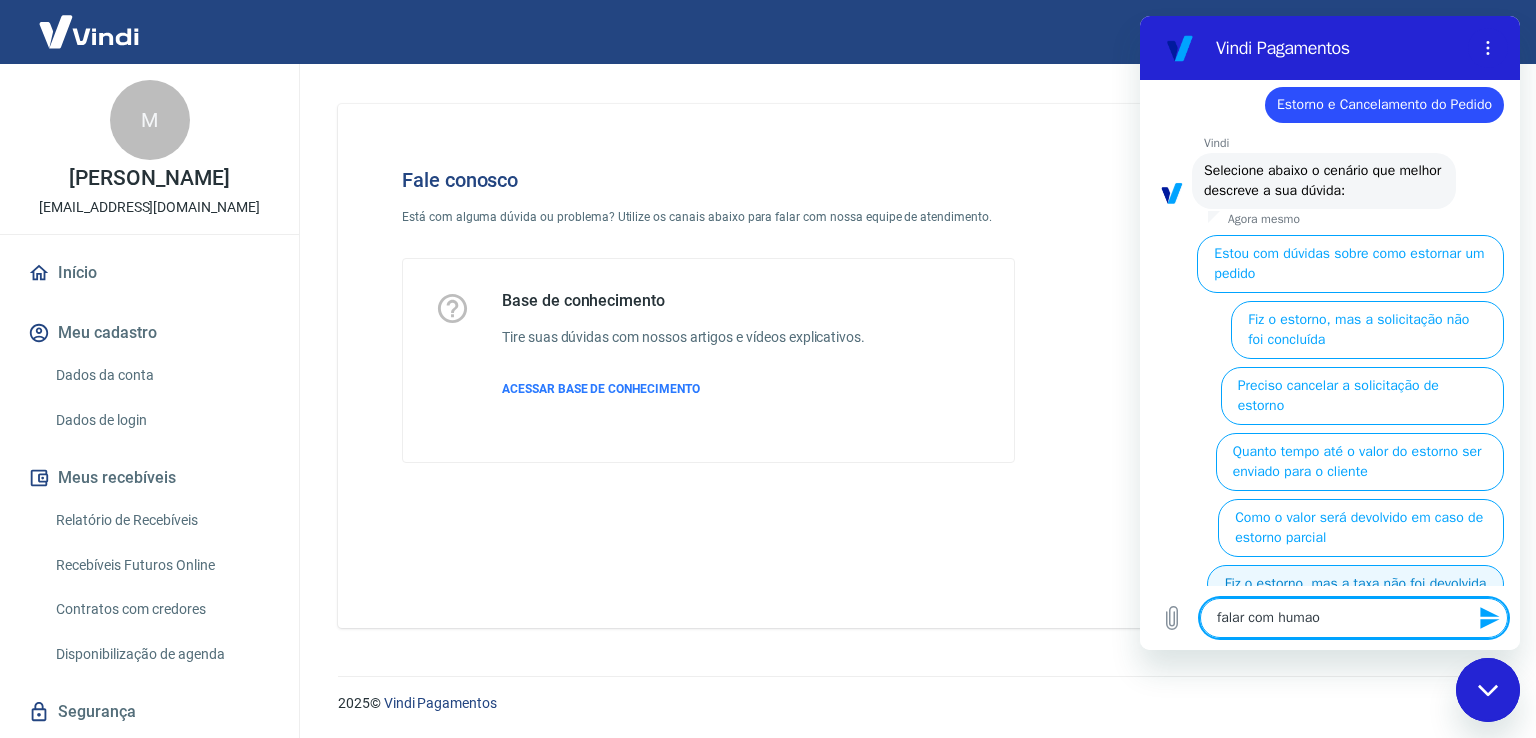type on "x" 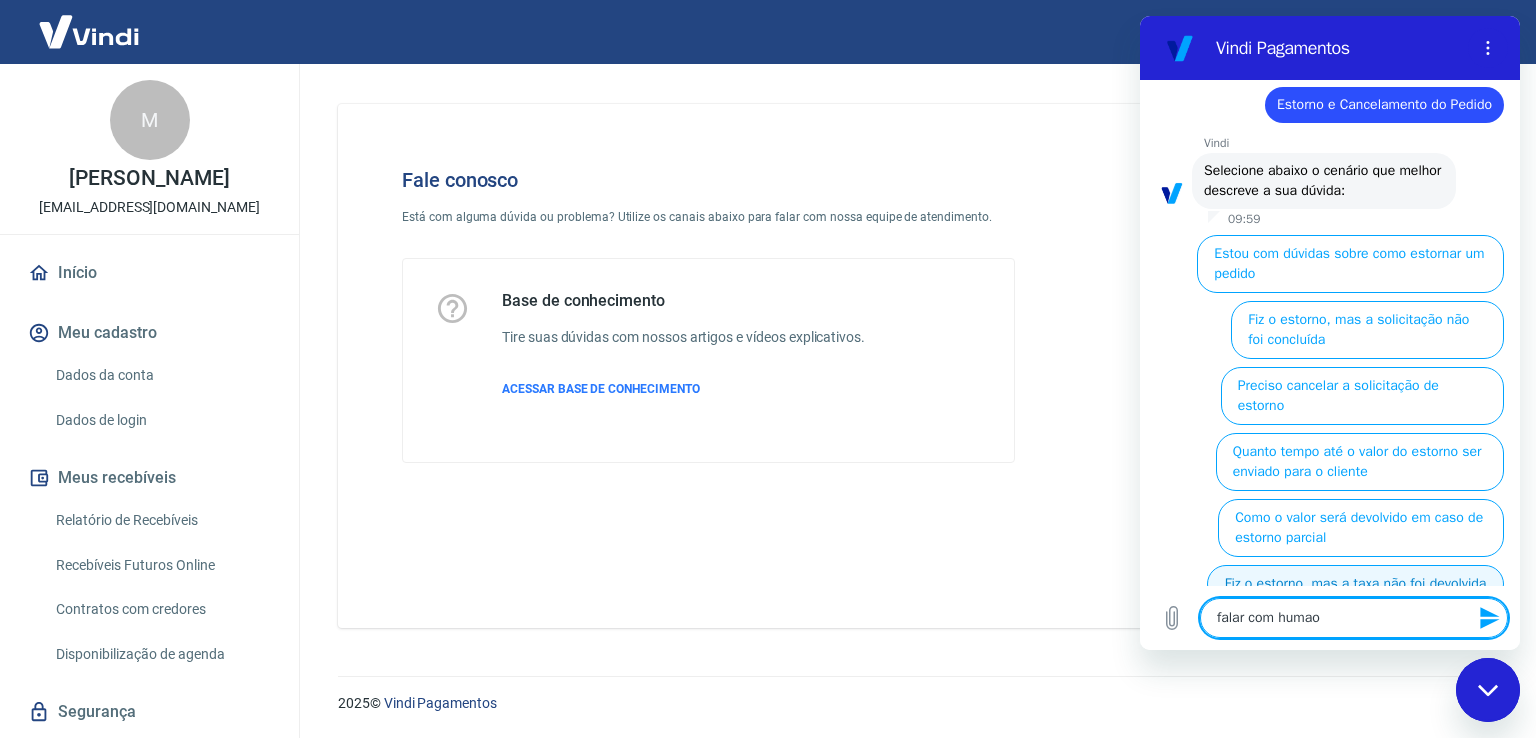 type on "falar com huma" 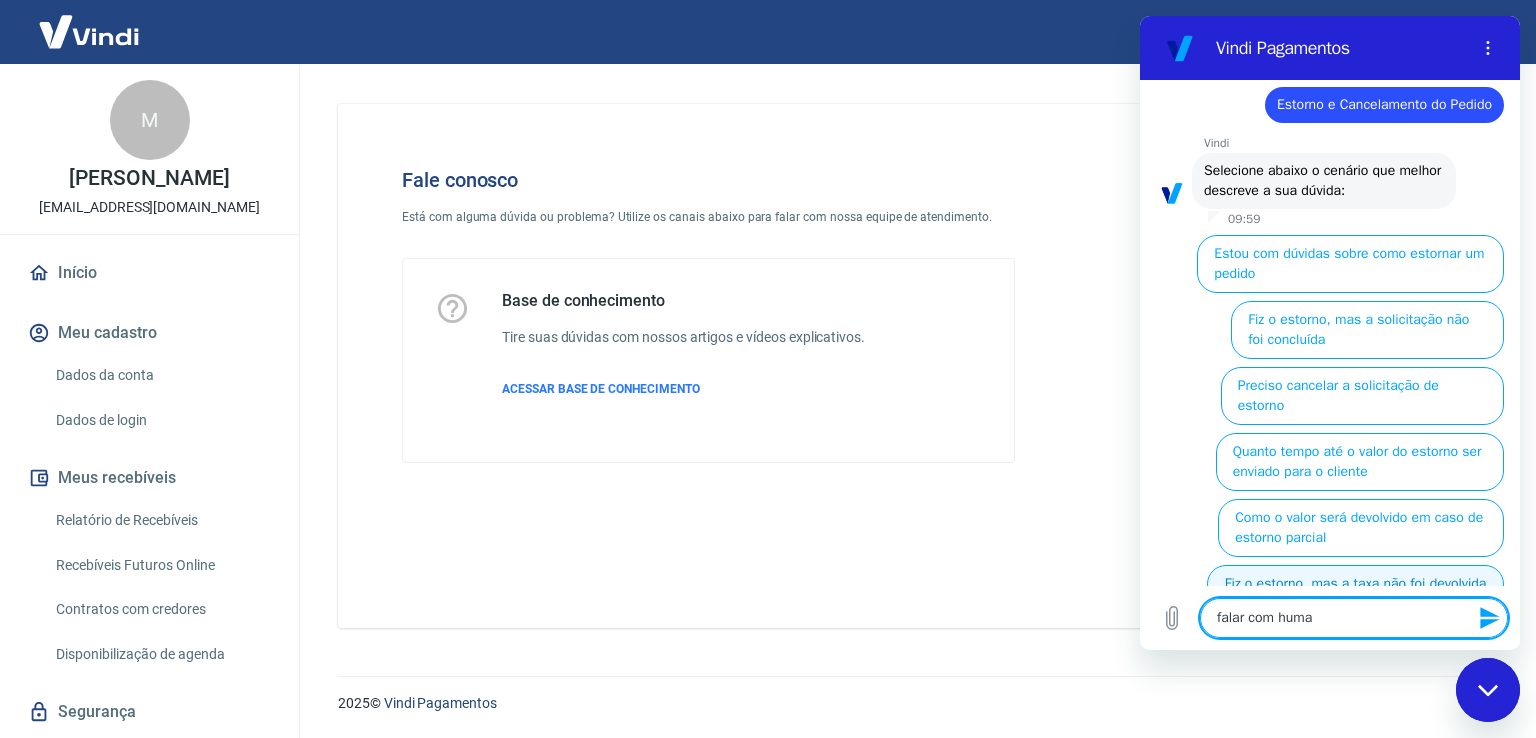 type on "falar com human" 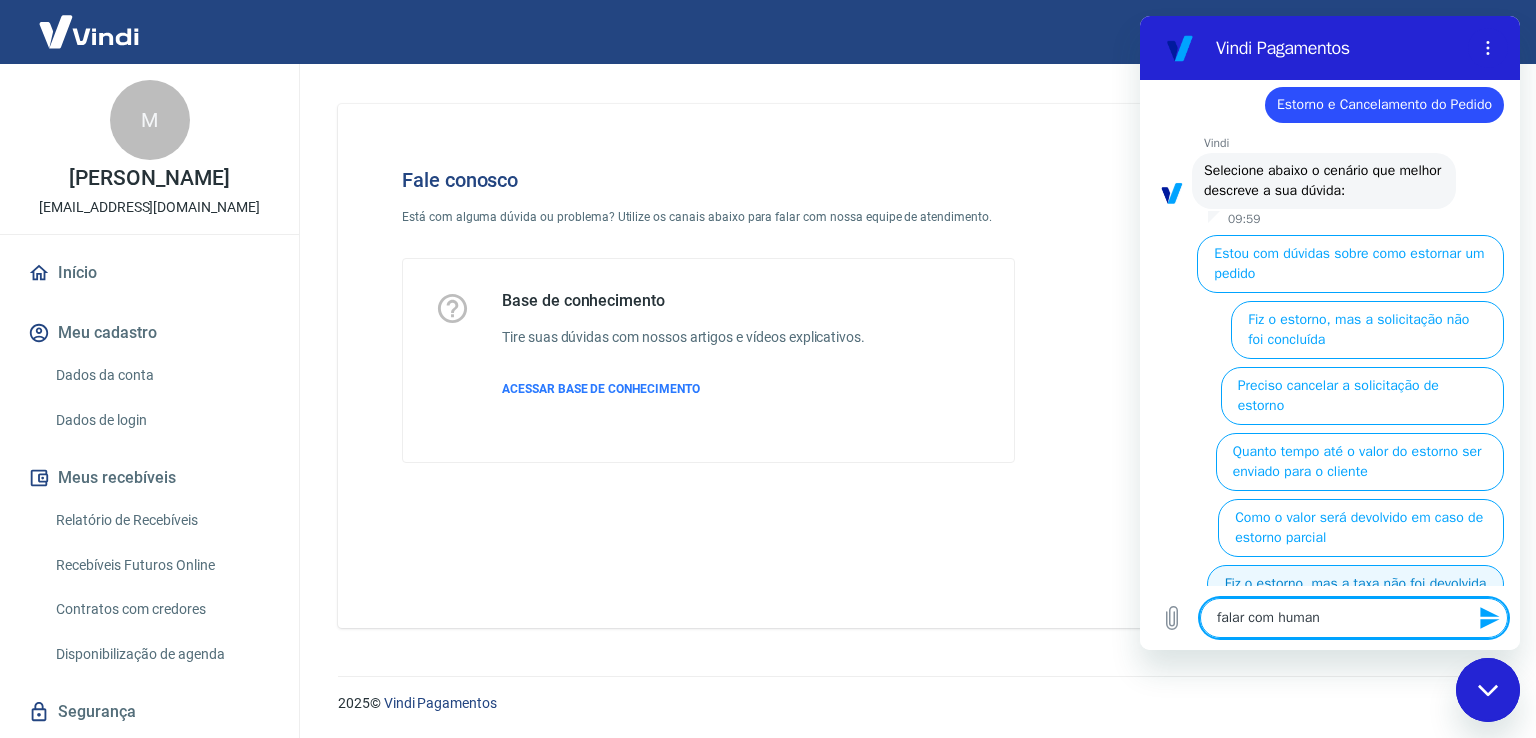 type on "falar com humano" 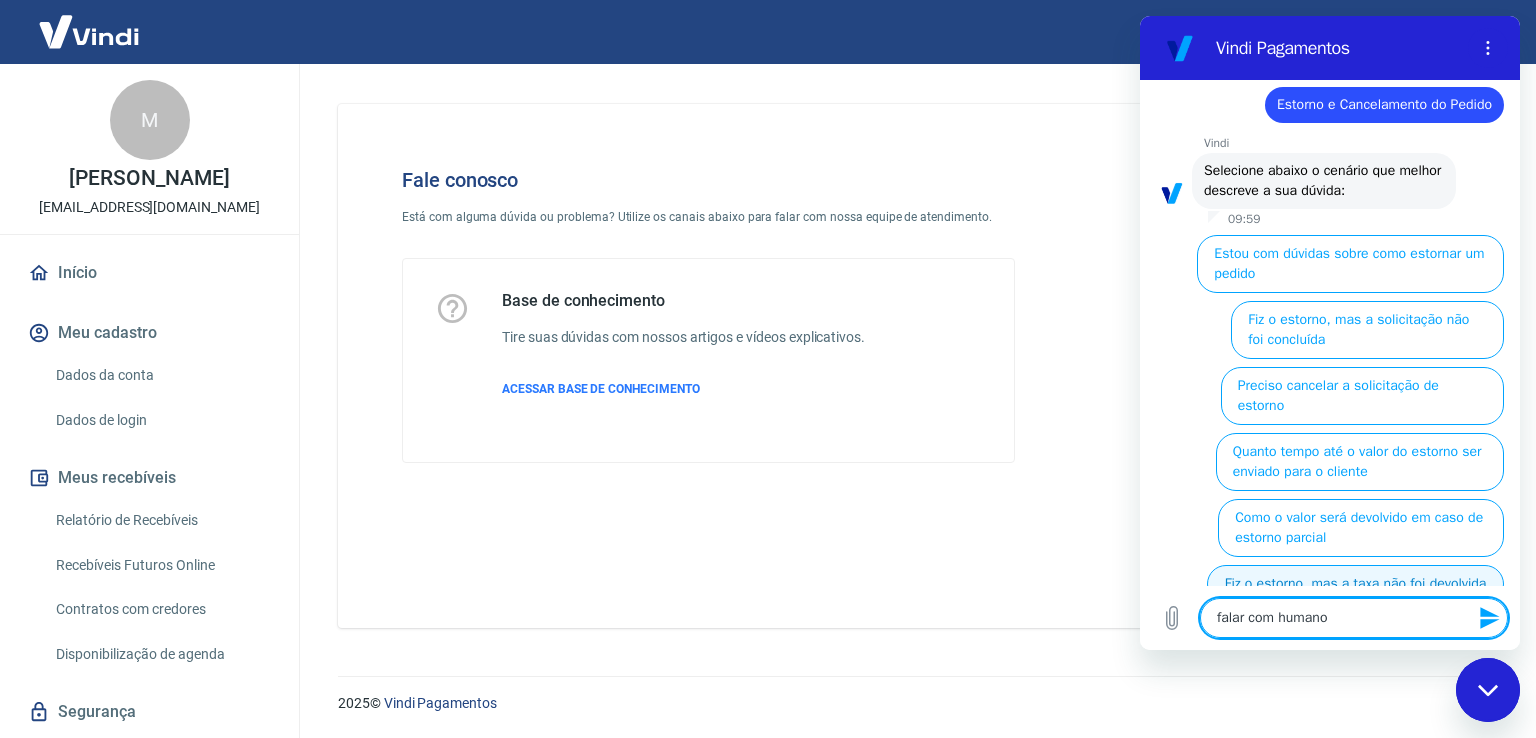 type 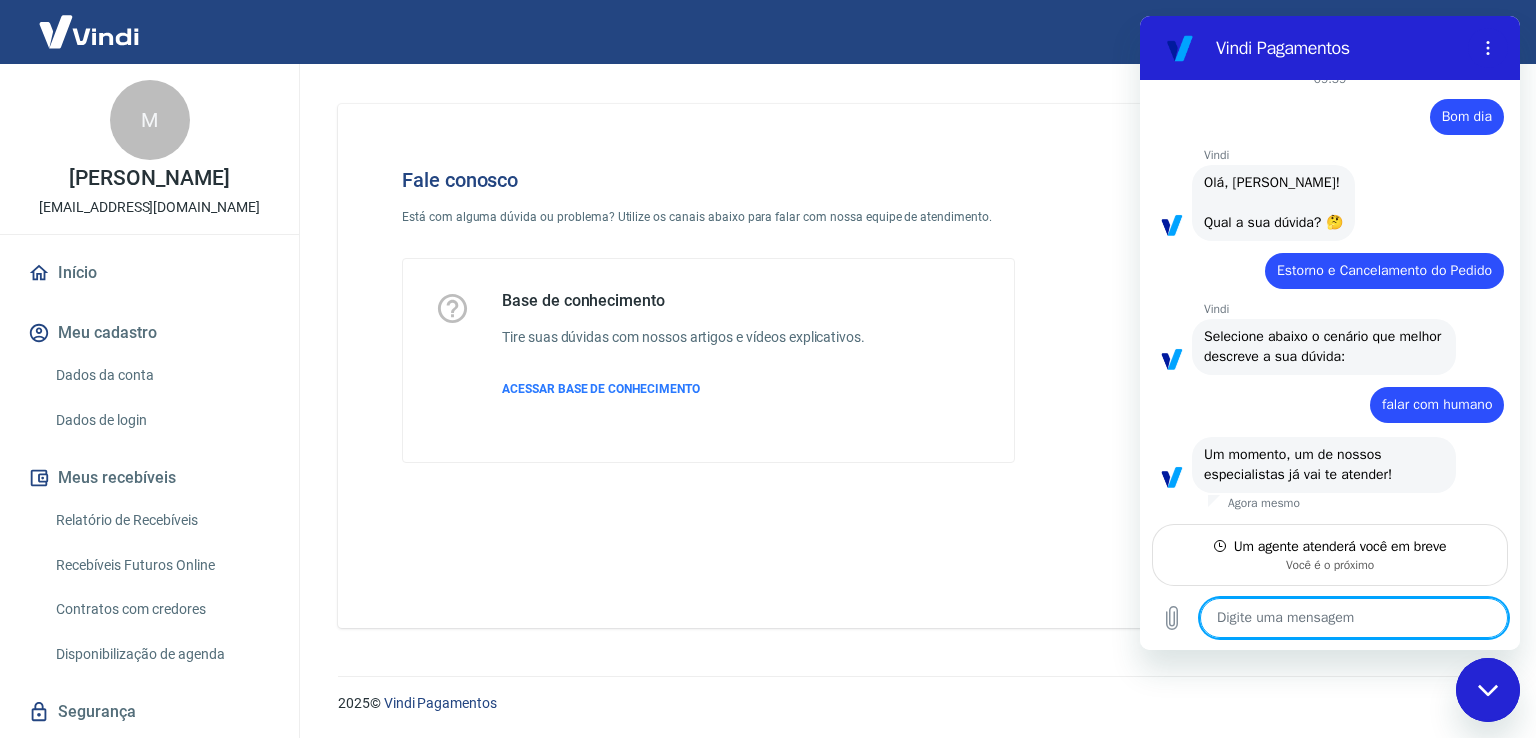 scroll, scrollTop: 20, scrollLeft: 0, axis: vertical 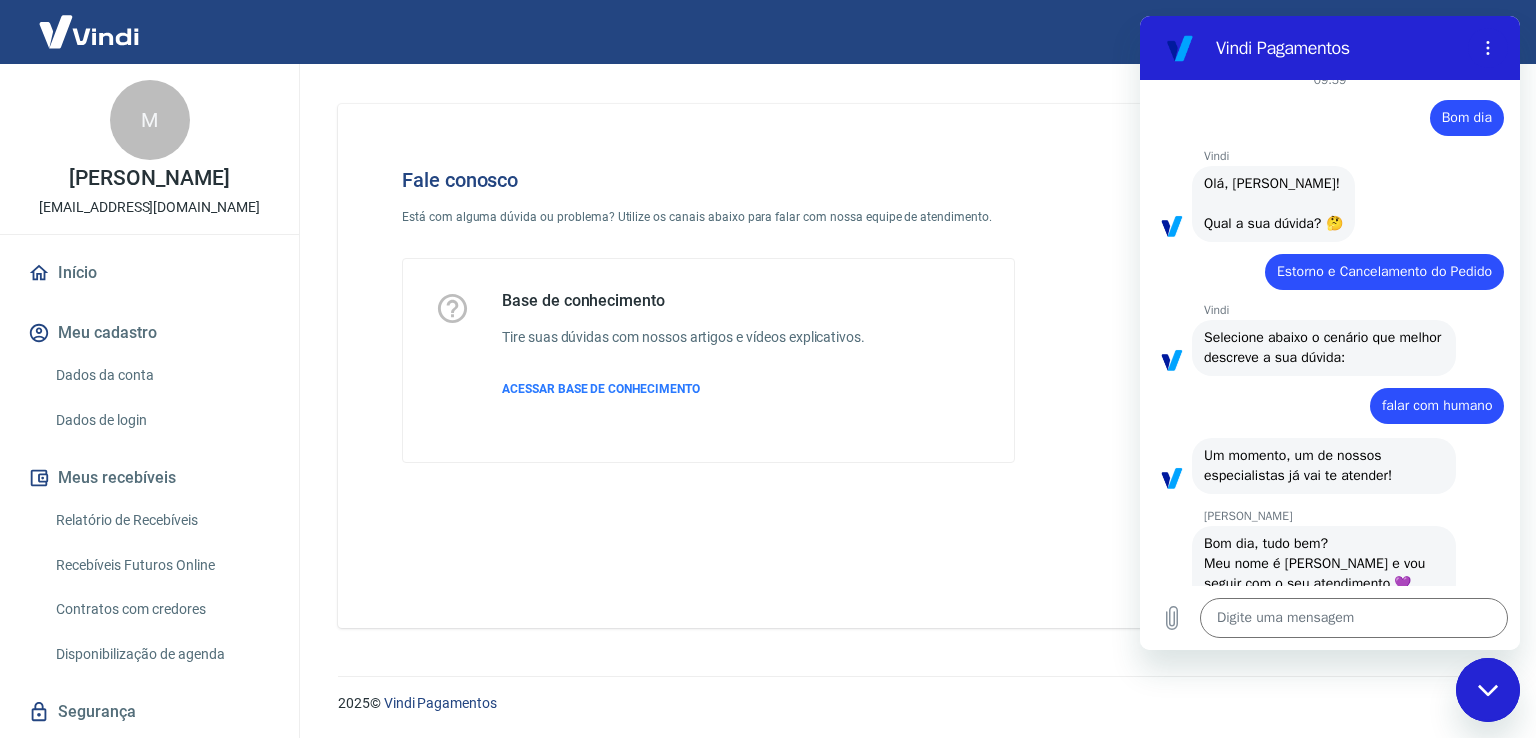type on "x" 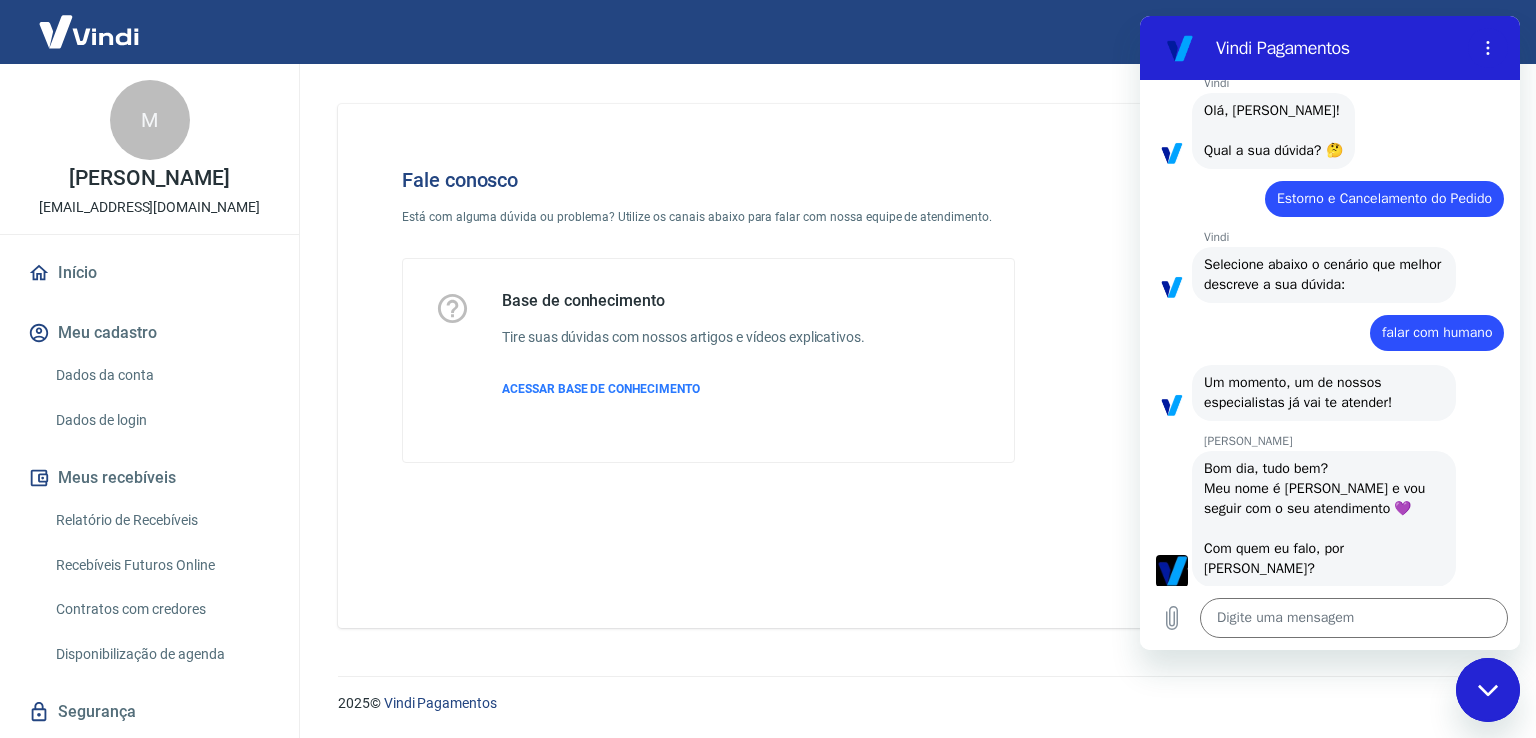 scroll, scrollTop: 97, scrollLeft: 0, axis: vertical 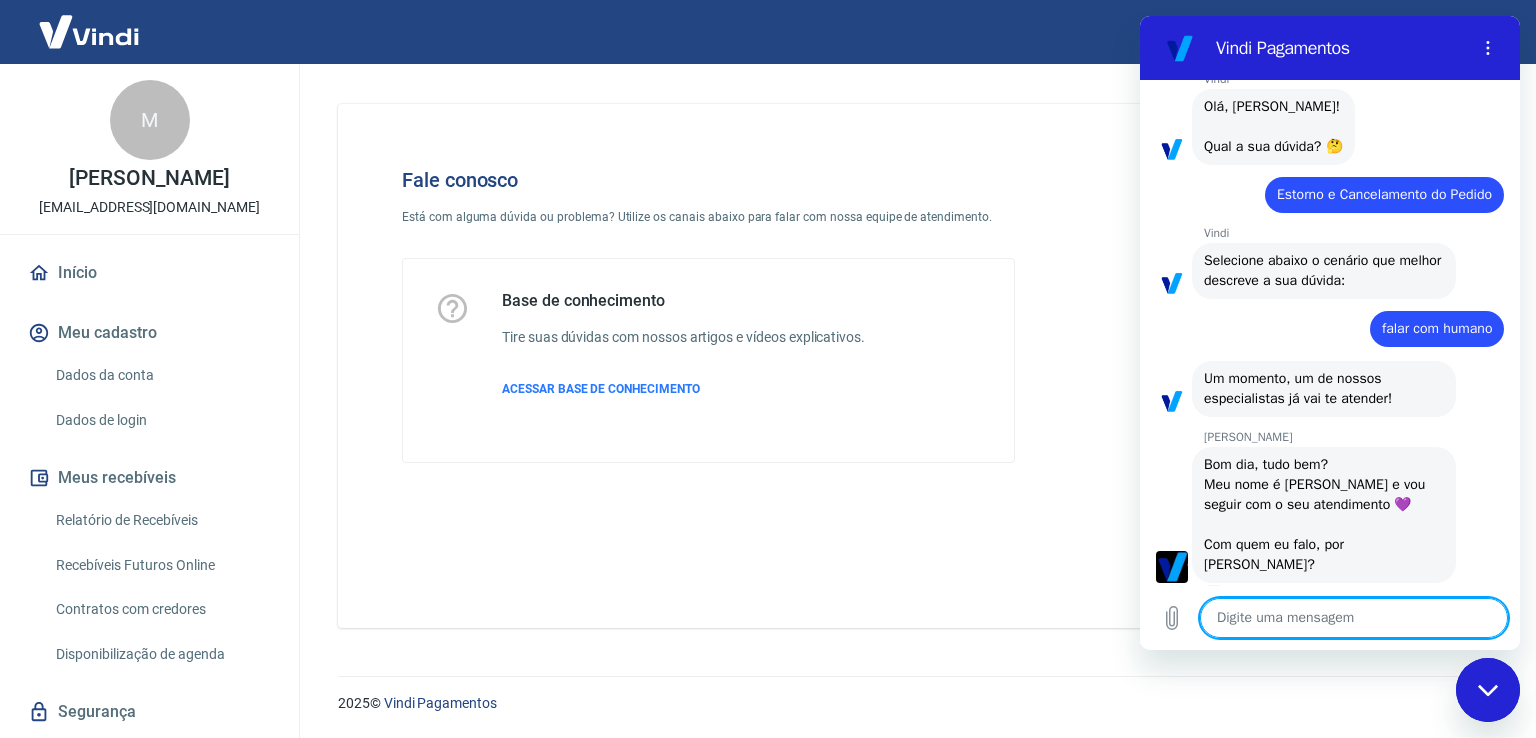 type on "M" 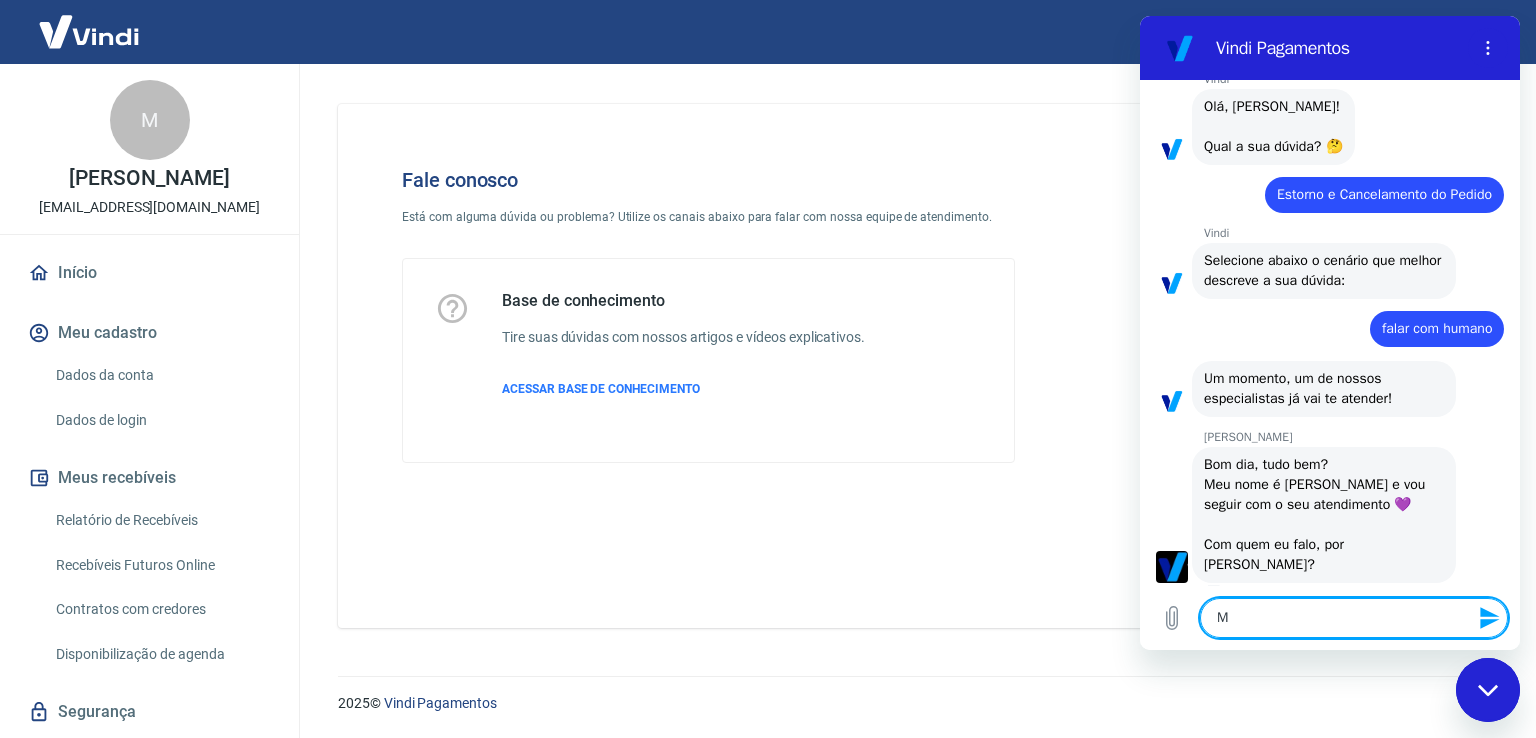 type on "Ma" 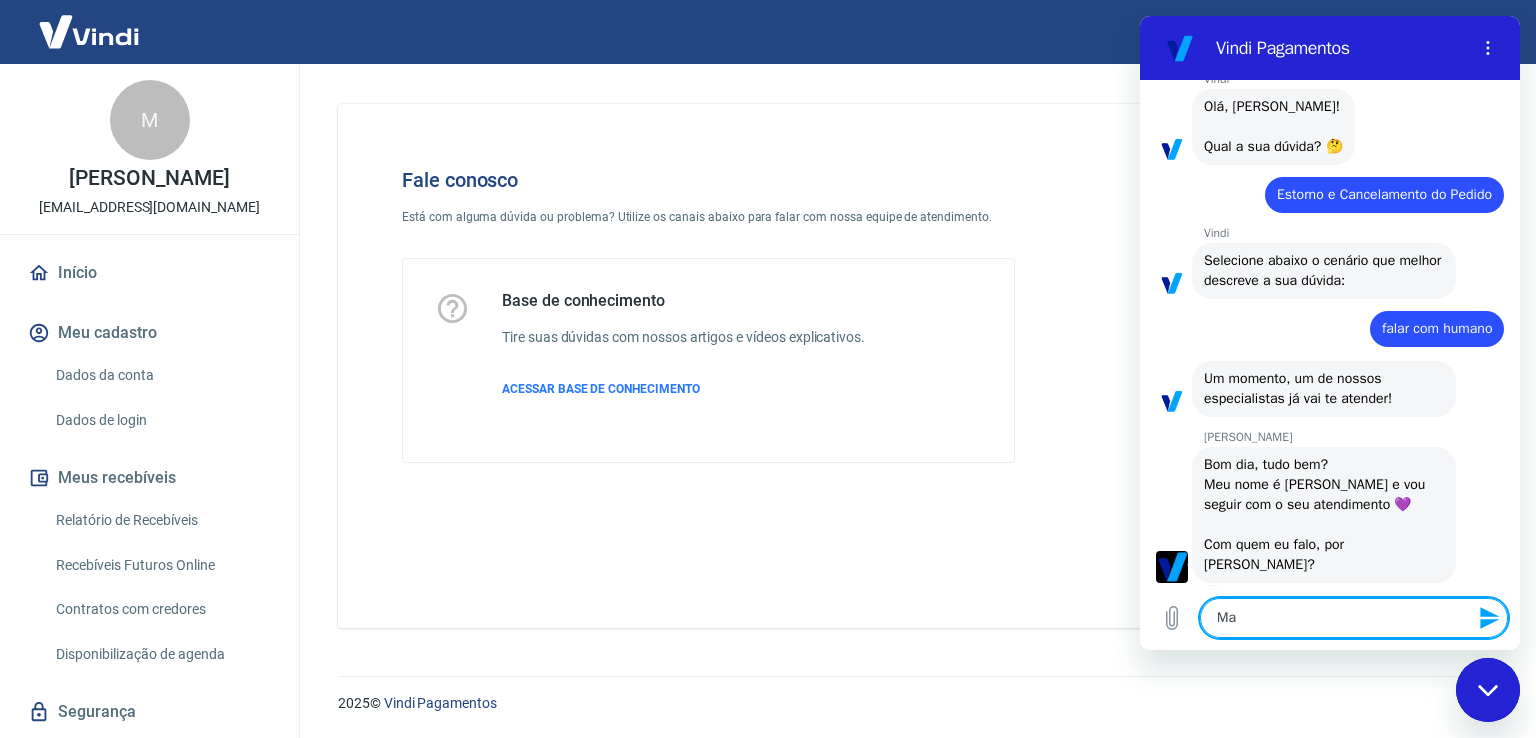 type on "Mat" 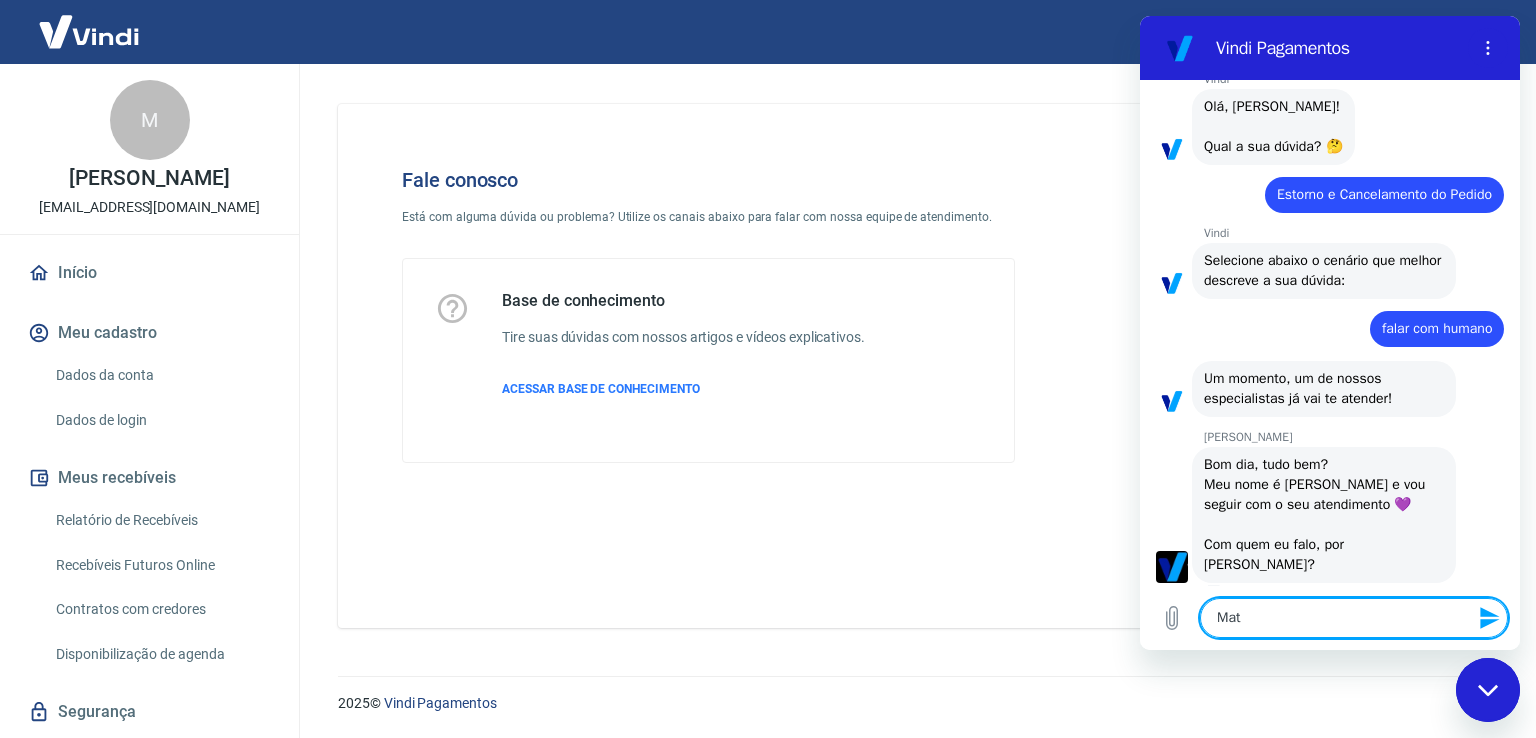 type on "Mate" 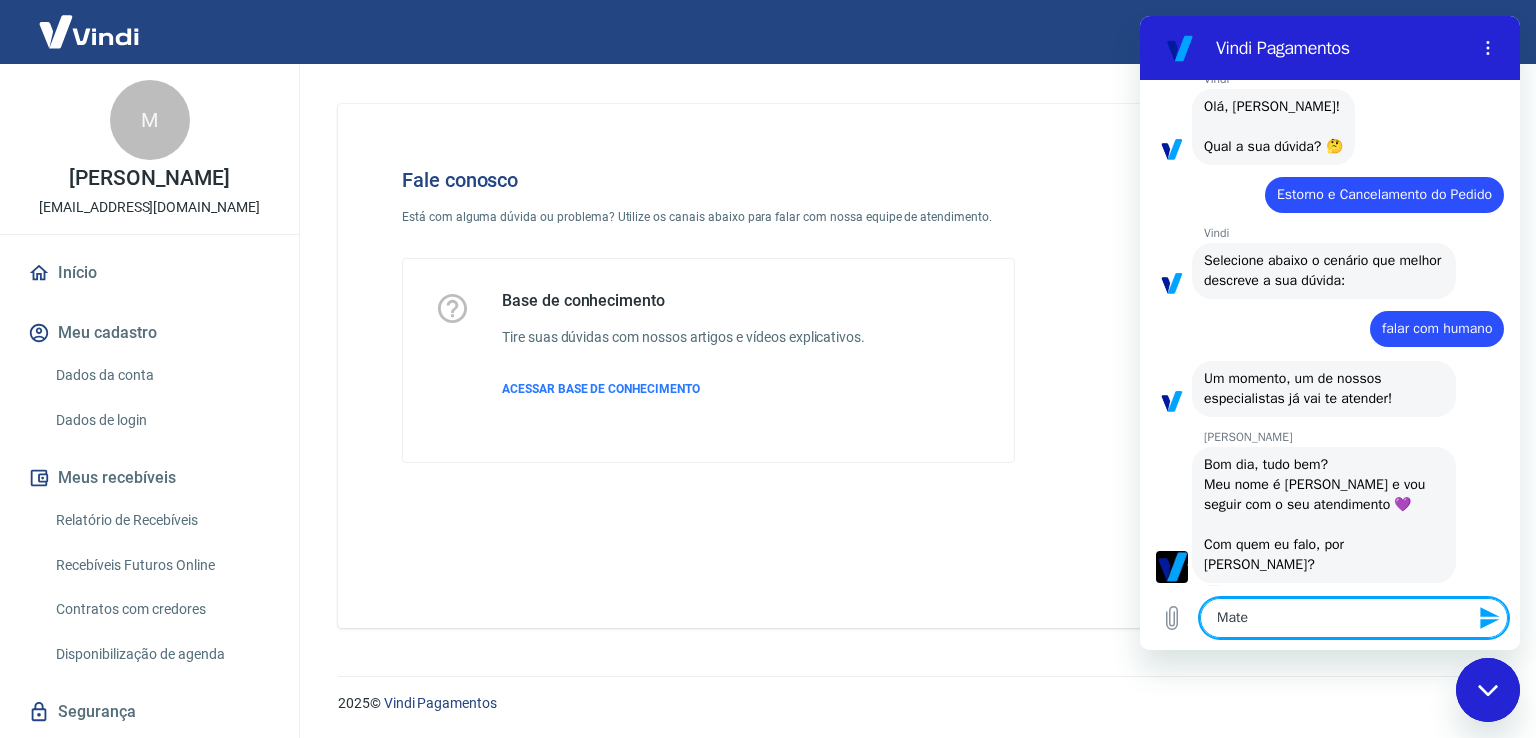 type on "Mateu" 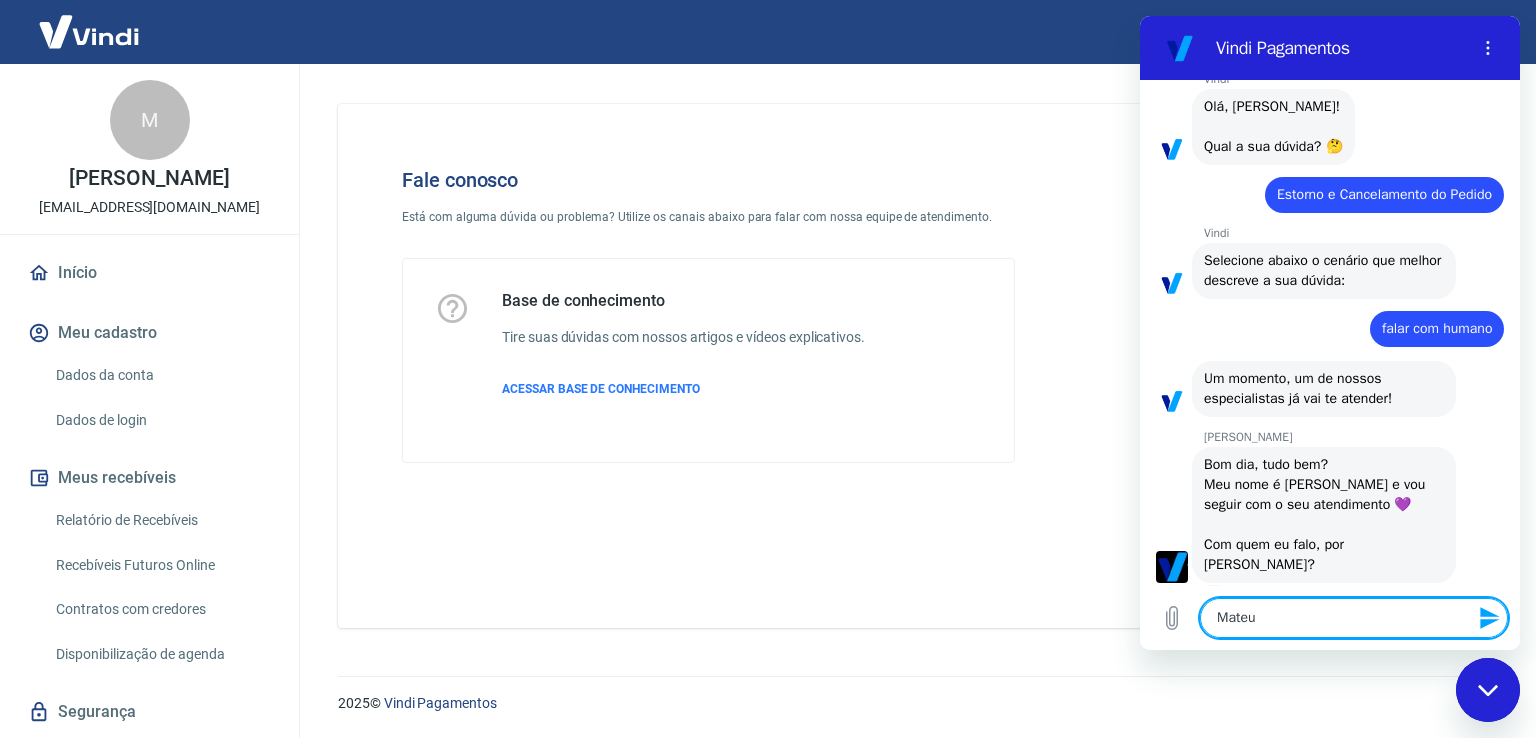 type on "Mateus" 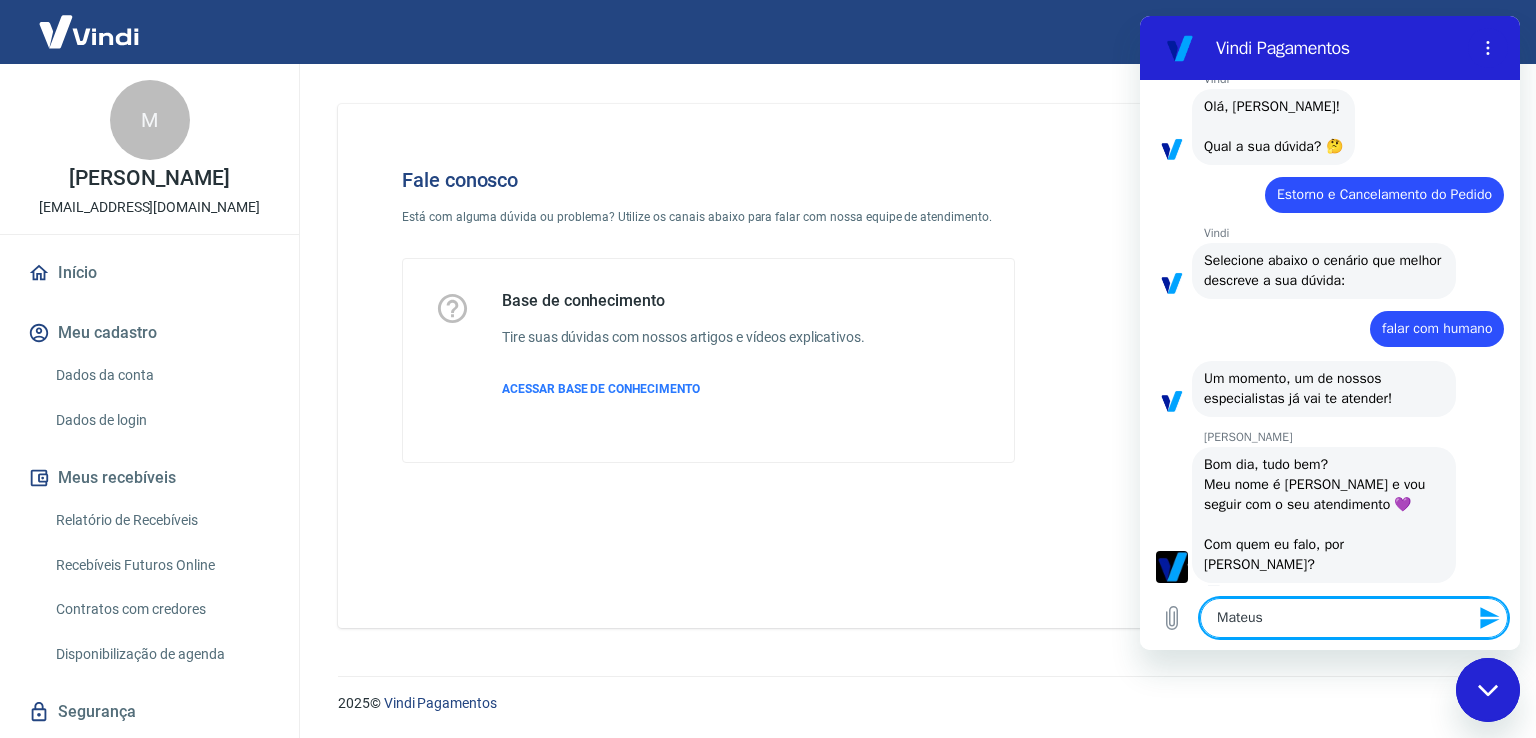 type 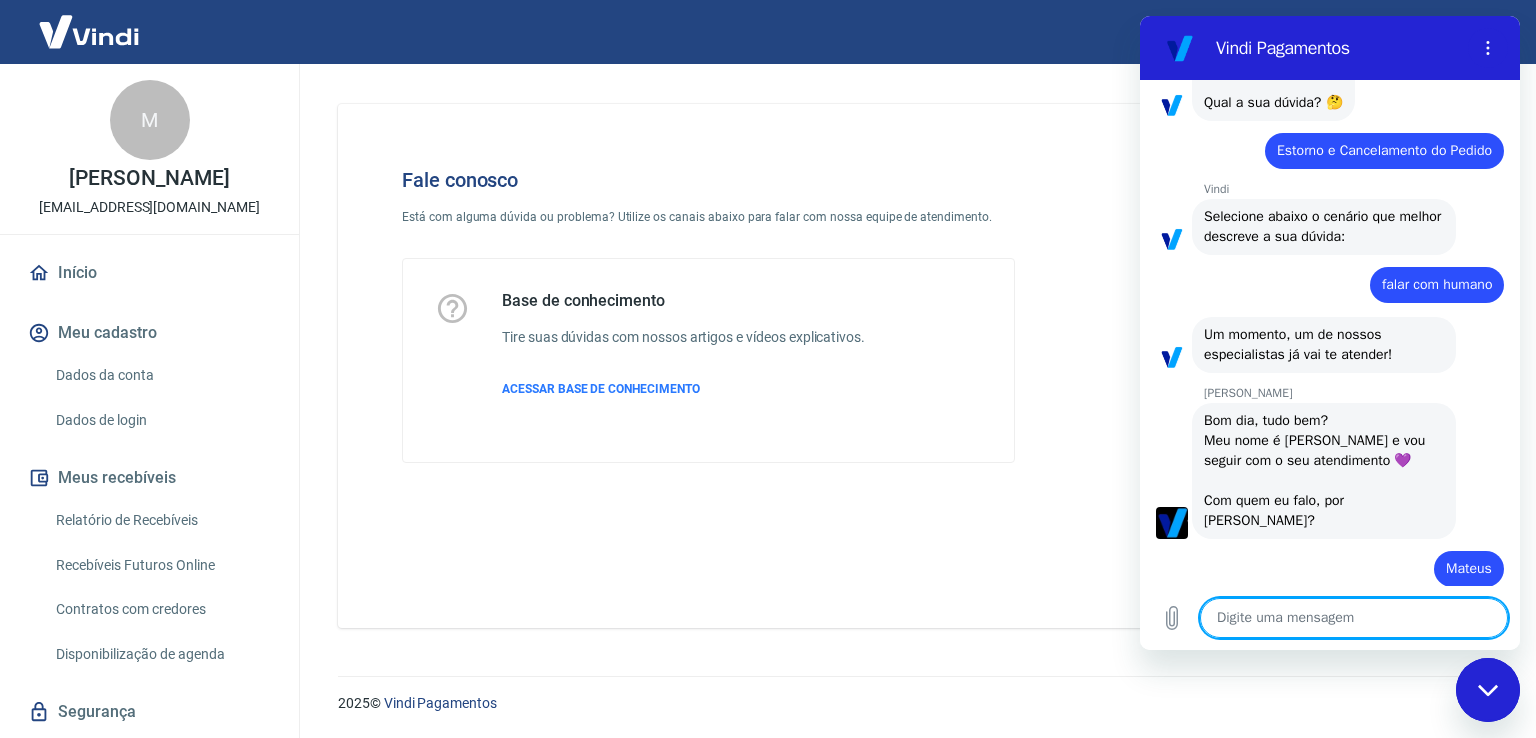 scroll, scrollTop: 145, scrollLeft: 0, axis: vertical 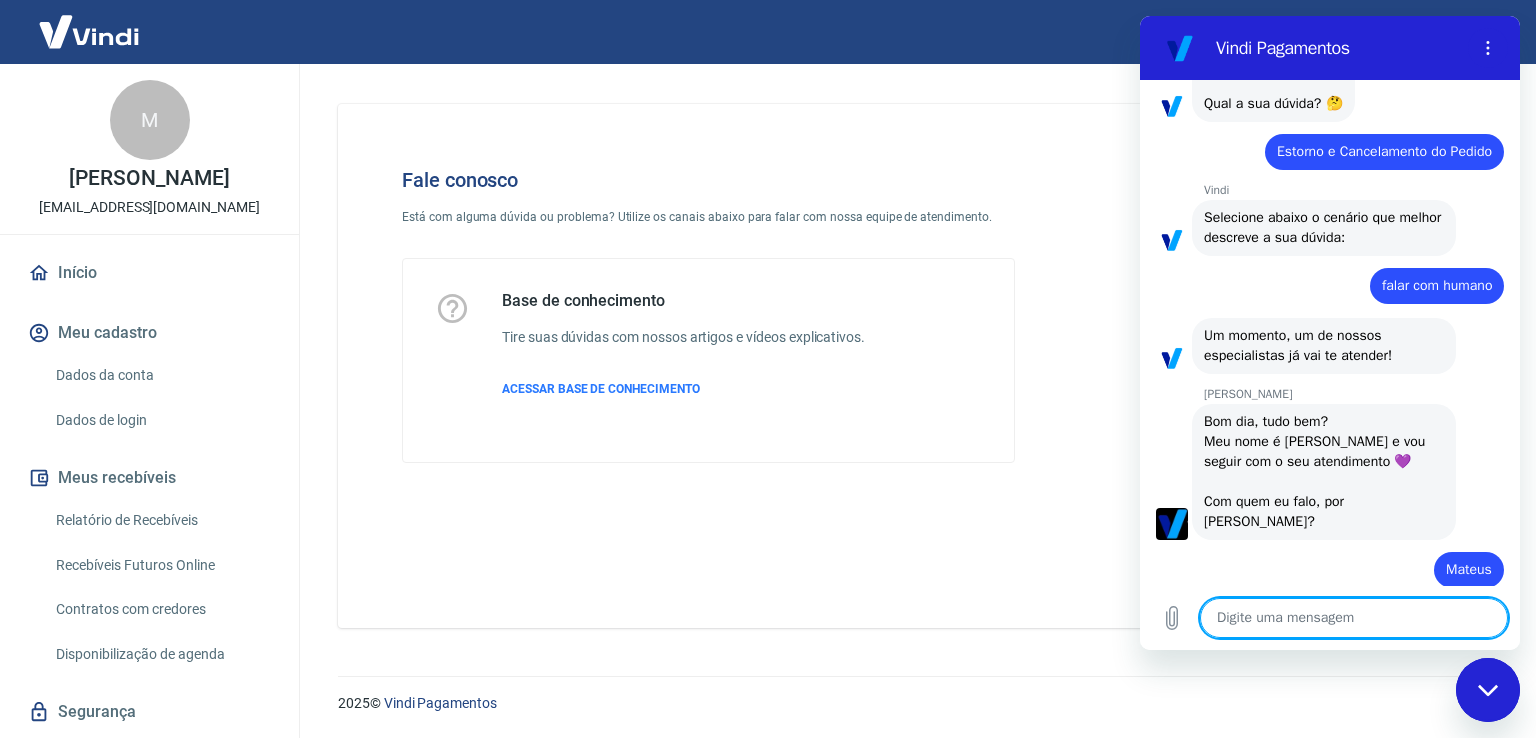 type on "x" 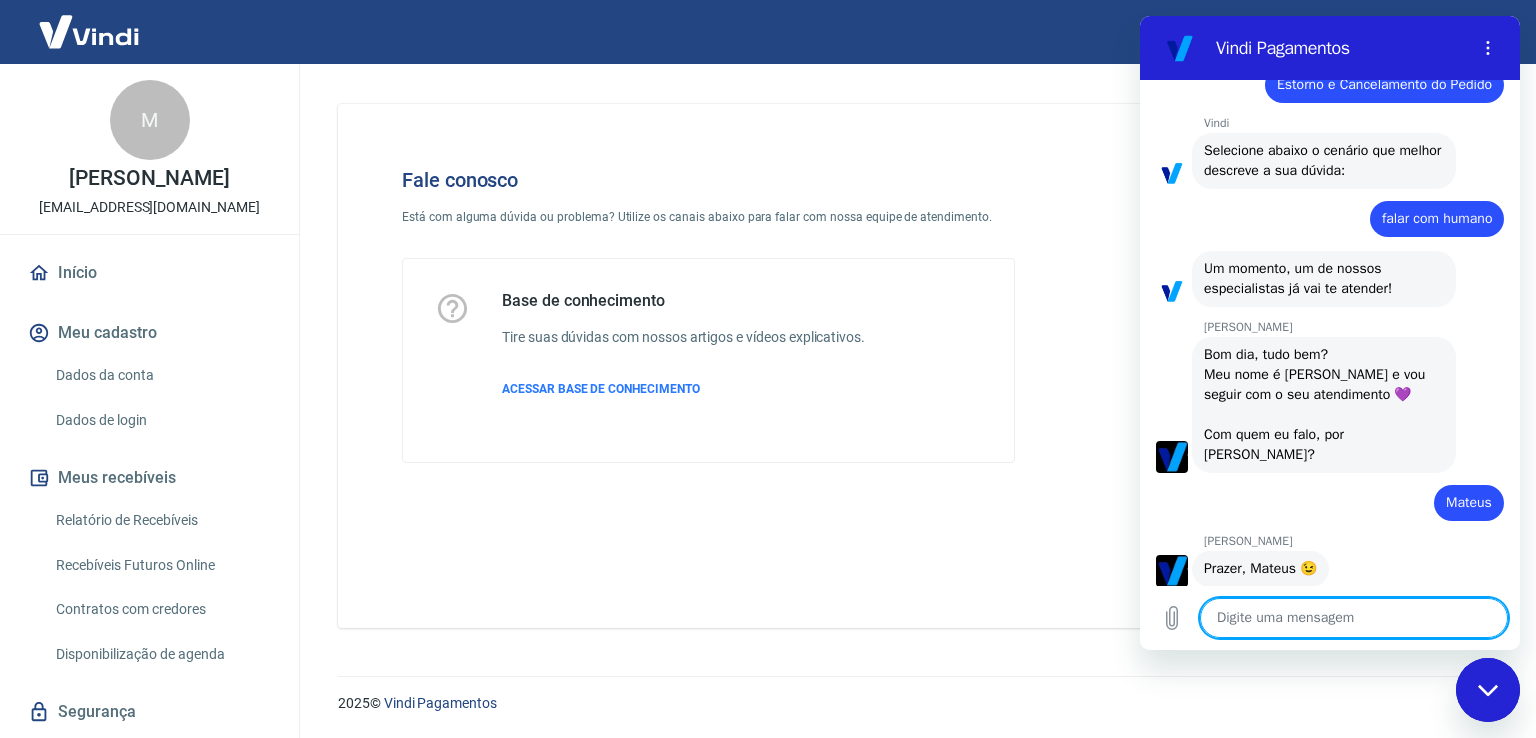scroll, scrollTop: 211, scrollLeft: 0, axis: vertical 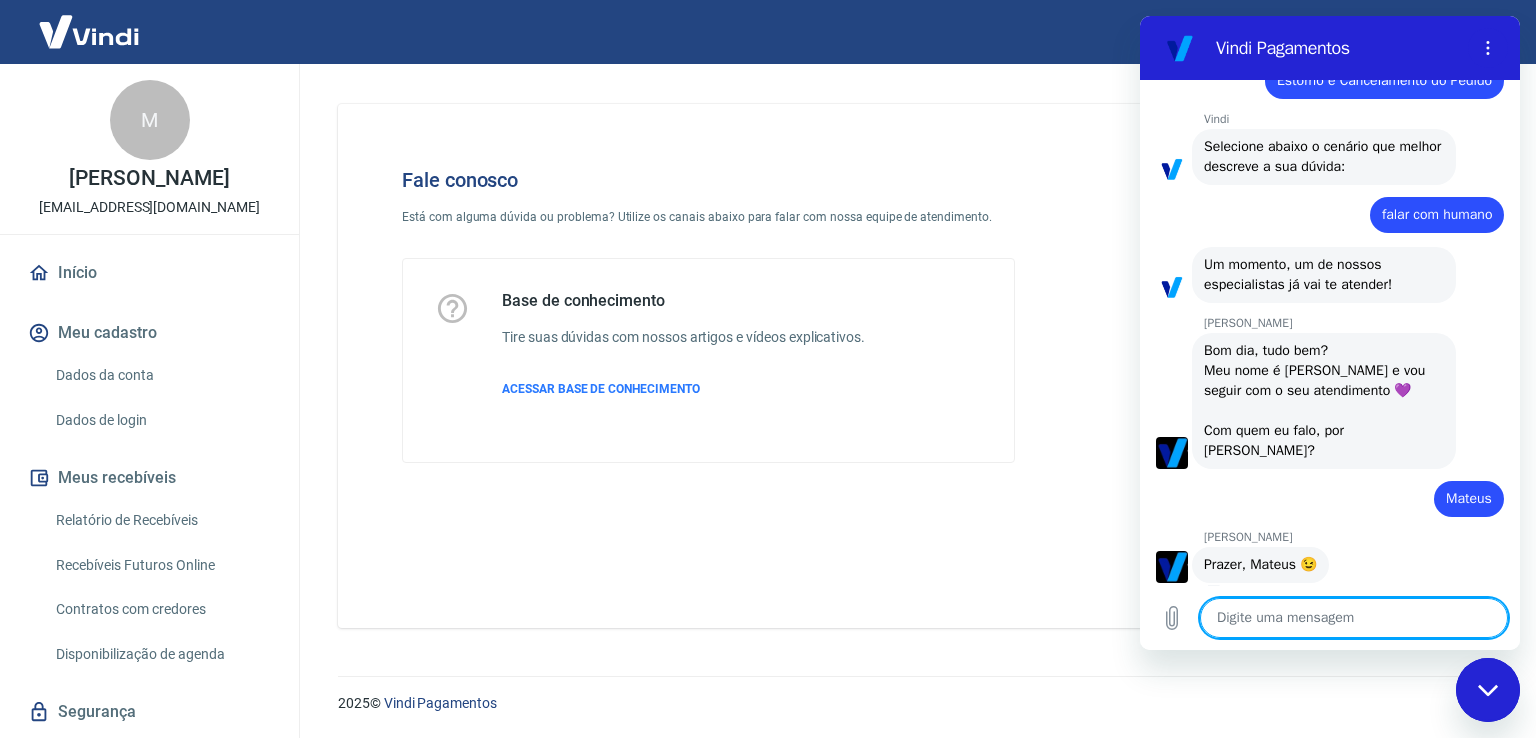 type on "V" 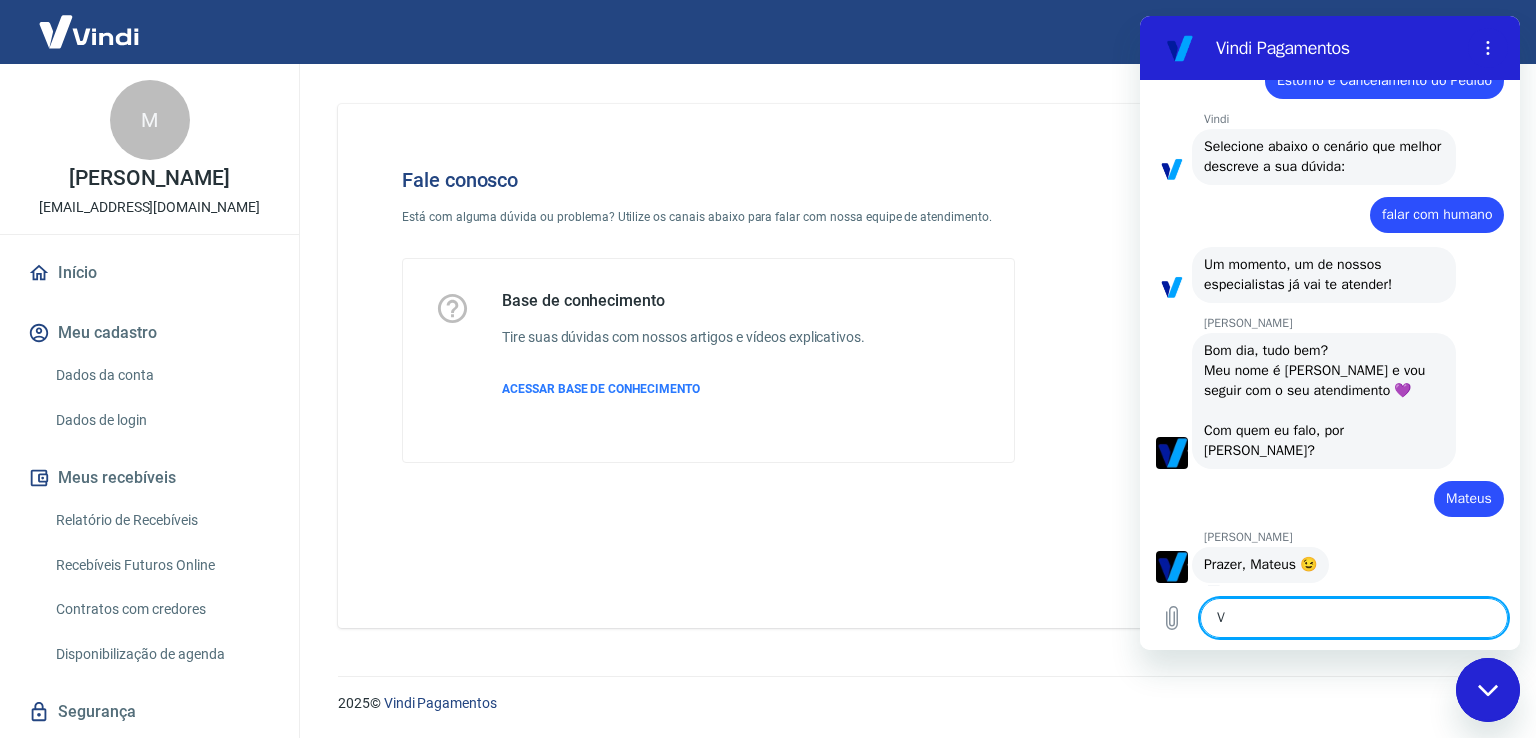 type on "Vi" 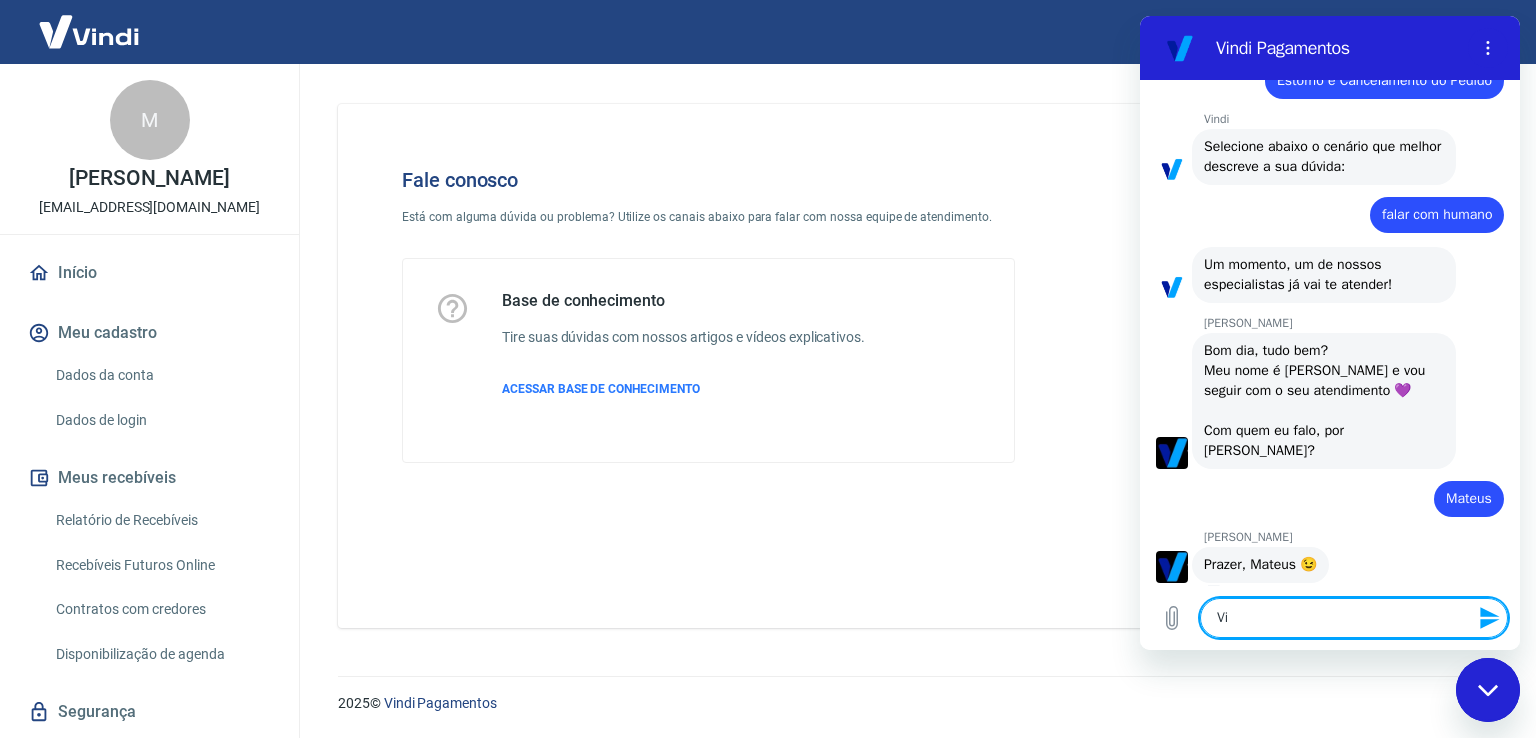 type on "Via" 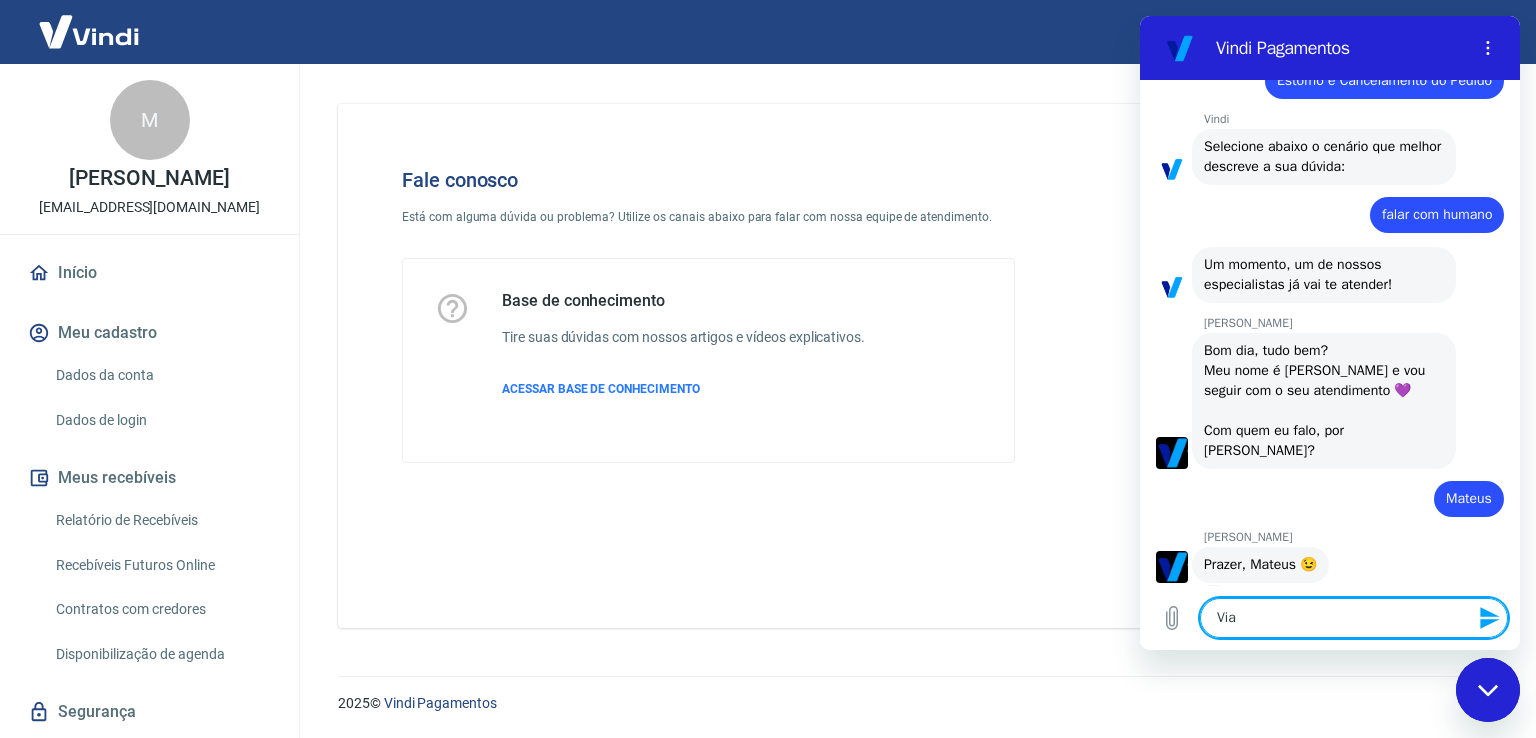 type on "Vi" 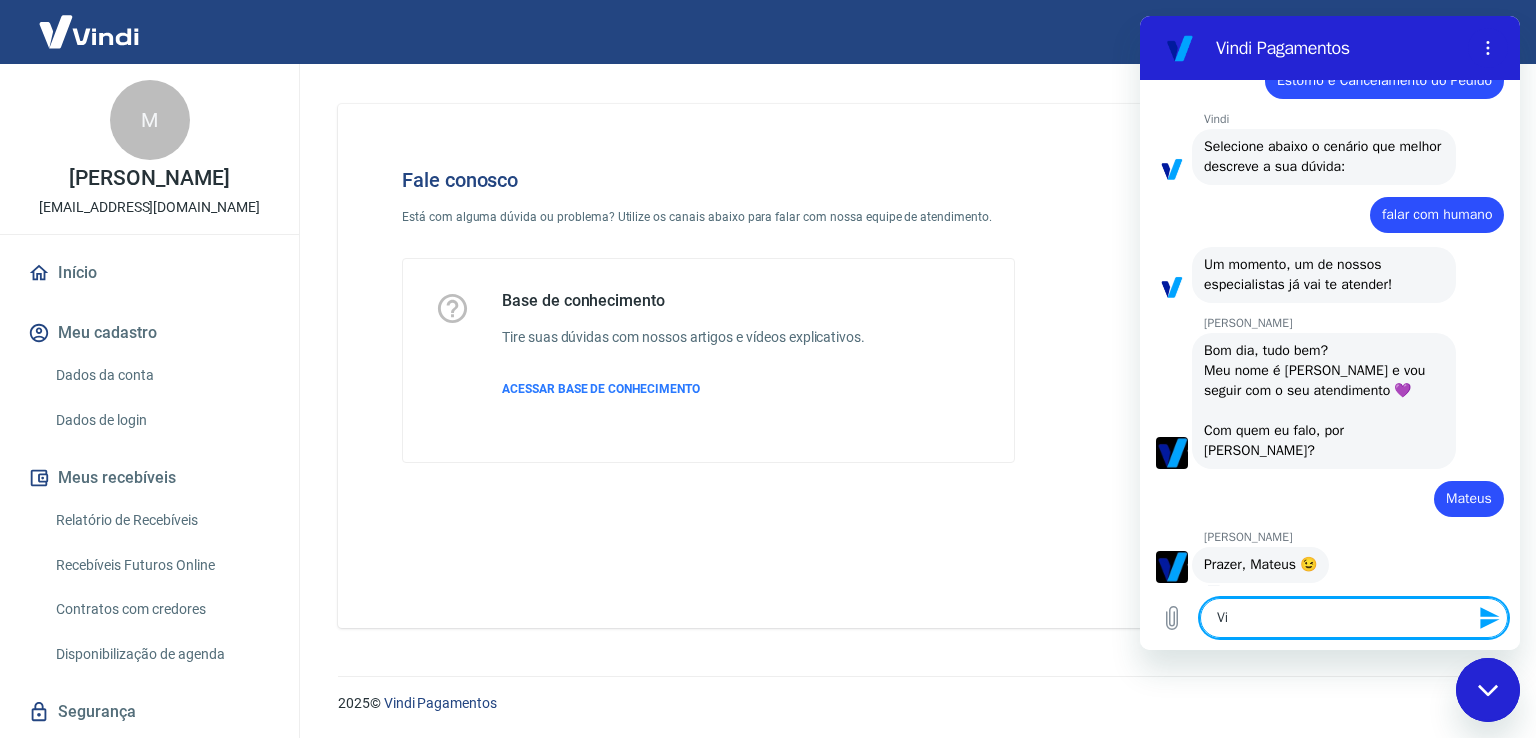 type on "Viv" 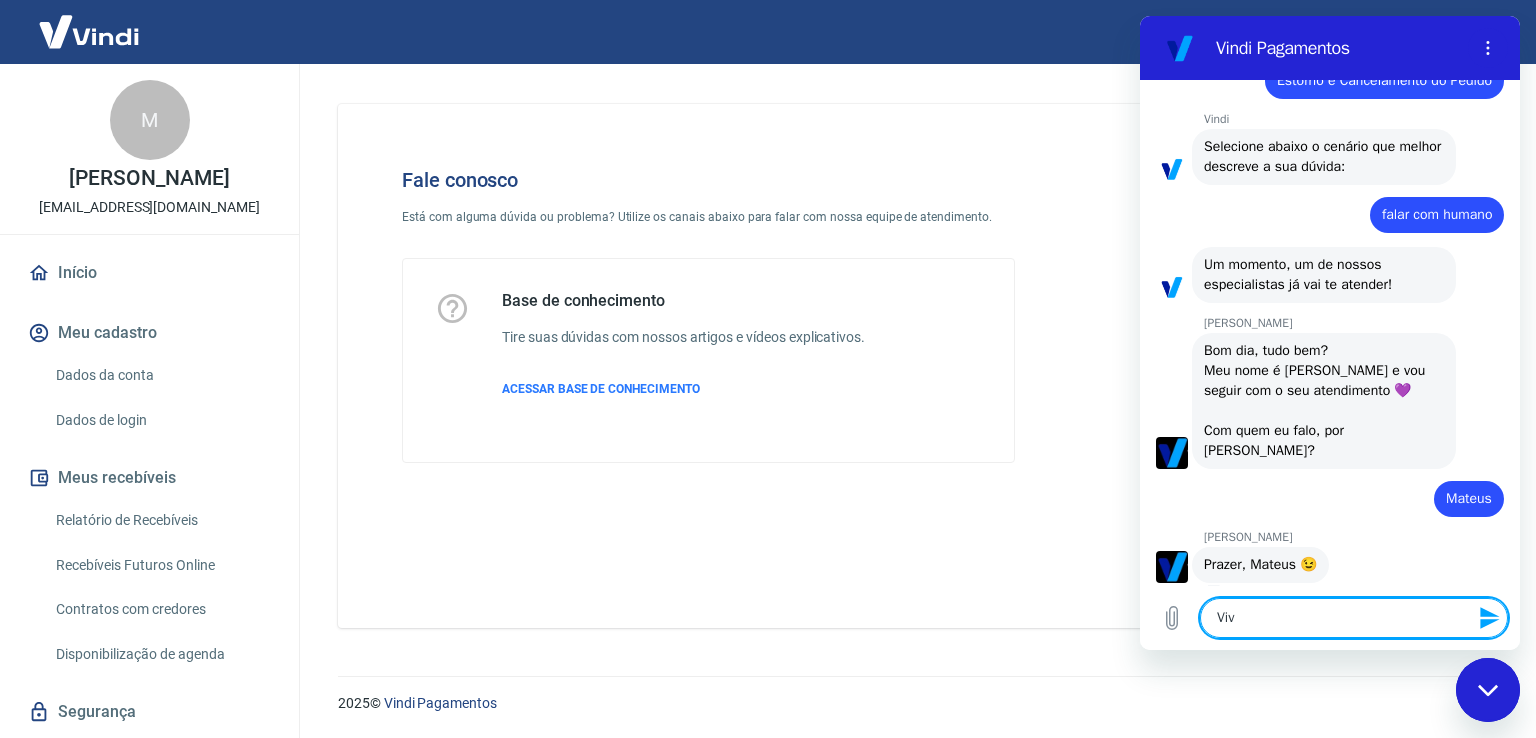 type on "Vivi" 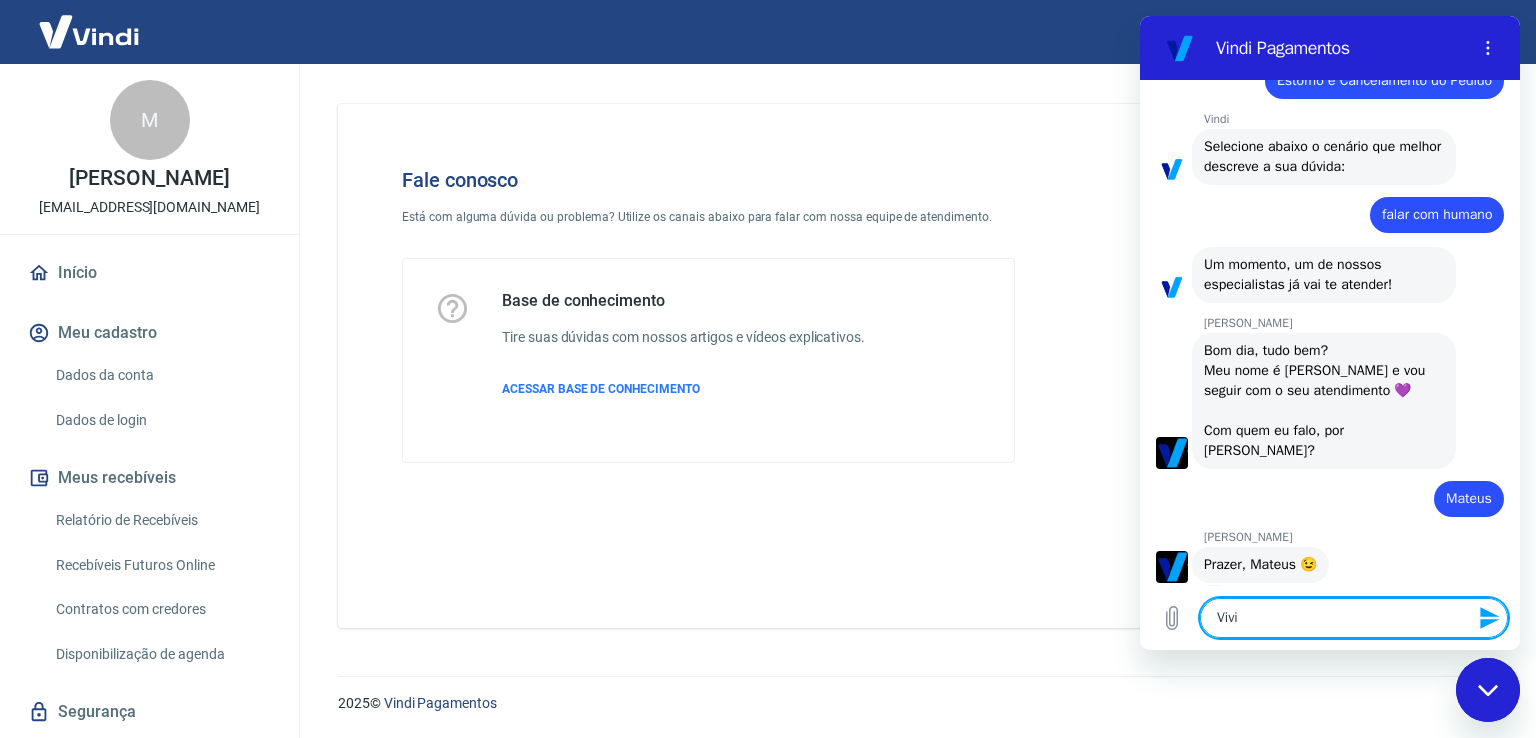 type on "Vivia" 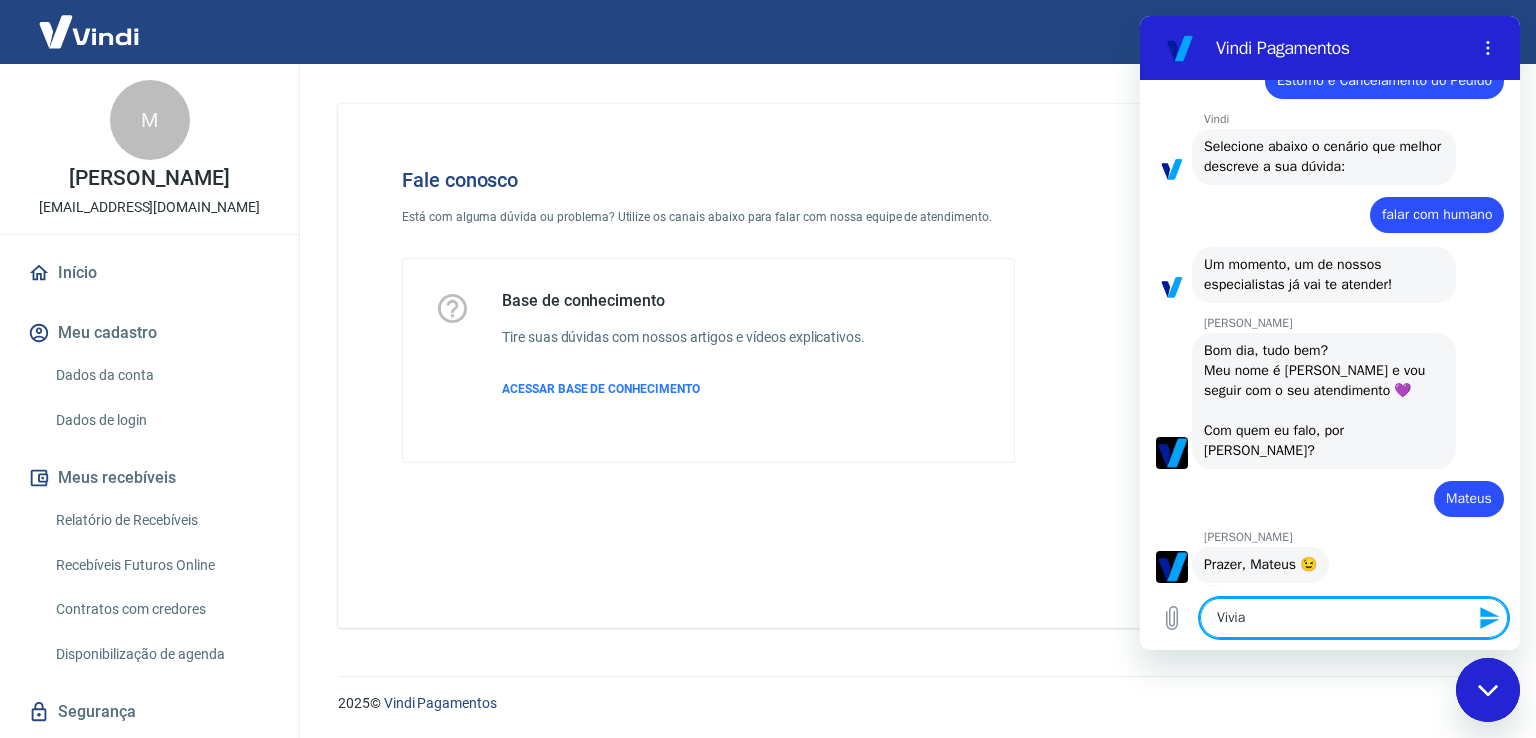 type on "[PERSON_NAME]" 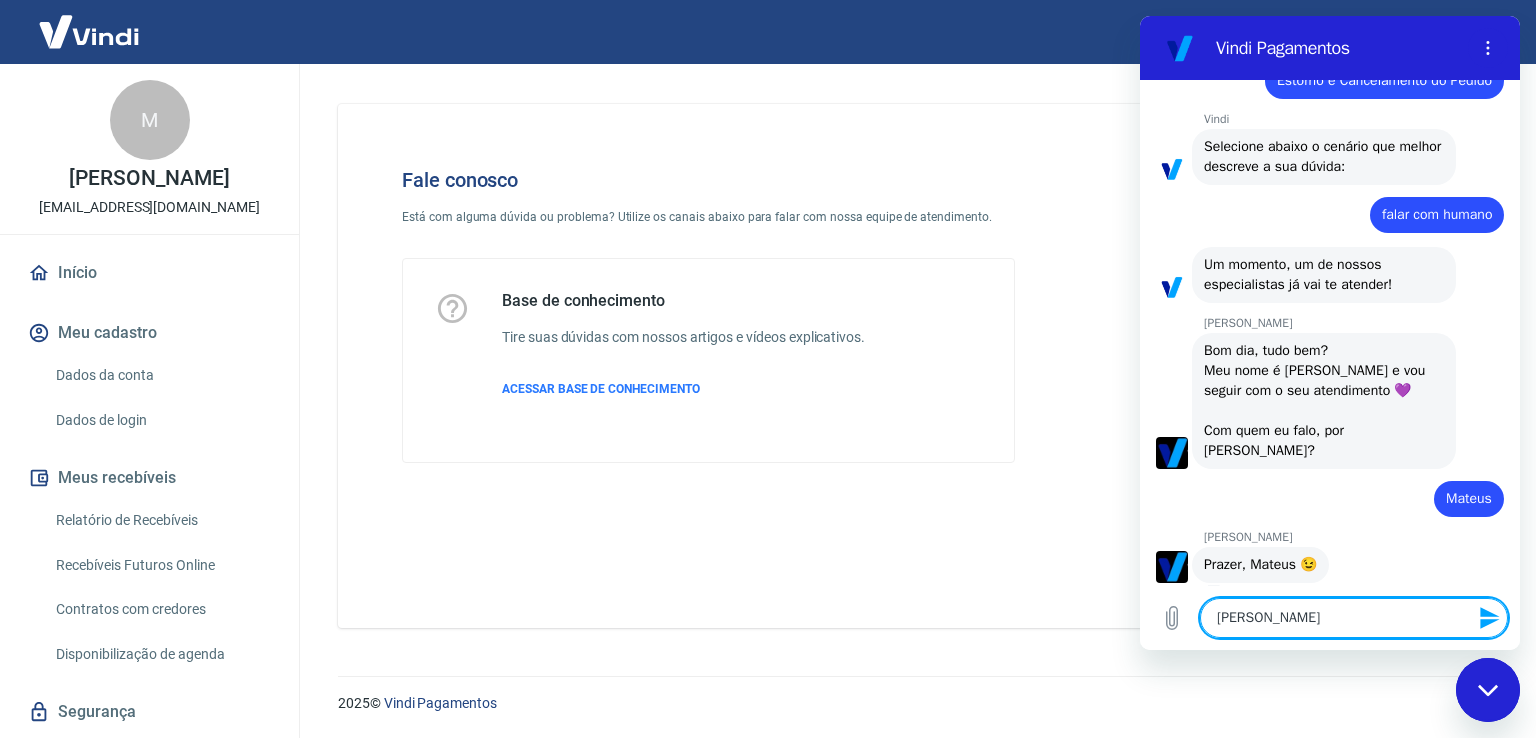 type on "Viviane" 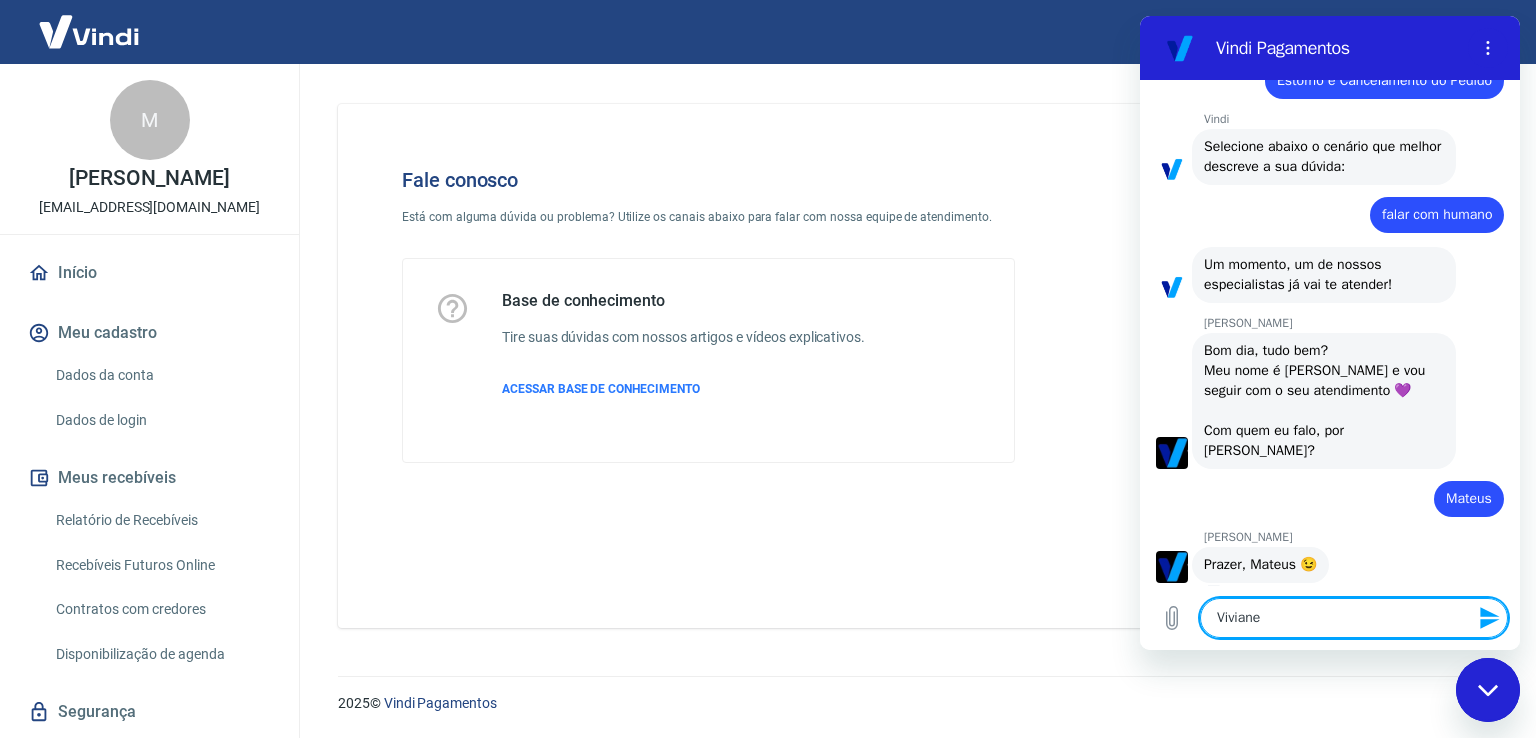 type on "[PERSON_NAME]," 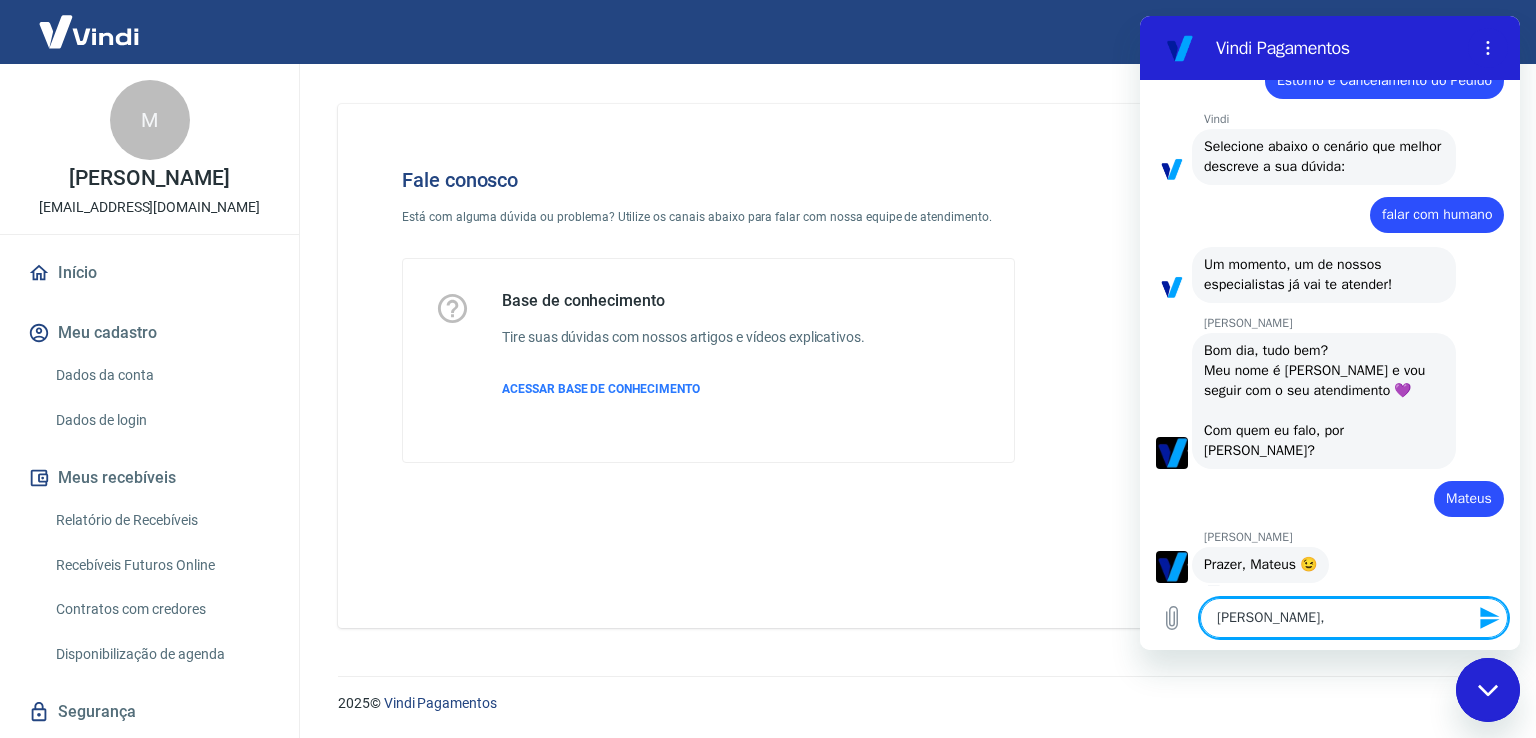 type on "[PERSON_NAME]," 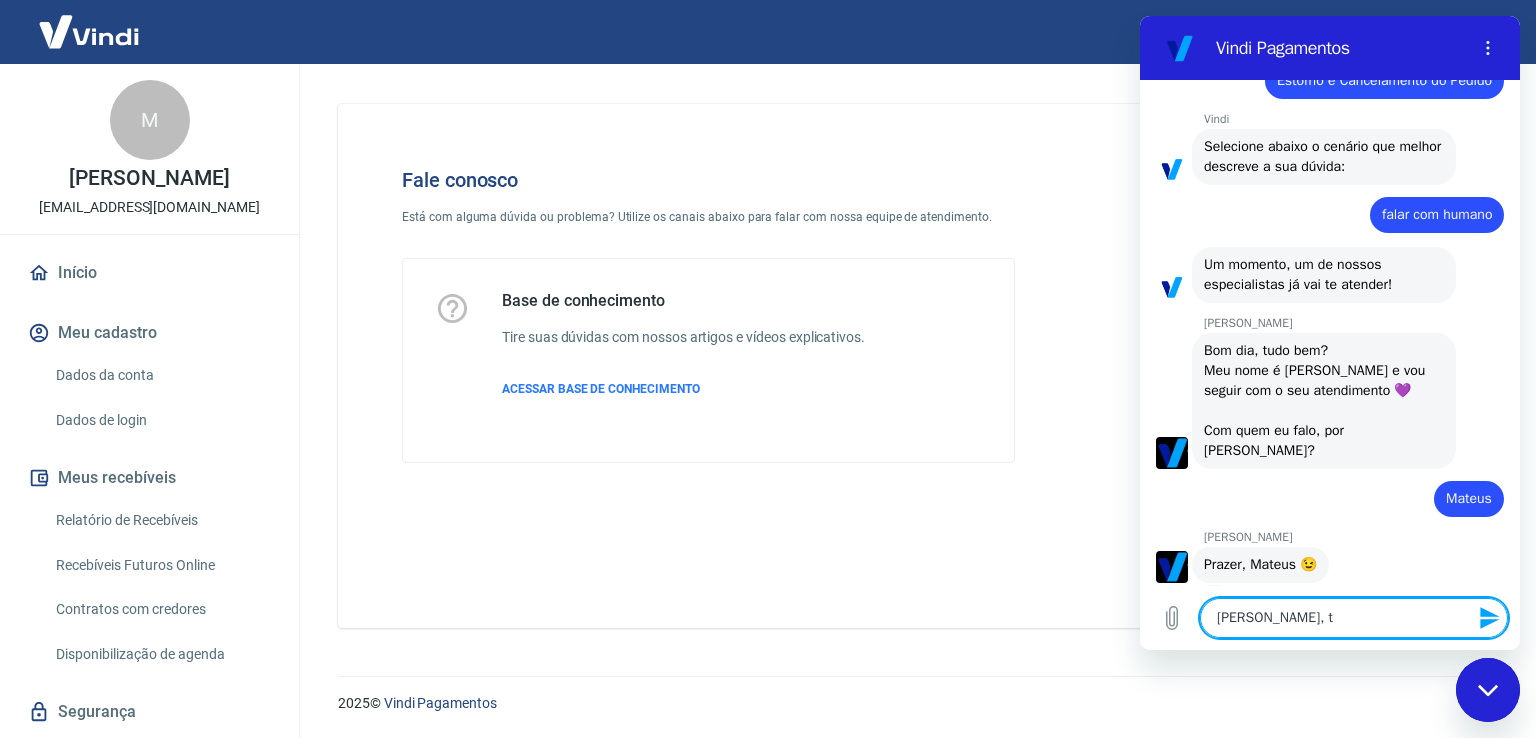 type on "[PERSON_NAME], tu" 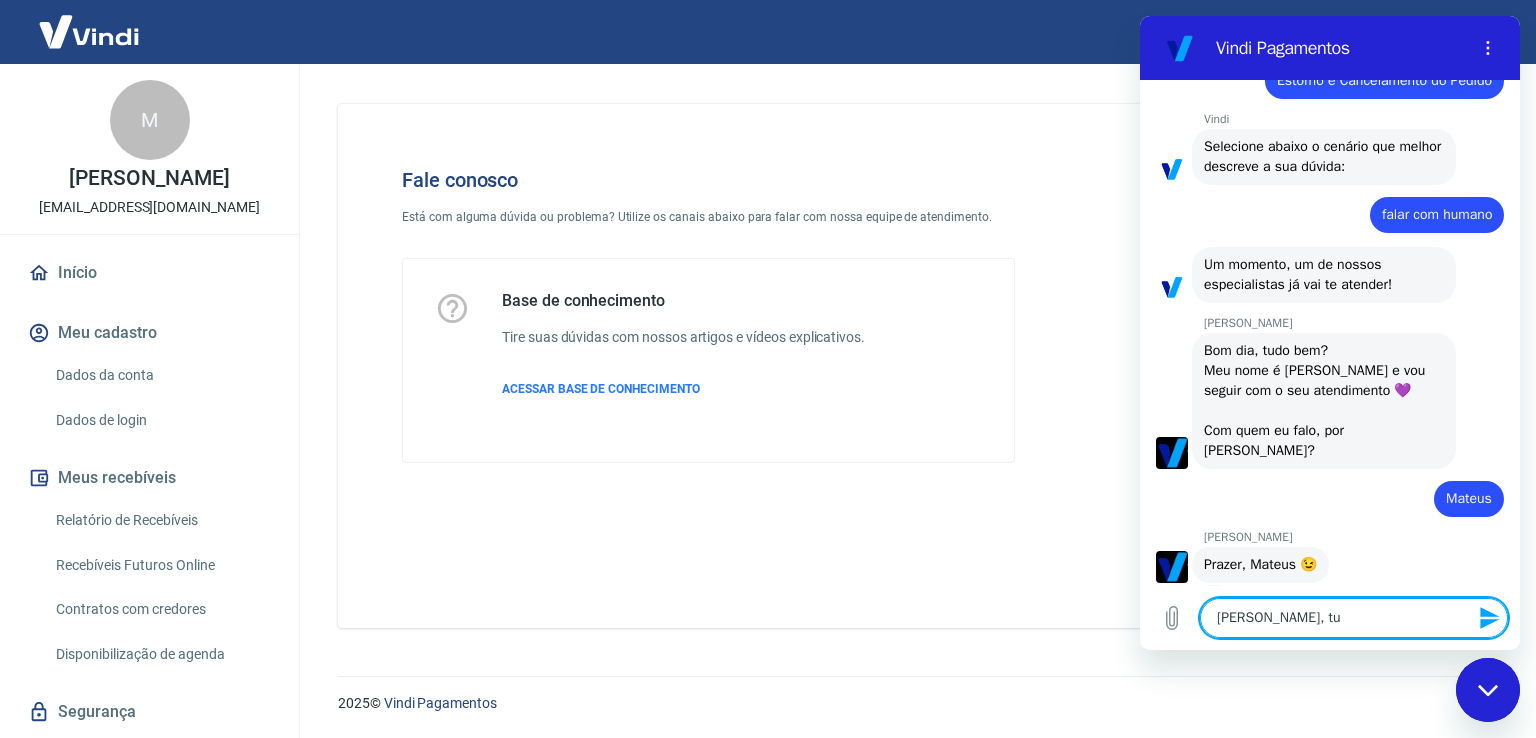 type on "[PERSON_NAME], tud" 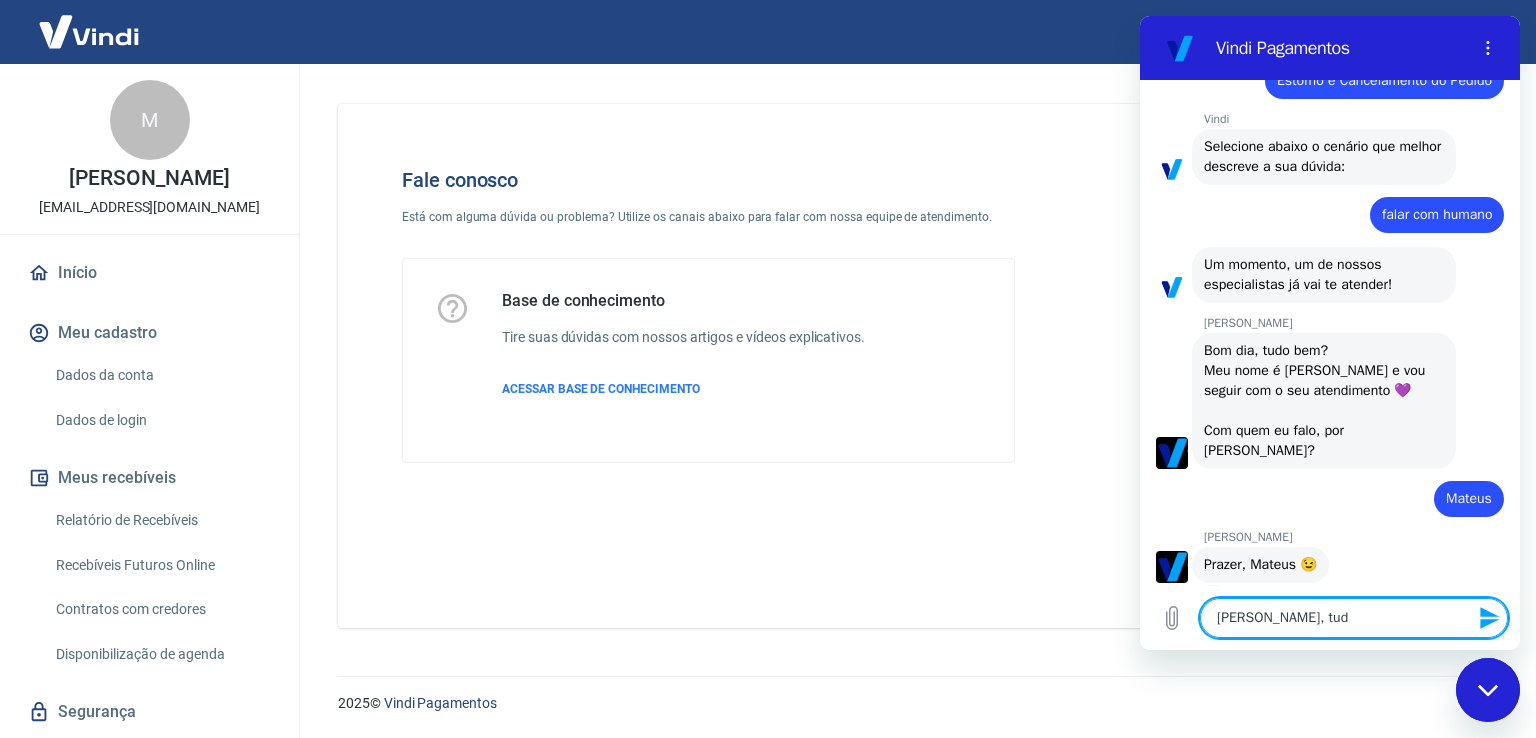type on "Viviane, tudo" 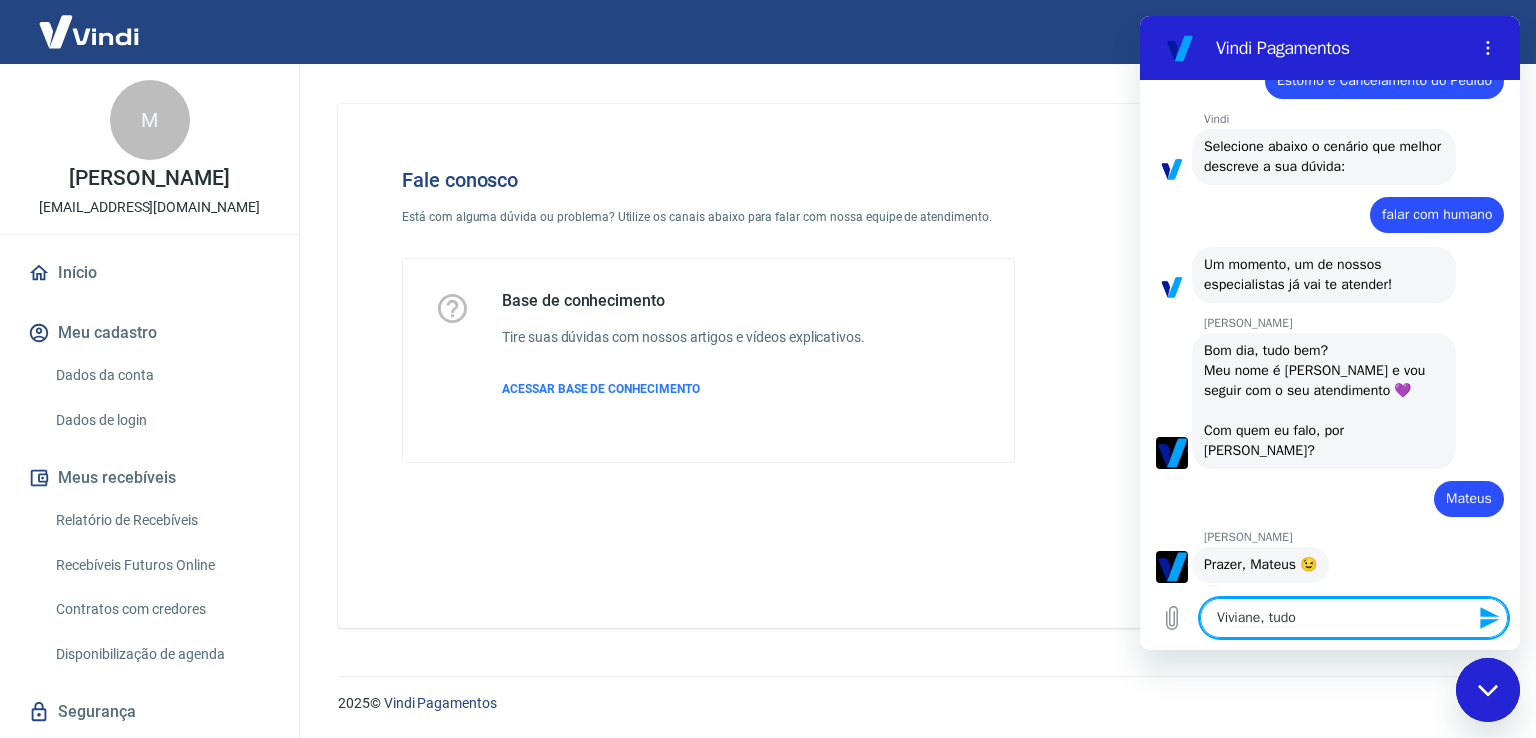 type on "Viviane, tudo" 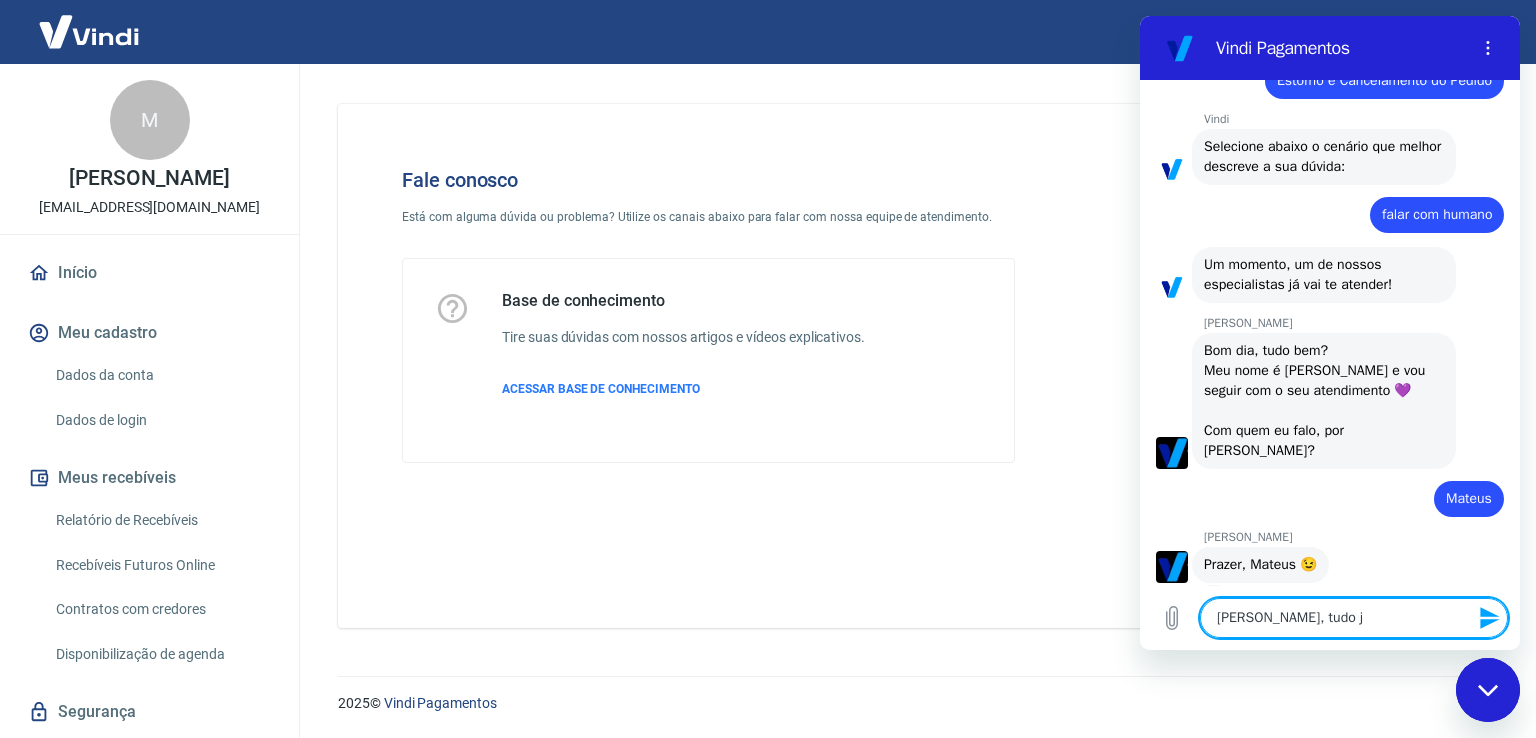 type on "[PERSON_NAME], tudo jo" 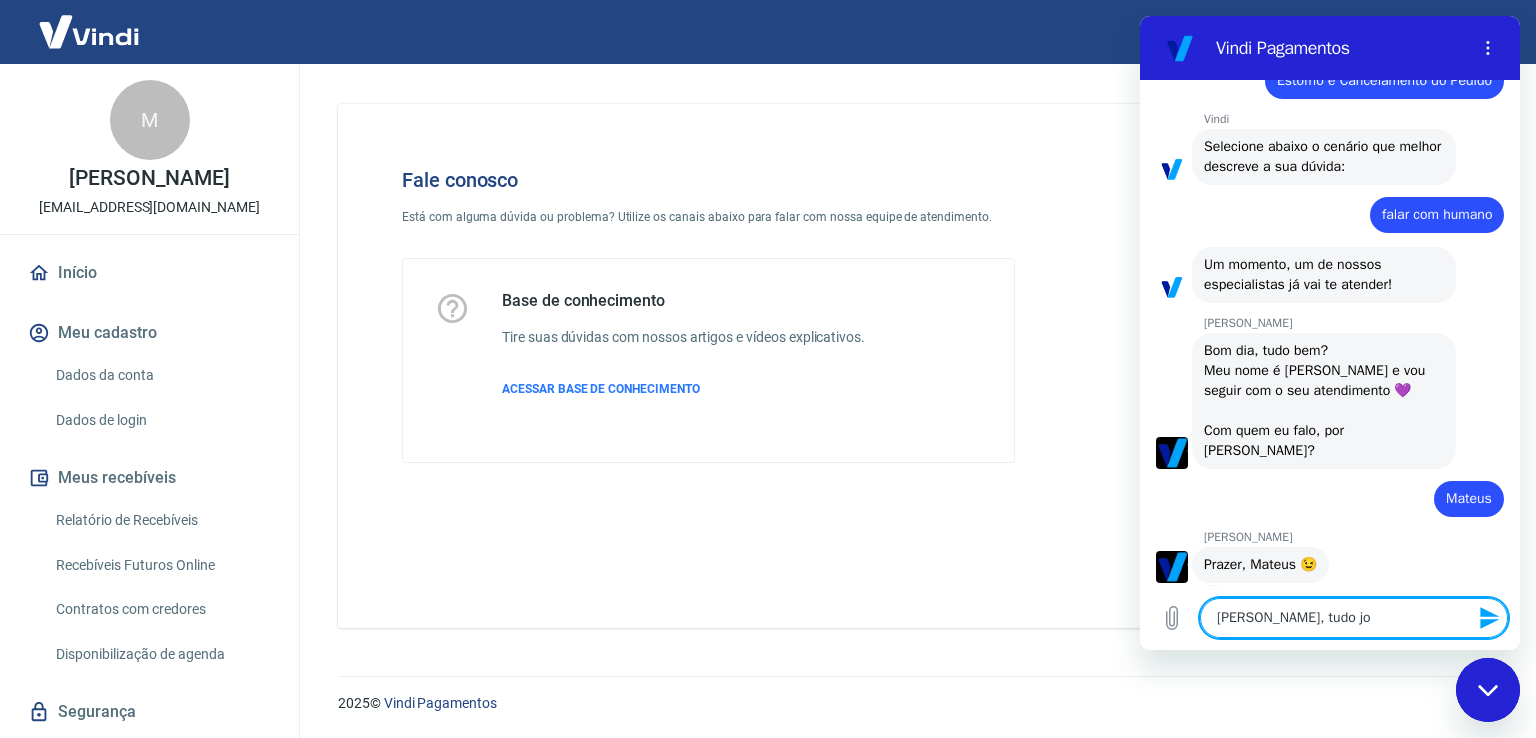 type on "[PERSON_NAME], tudo joi" 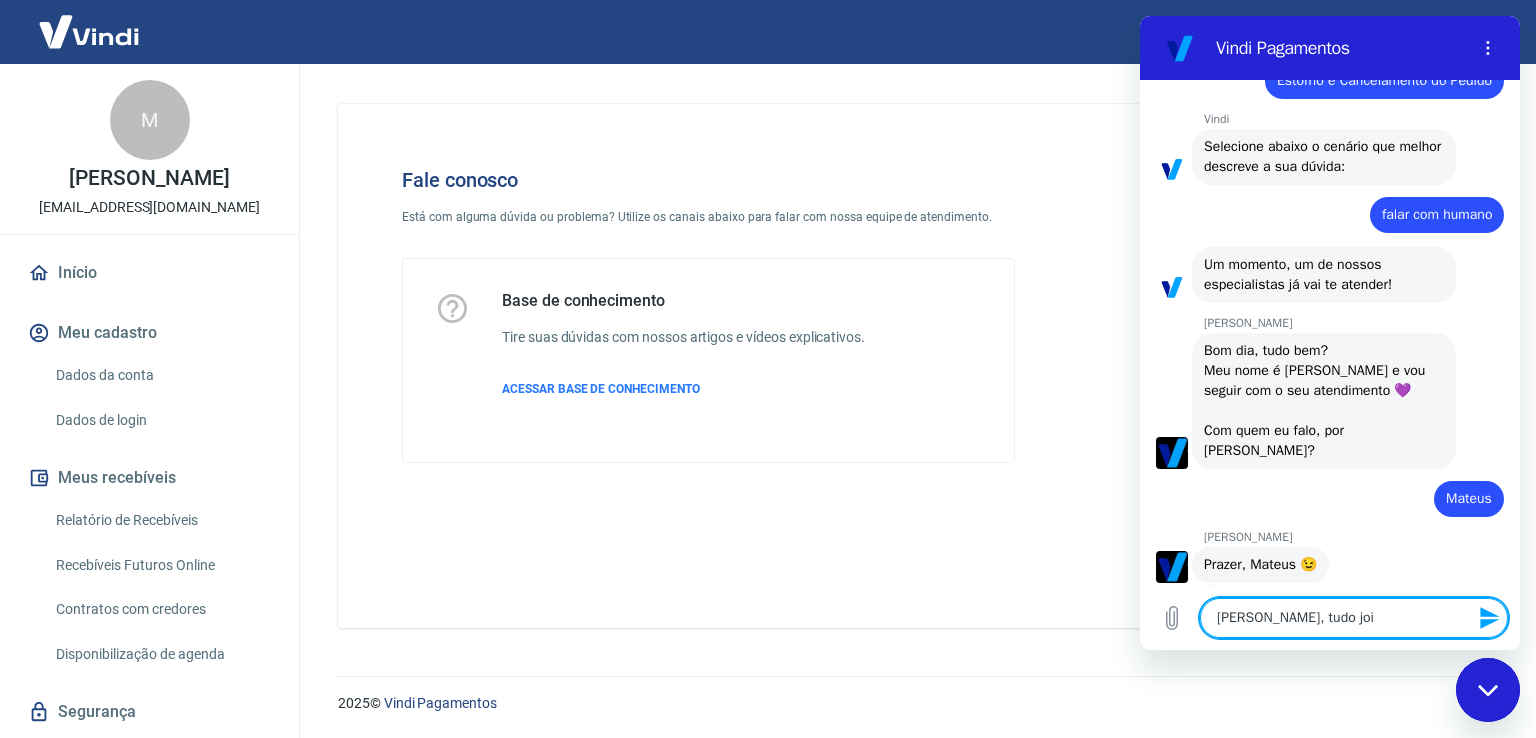 type on "[PERSON_NAME], tudo joia" 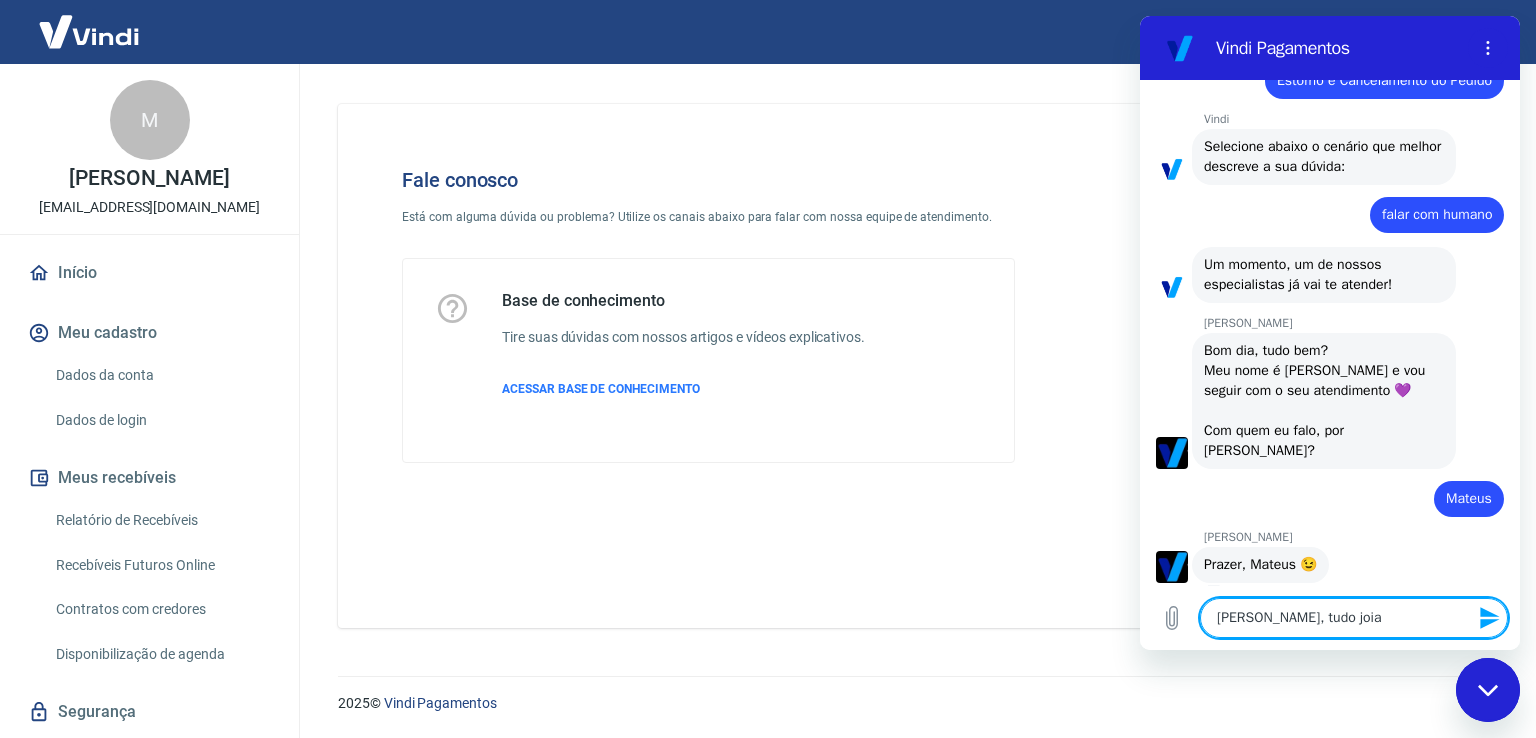 type on "[PERSON_NAME], tudo joia?" 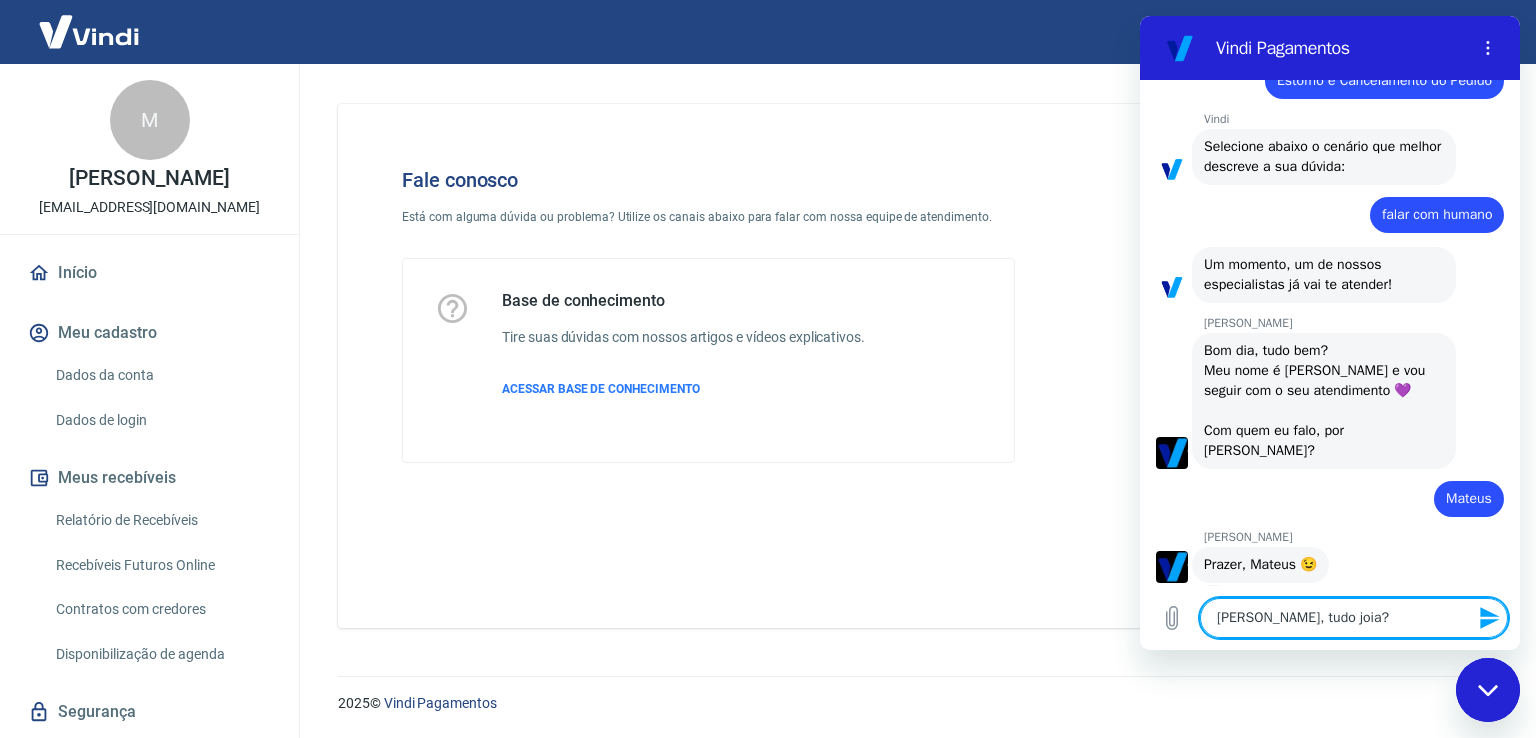 type on "[PERSON_NAME], tudo joia?" 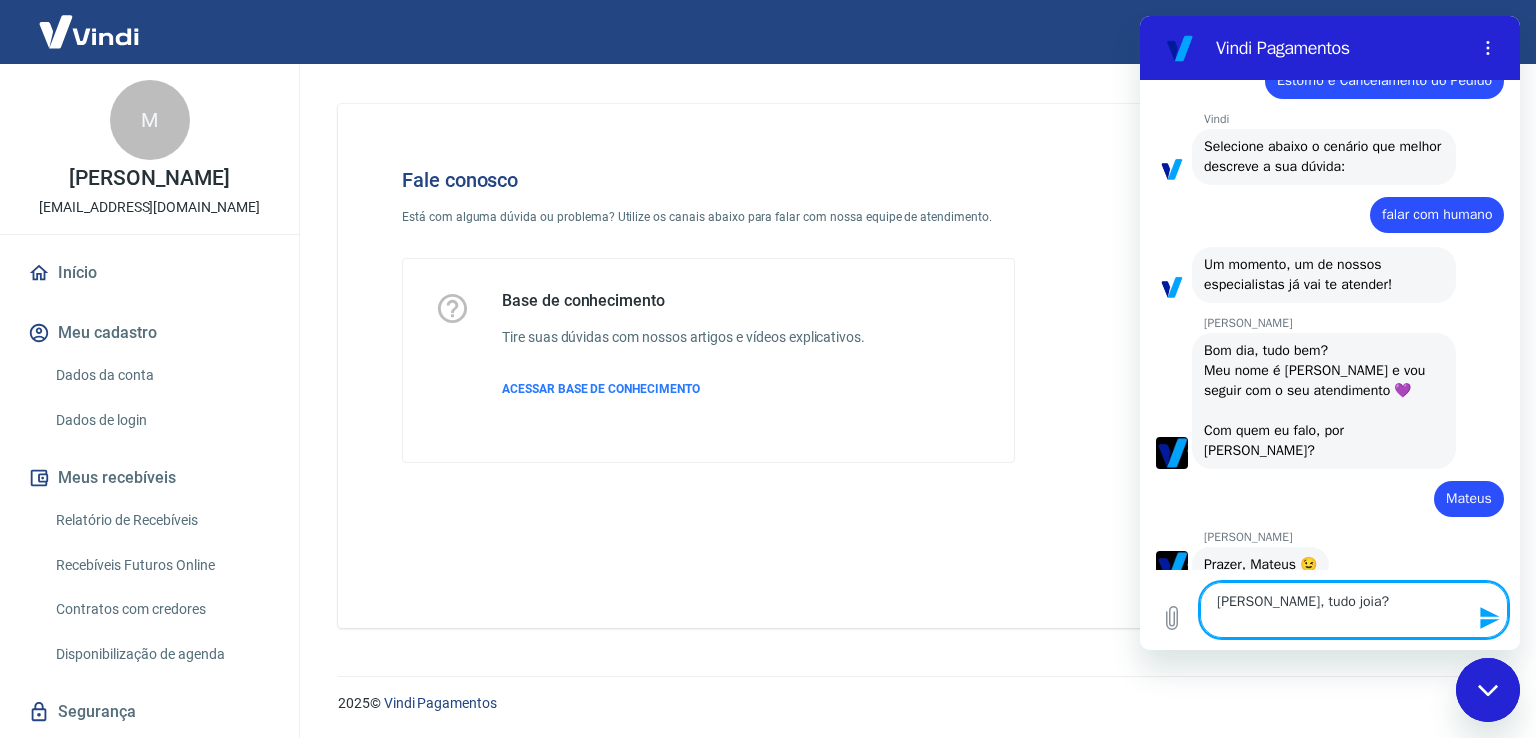 type on "[PERSON_NAME], tudo joia?
P" 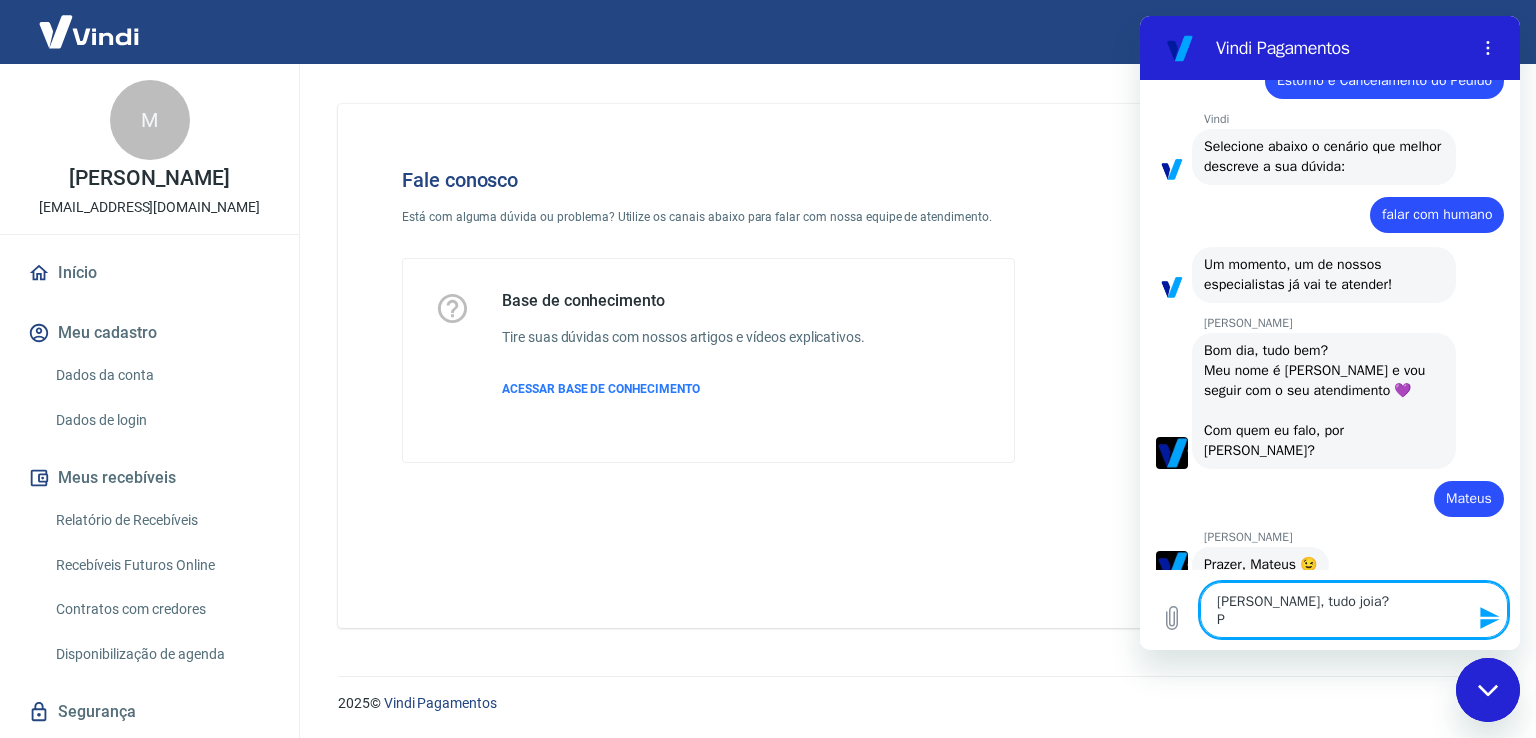 type on "[PERSON_NAME], tudo joia?
Pr" 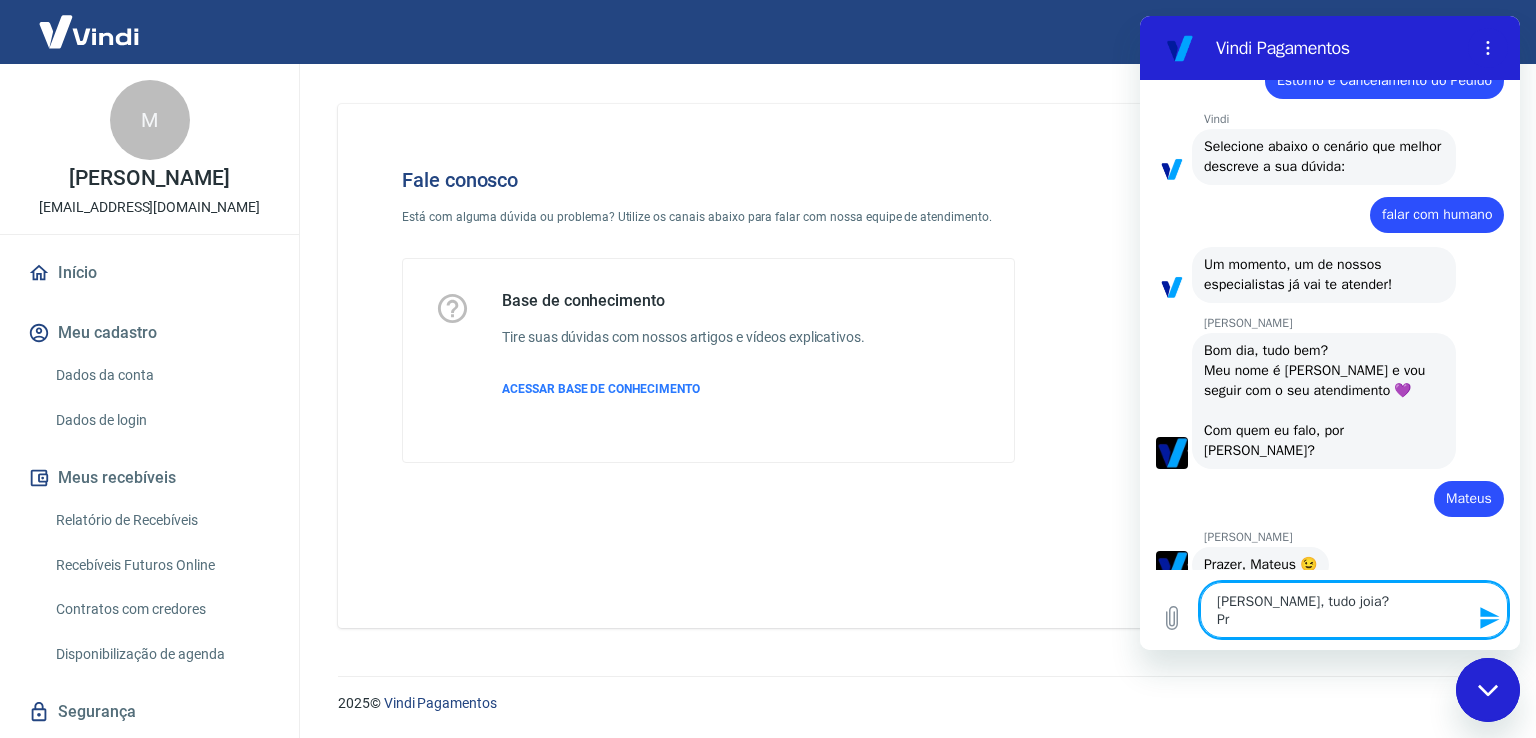 type on "[PERSON_NAME], tudo joia?
Pra" 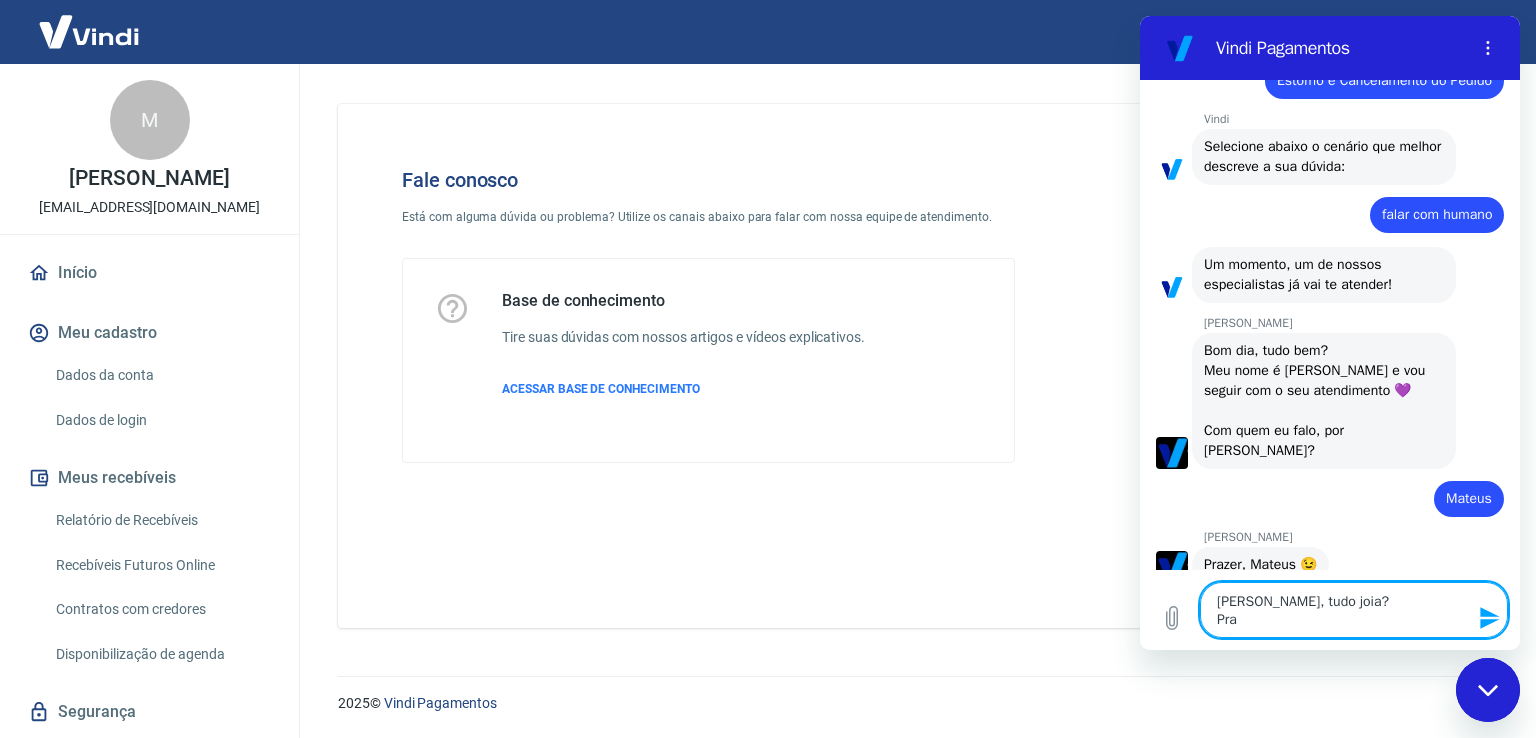type on "[PERSON_NAME], tudo joia?
Praz" 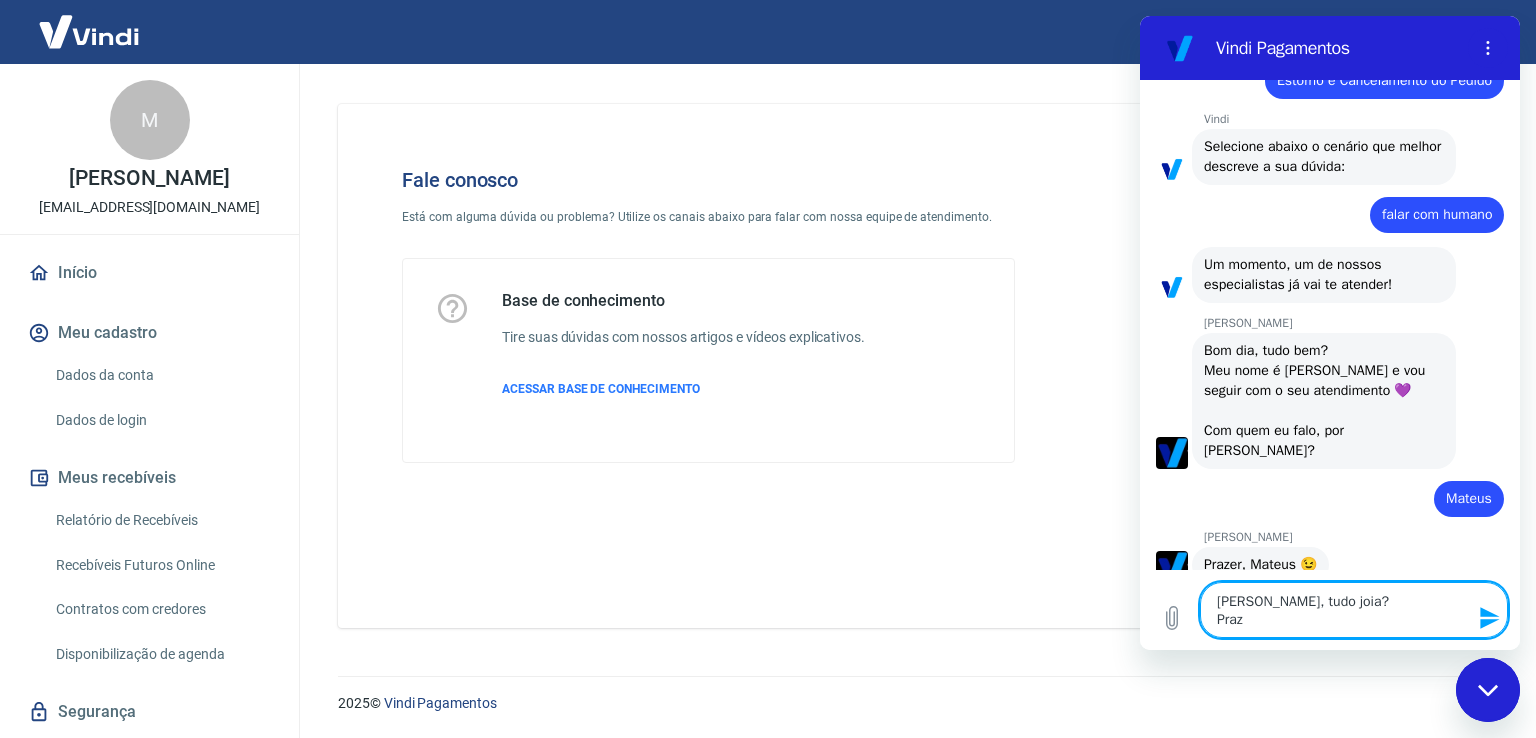 type on "[PERSON_NAME], tudo joia?
[GEOGRAPHIC_DATA]" 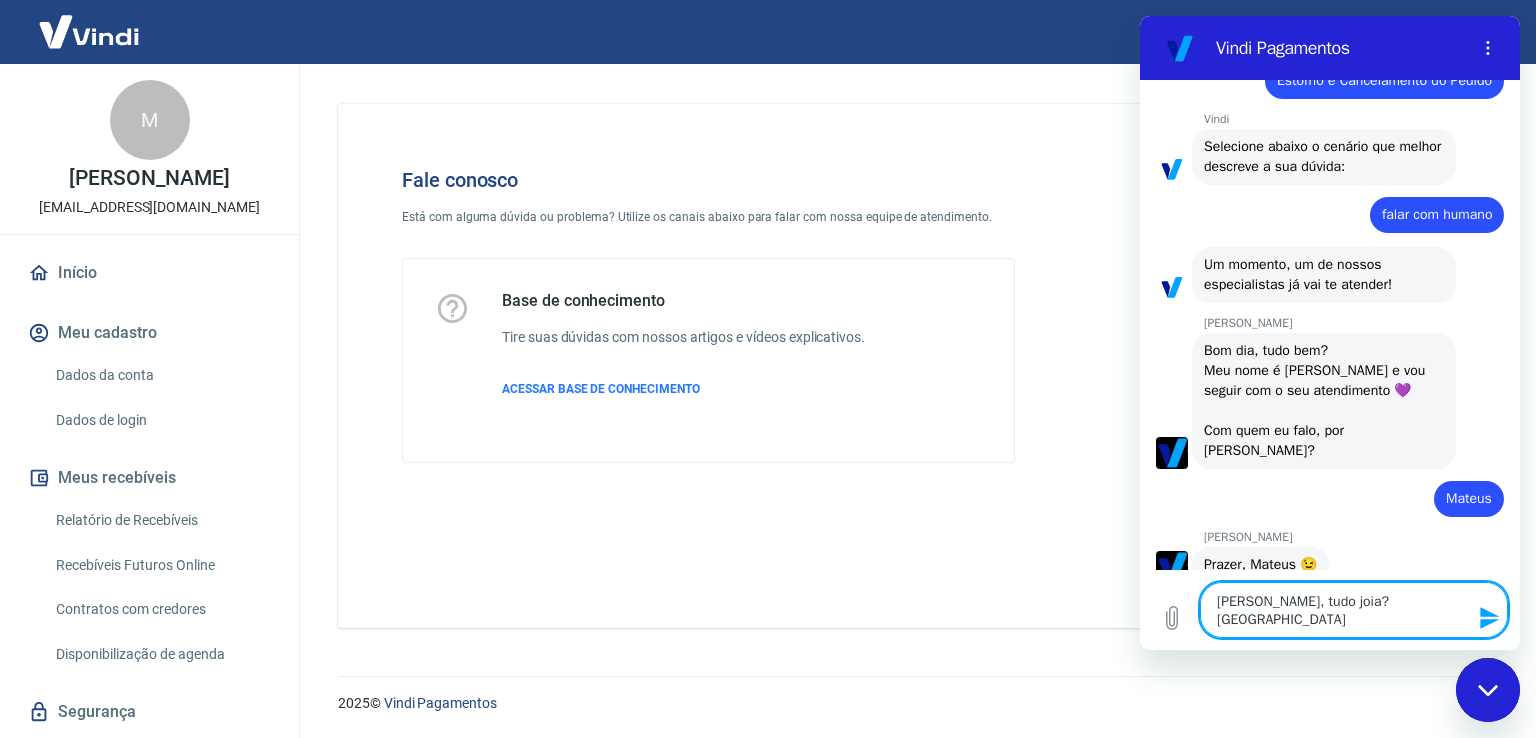 type on "[PERSON_NAME], tudo joia?
[GEOGRAPHIC_DATA]" 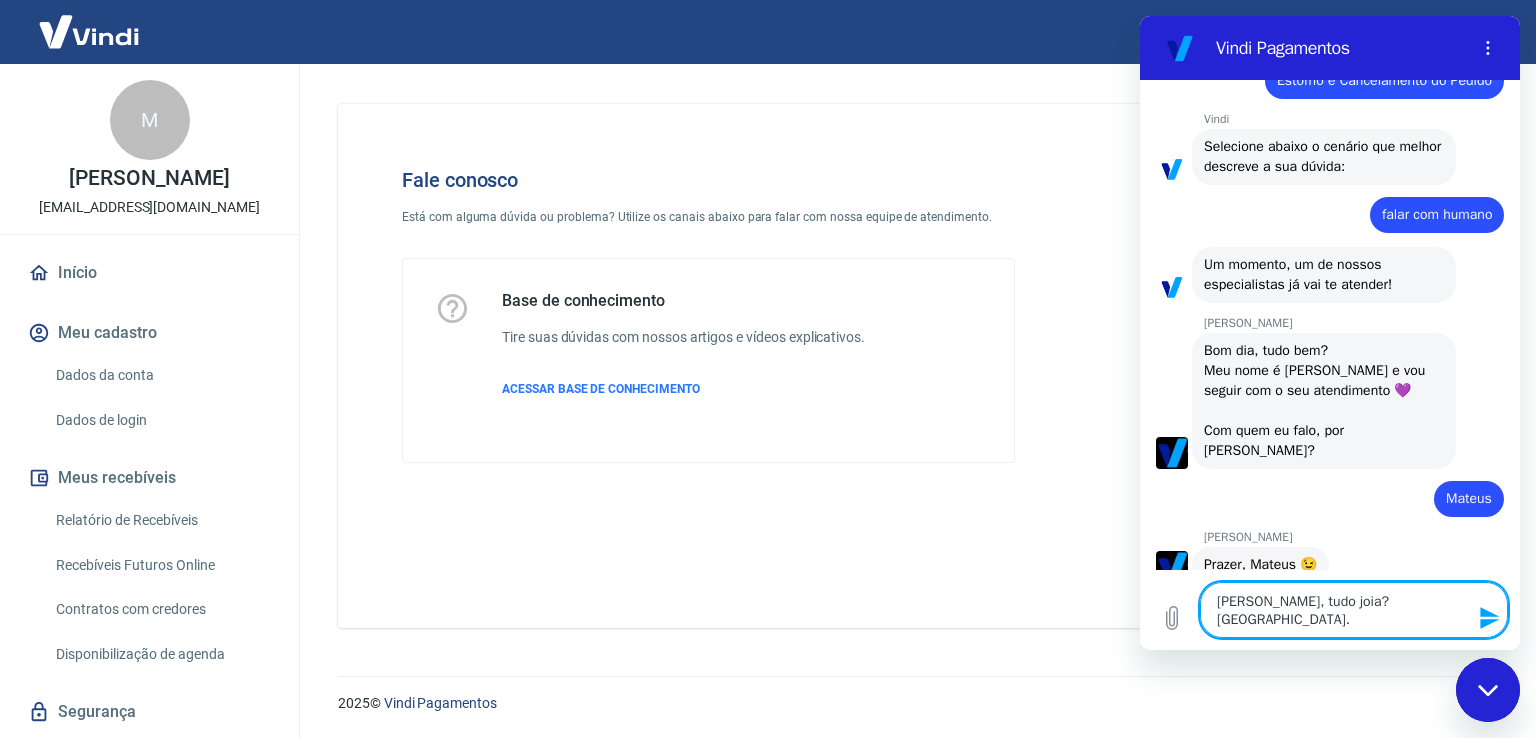 type on "[PERSON_NAME], tudo joia?
[GEOGRAPHIC_DATA]." 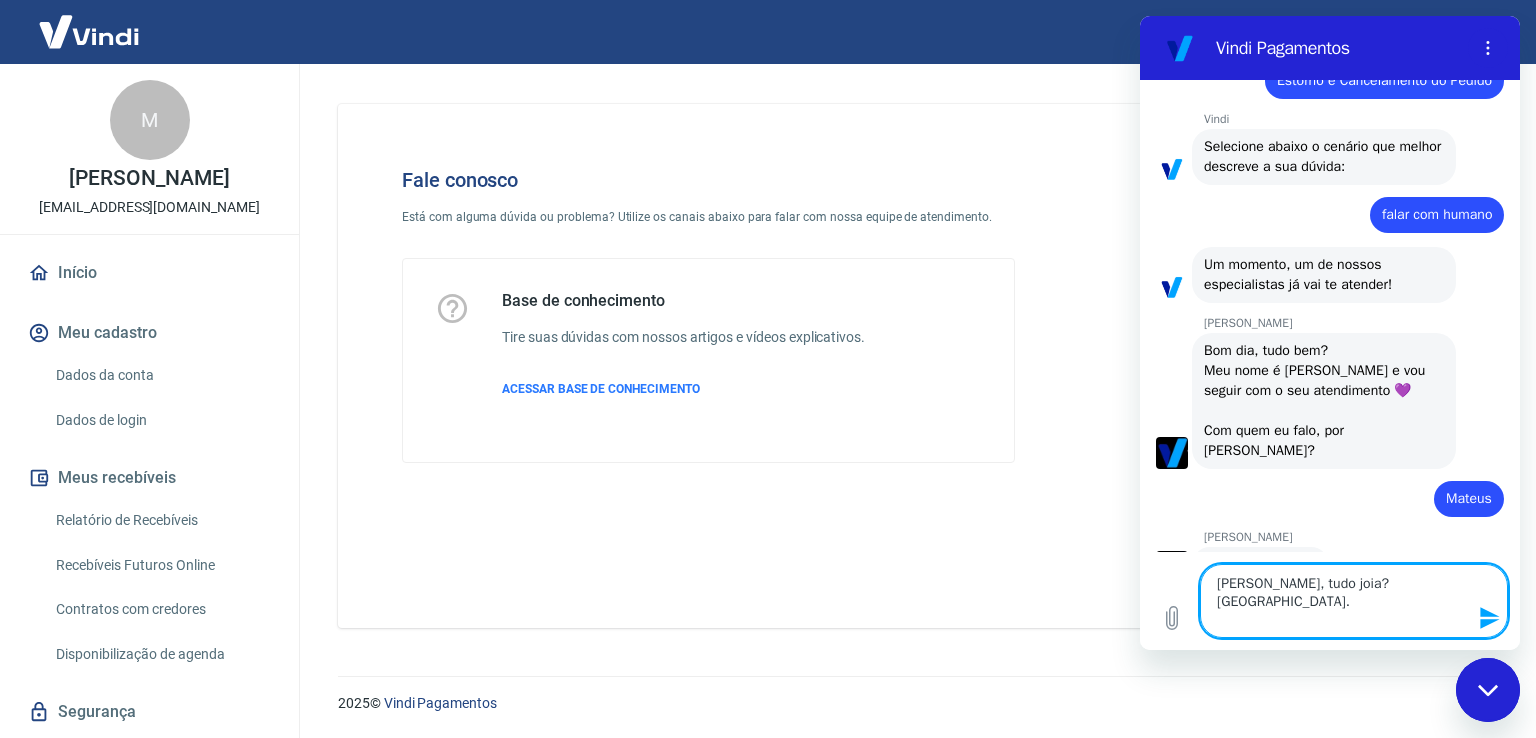 type on "[PERSON_NAME], tudo joia?
[GEOGRAPHIC_DATA]." 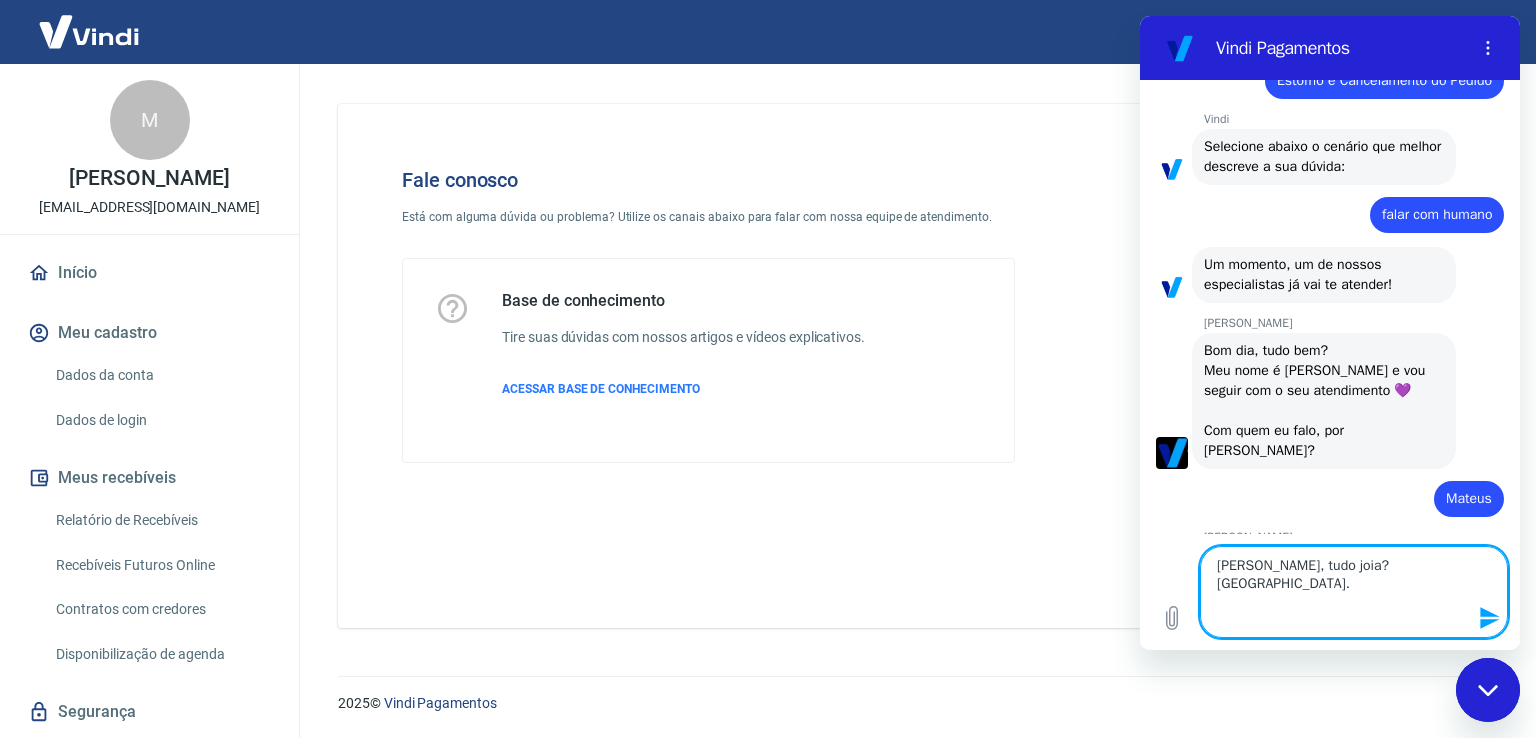 type on "[PERSON_NAME], tudo joia?
[GEOGRAPHIC_DATA].
N" 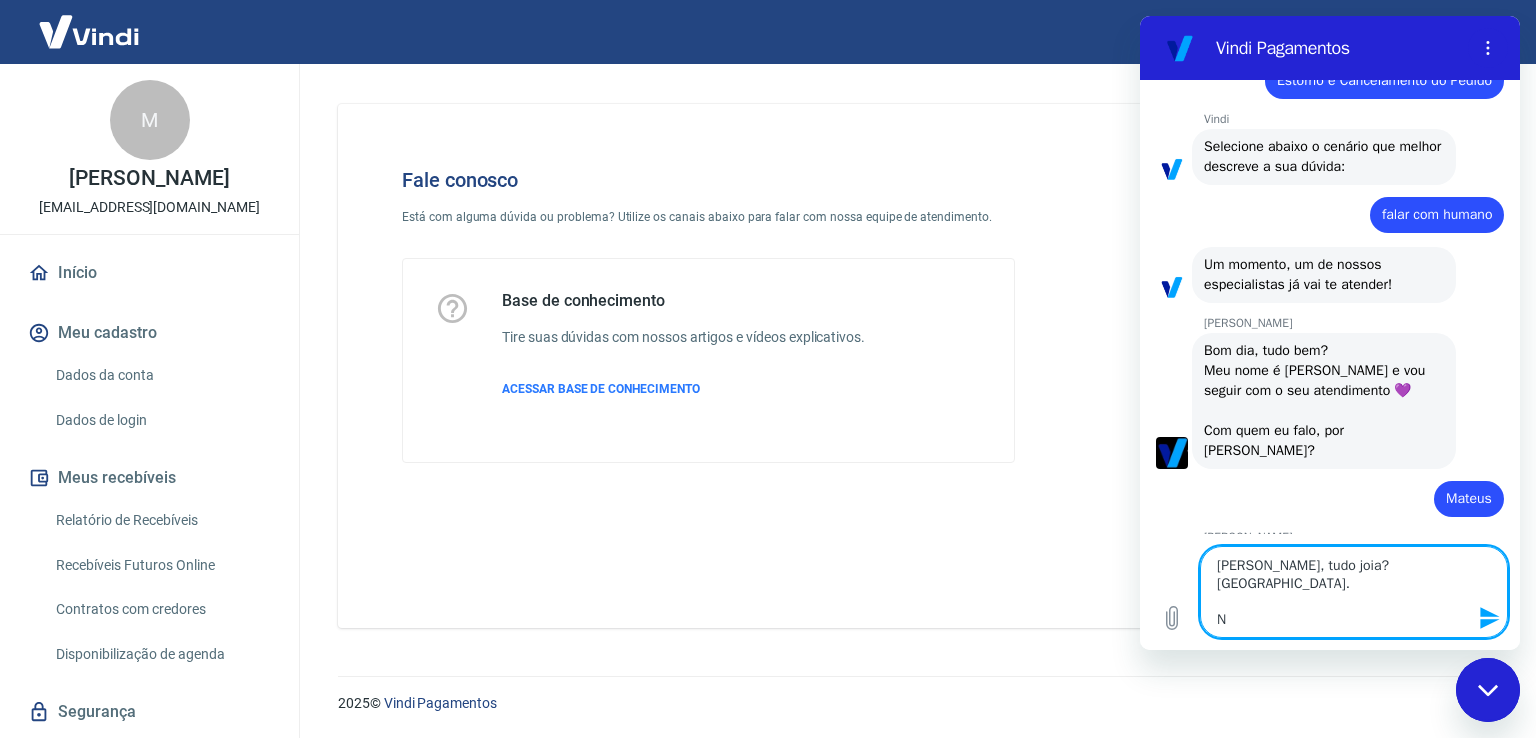type on "[PERSON_NAME], tudo joia?
[GEOGRAPHIC_DATA].
No" 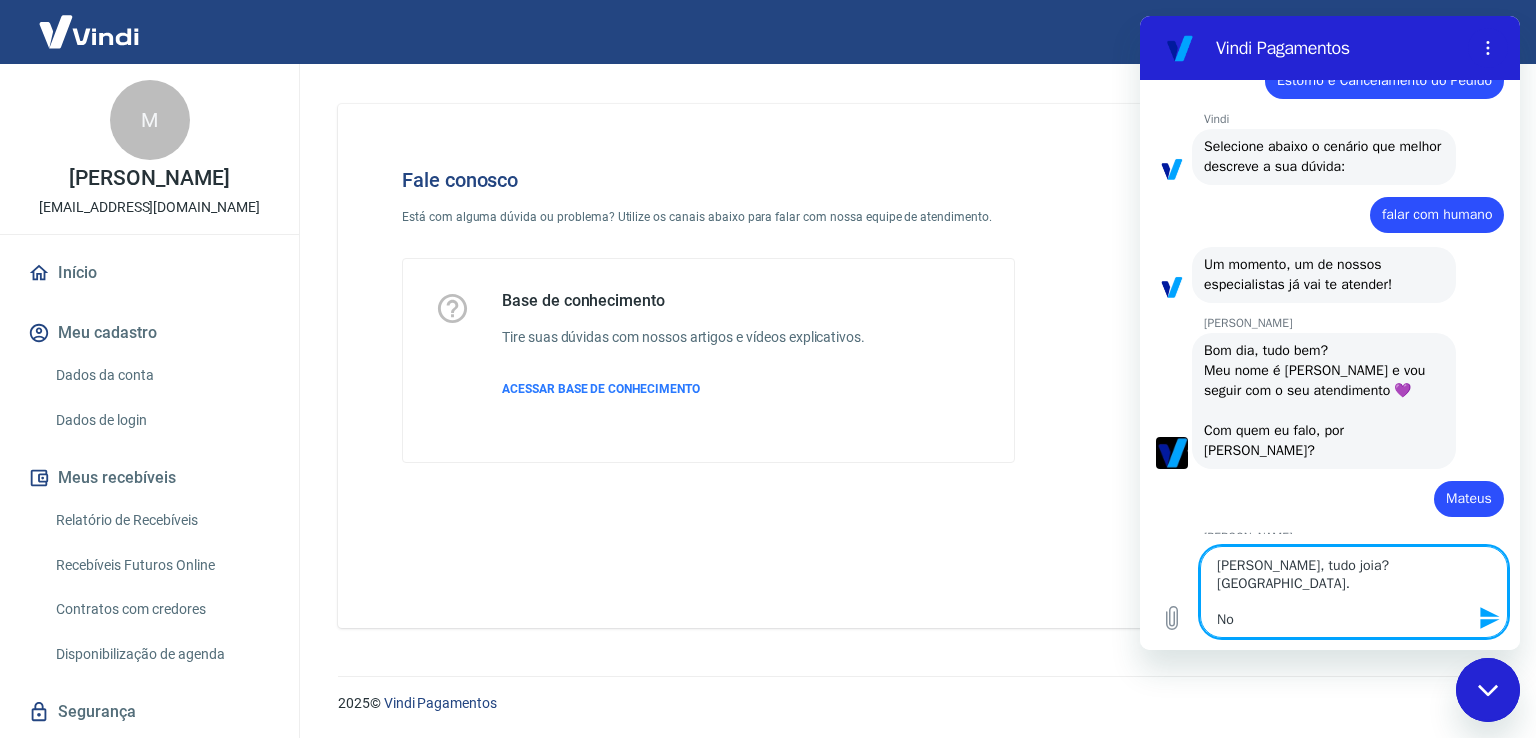 type on "[PERSON_NAME], tudo joia?
[GEOGRAPHIC_DATA].
No" 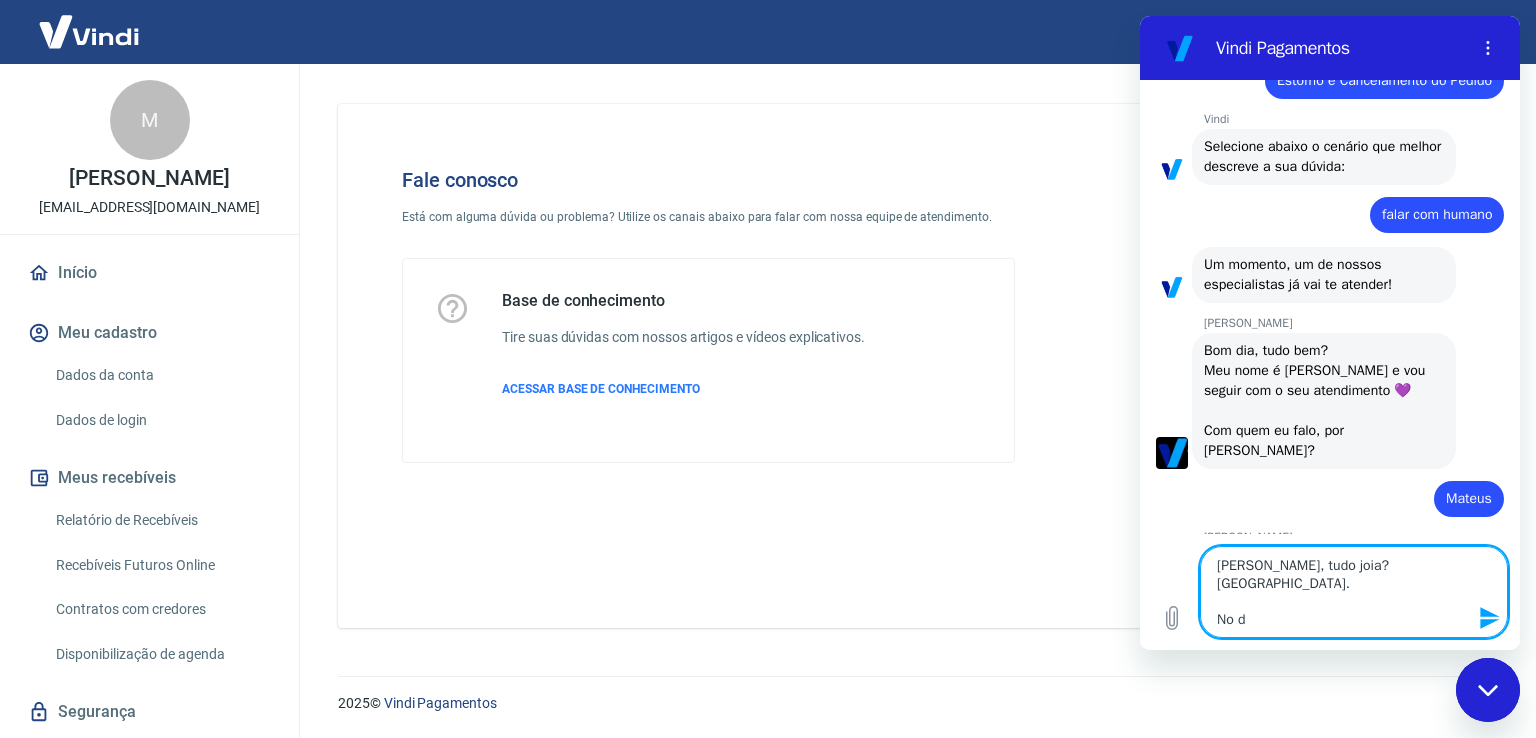 type on "[PERSON_NAME], tudo joia?
[GEOGRAPHIC_DATA].
No di" 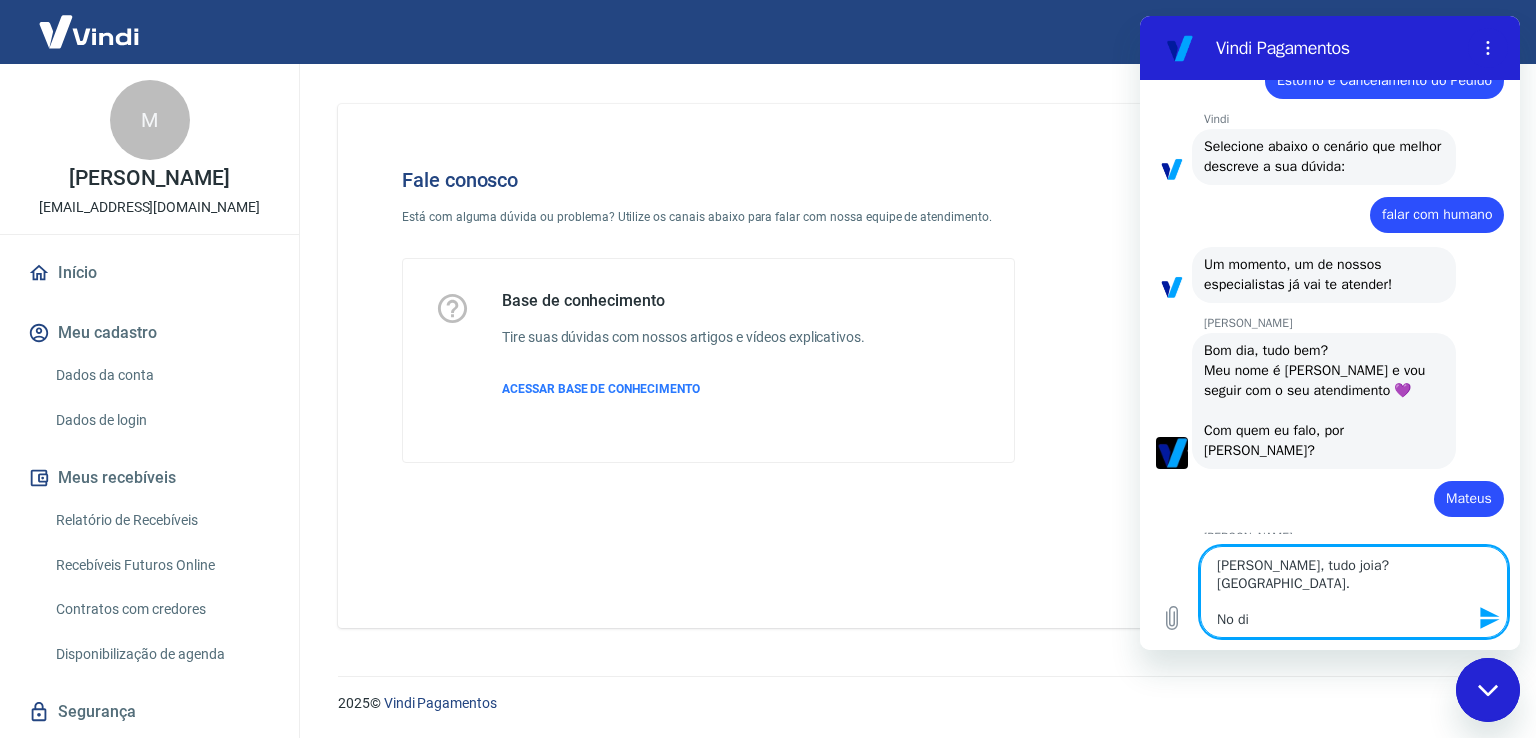 type on "[PERSON_NAME], tudo joia?
[GEOGRAPHIC_DATA].
No dia" 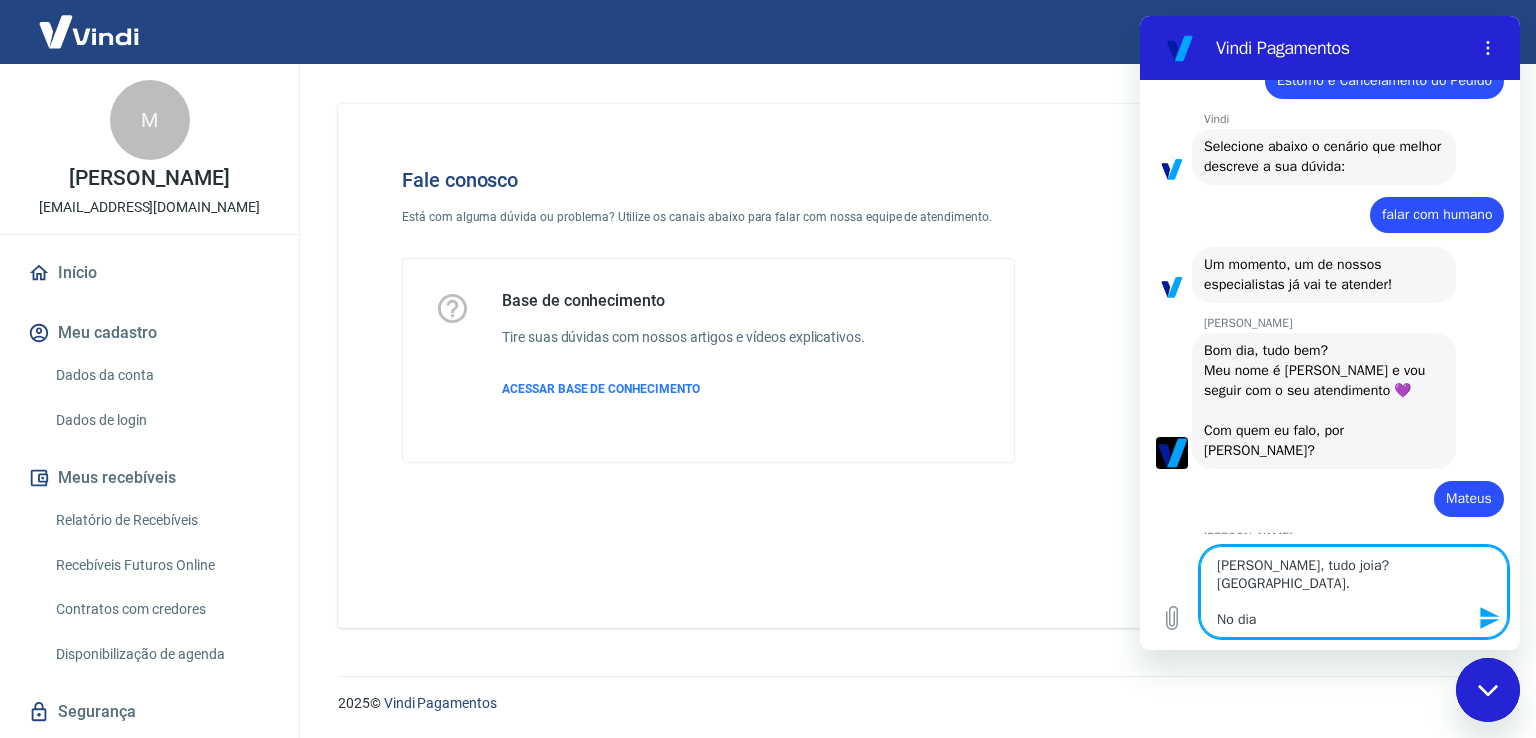 type on "[PERSON_NAME], tudo joia?
[GEOGRAPHIC_DATA].
No dia" 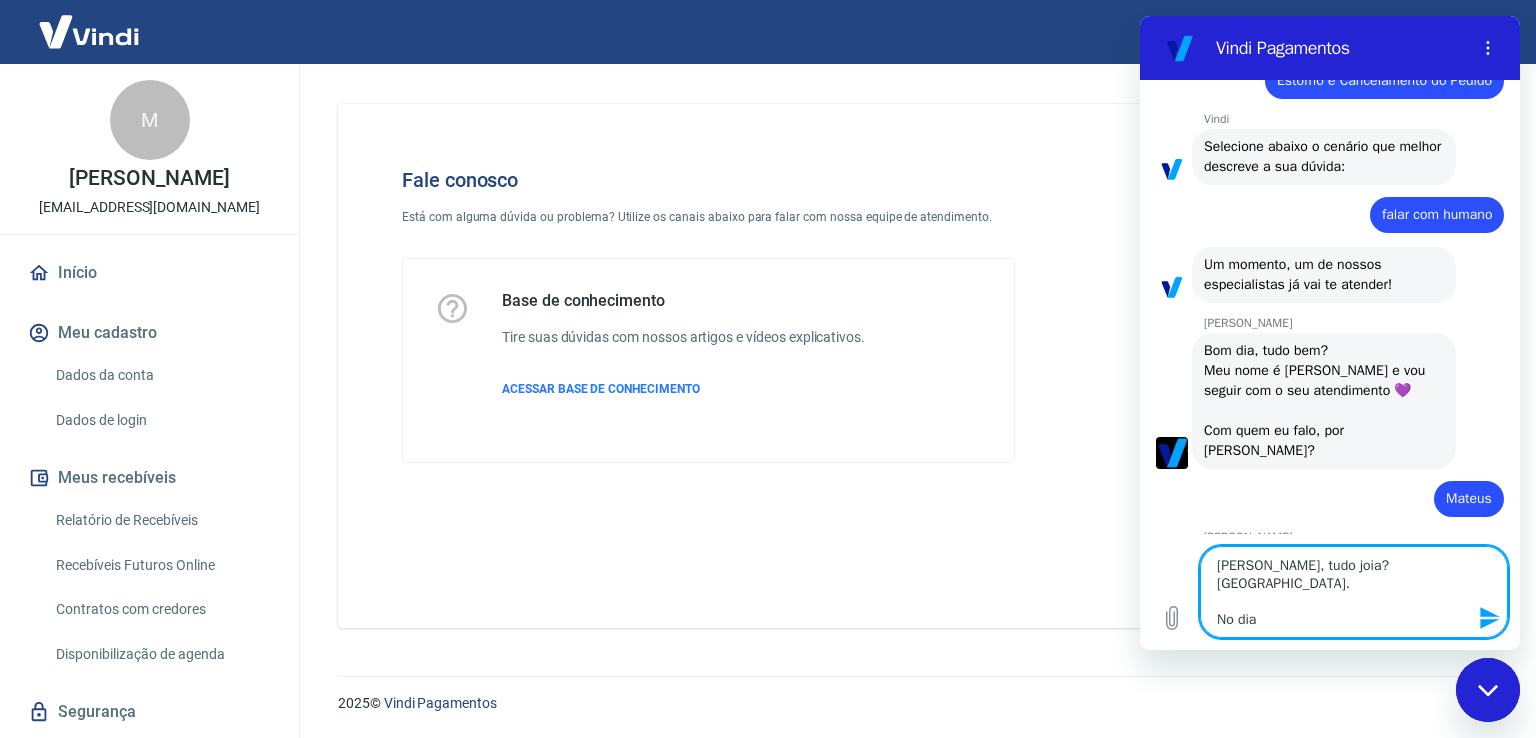 type on "[PERSON_NAME], tudo joia?
[GEOGRAPHIC_DATA].
No dia 0" 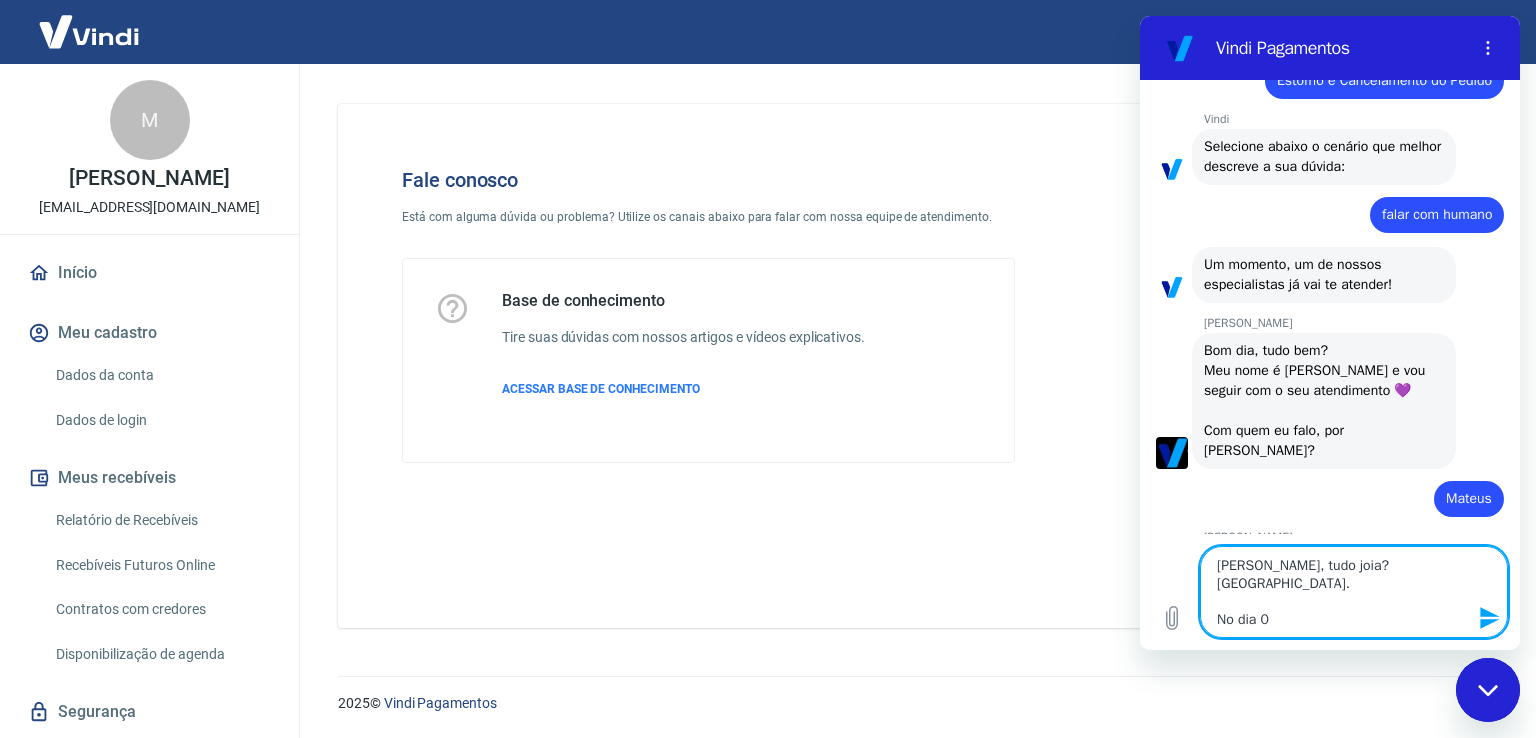 type on "[PERSON_NAME], tudo joia?
[GEOGRAPHIC_DATA].
No dia 09" 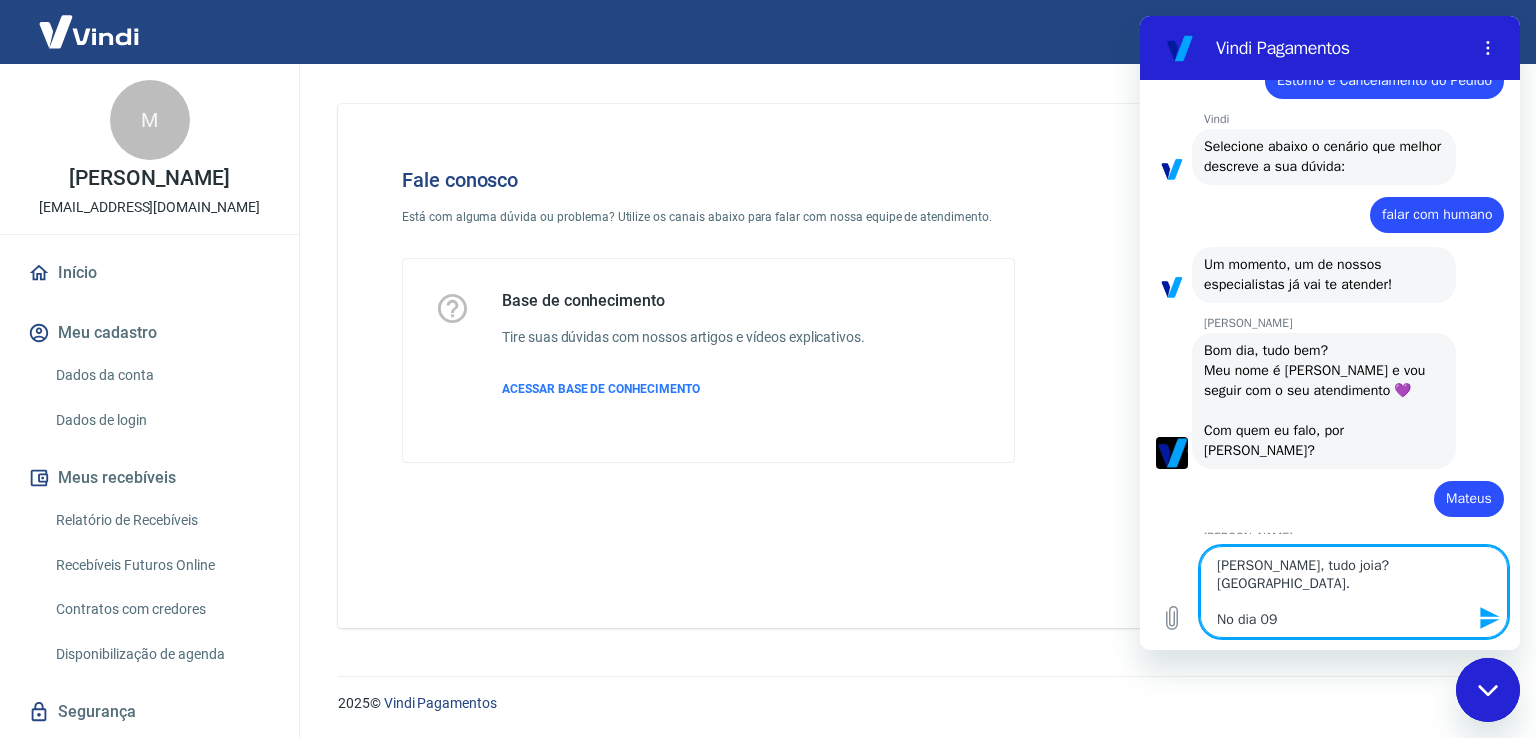 type on "[PERSON_NAME], tudo joia?
[GEOGRAPHIC_DATA].
No dia 09/" 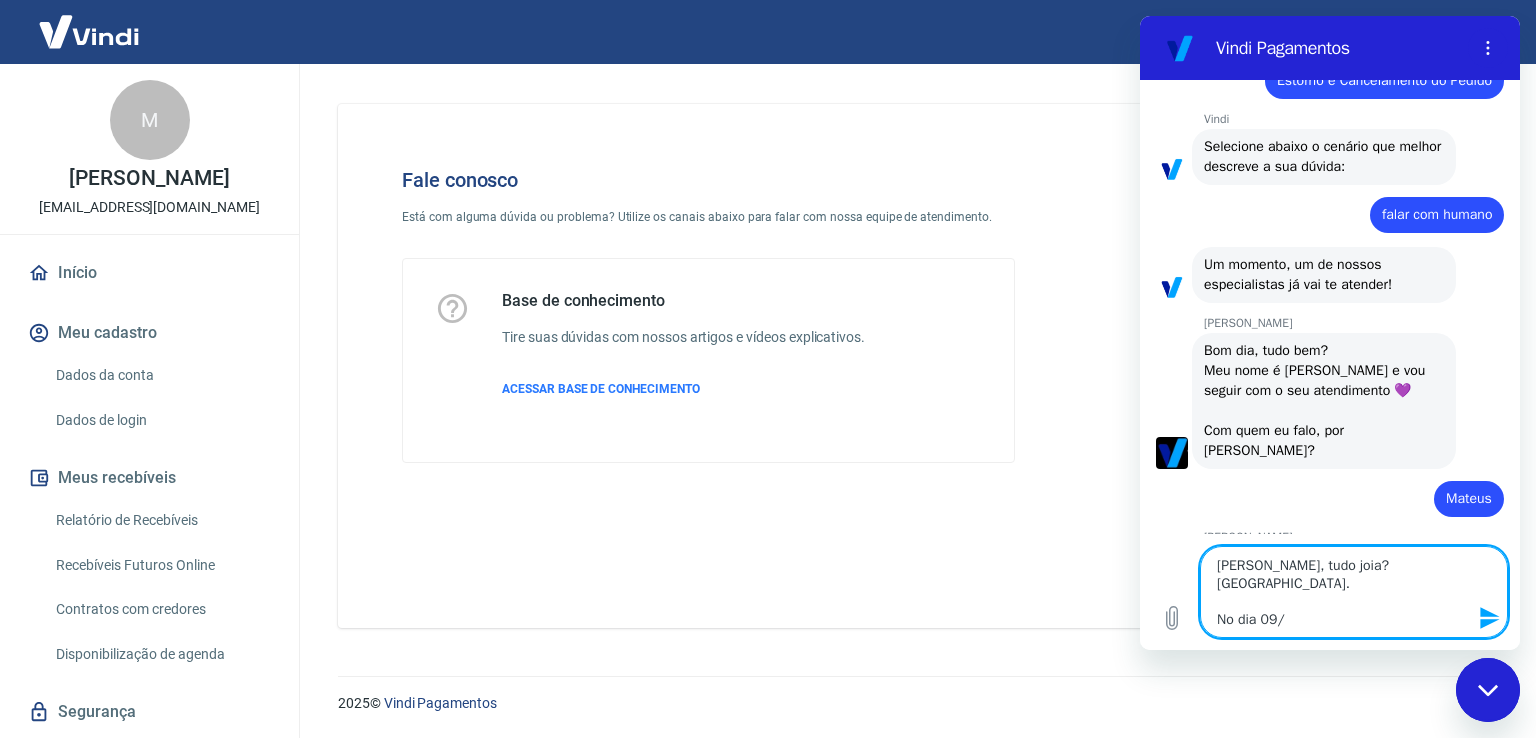 type on "[PERSON_NAME], tudo joia?
[GEOGRAPHIC_DATA].
No dia 09/0" 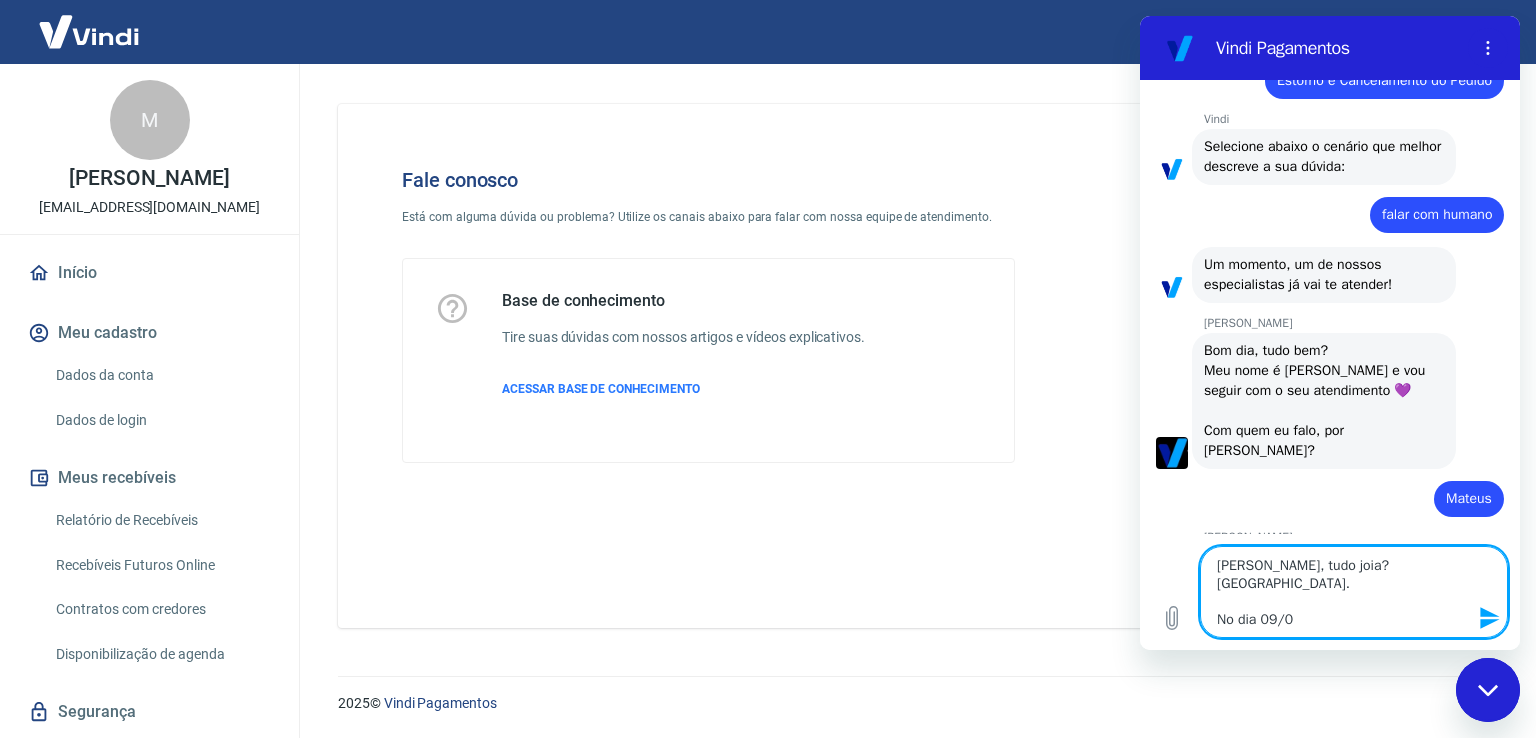type on "[PERSON_NAME], tudo joia?
[GEOGRAPHIC_DATA].
No dia 09/07" 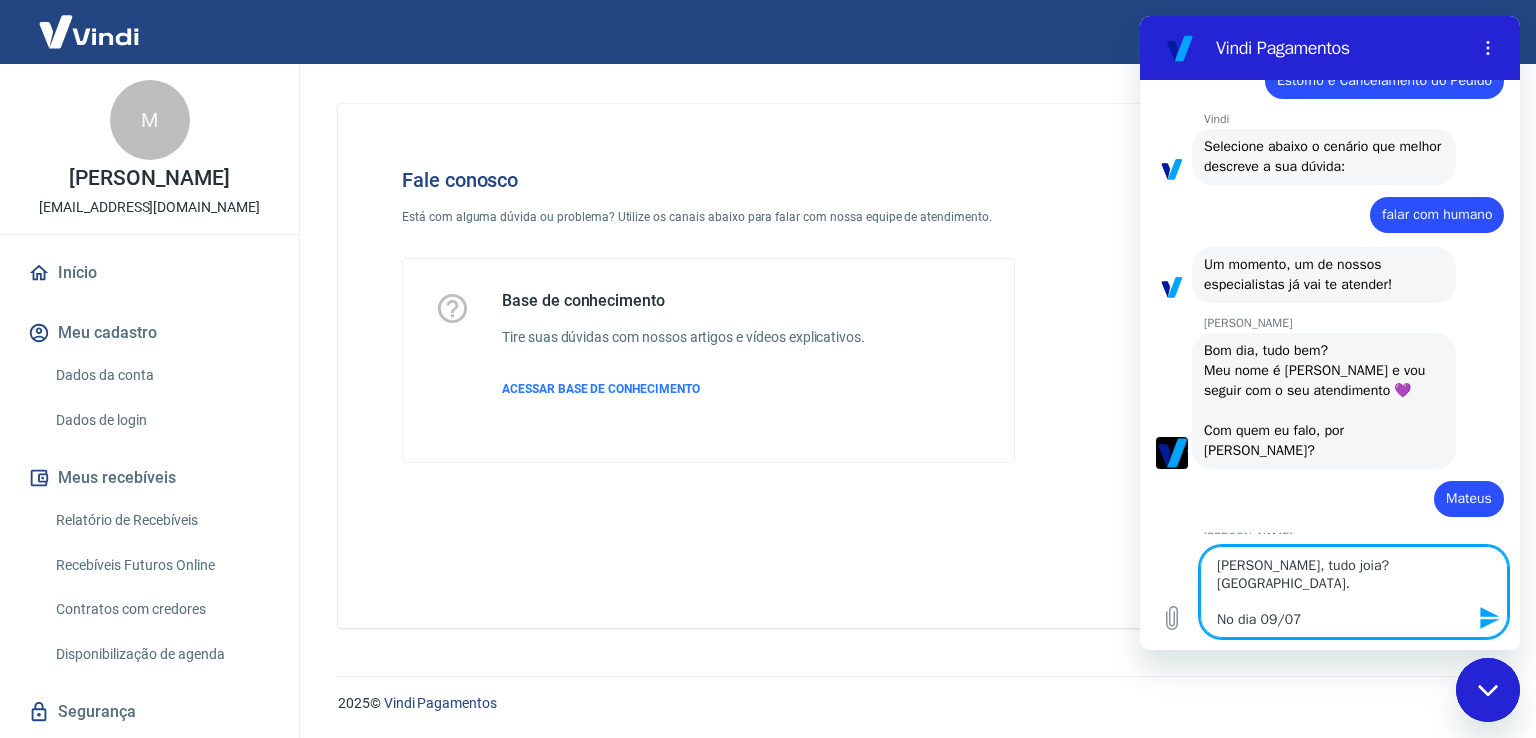 type on "[PERSON_NAME], tudo joia?
[GEOGRAPHIC_DATA].
No dia 09/07" 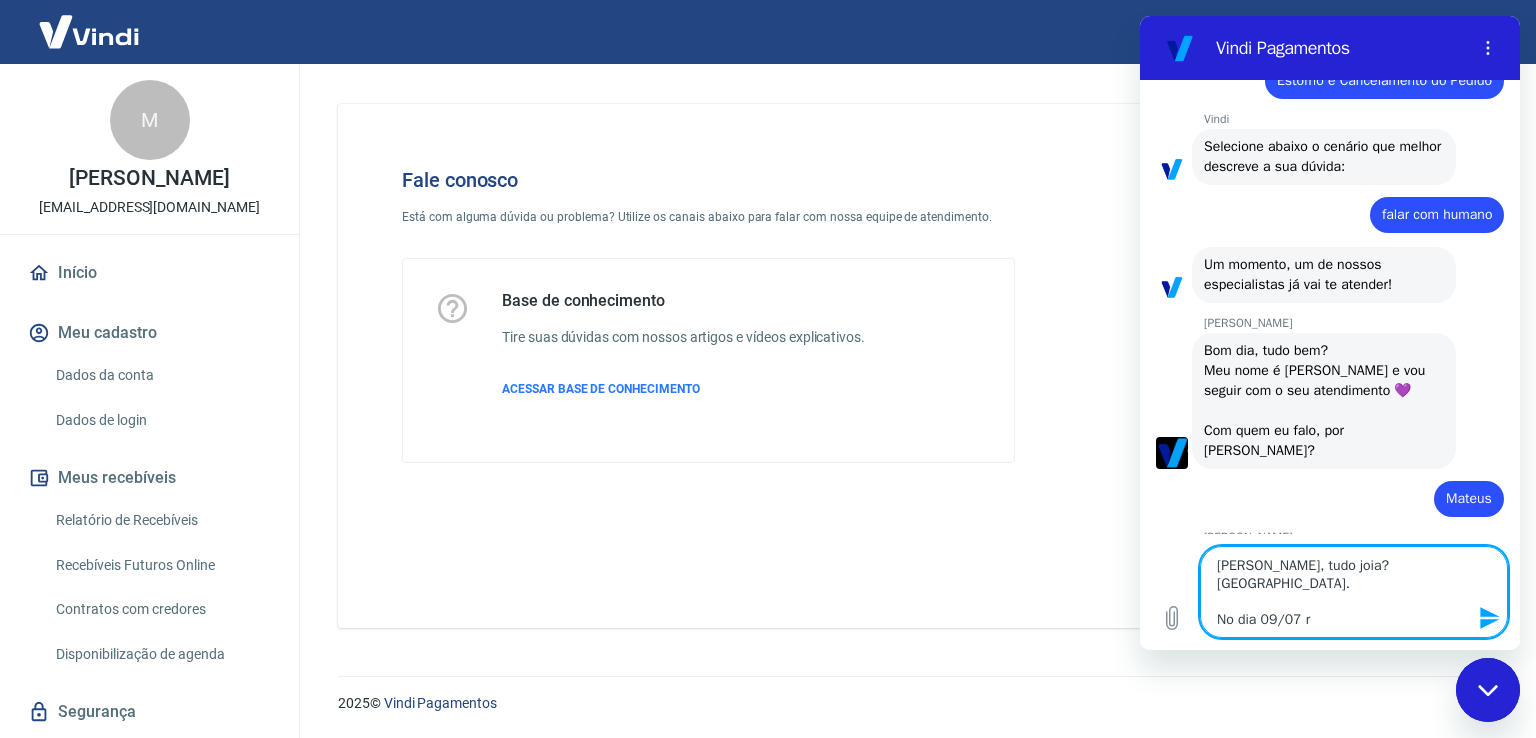 type on "[PERSON_NAME], tudo joia?
[GEOGRAPHIC_DATA].
No dia 09/07 re" 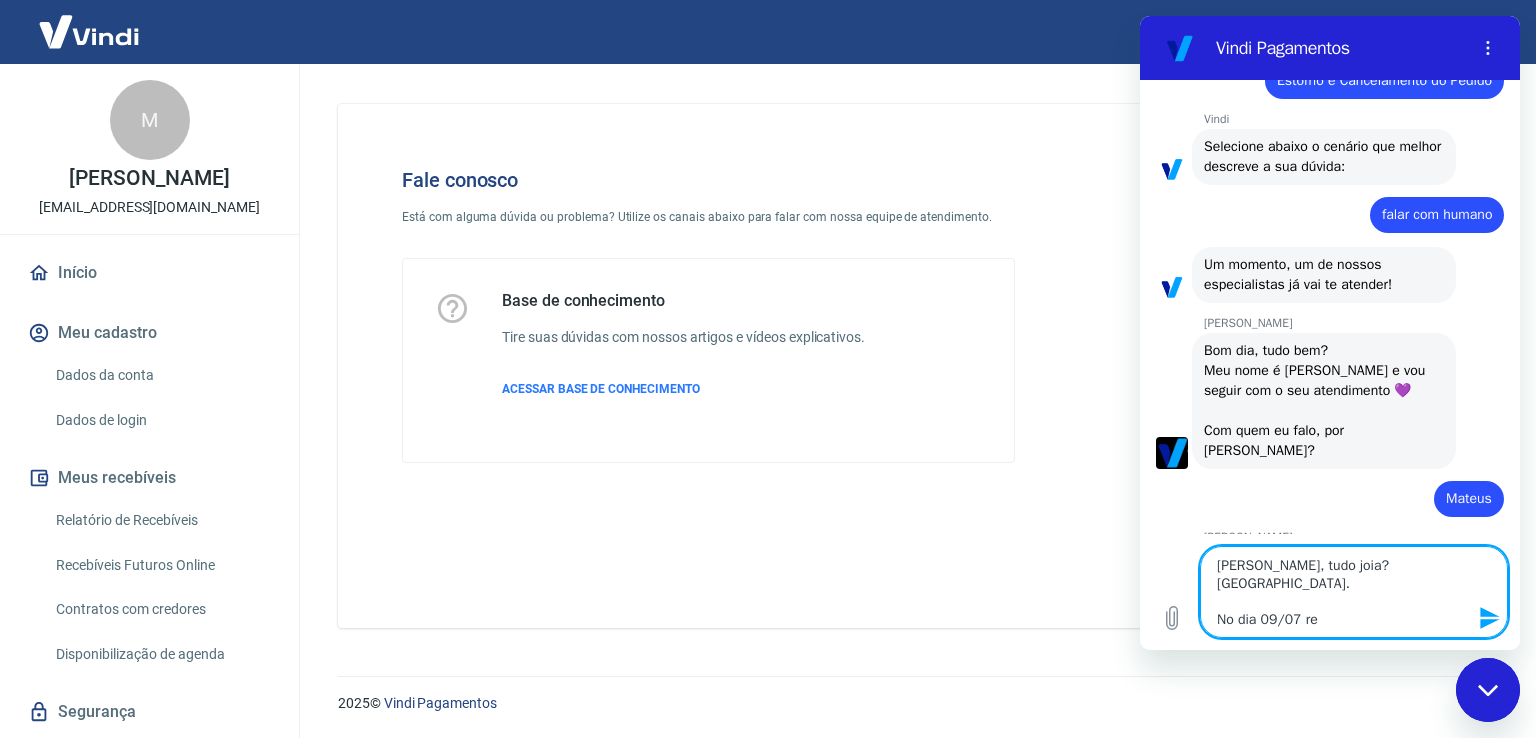 type on "[PERSON_NAME], tudo joia?
[GEOGRAPHIC_DATA].
No dia 09/07 rec" 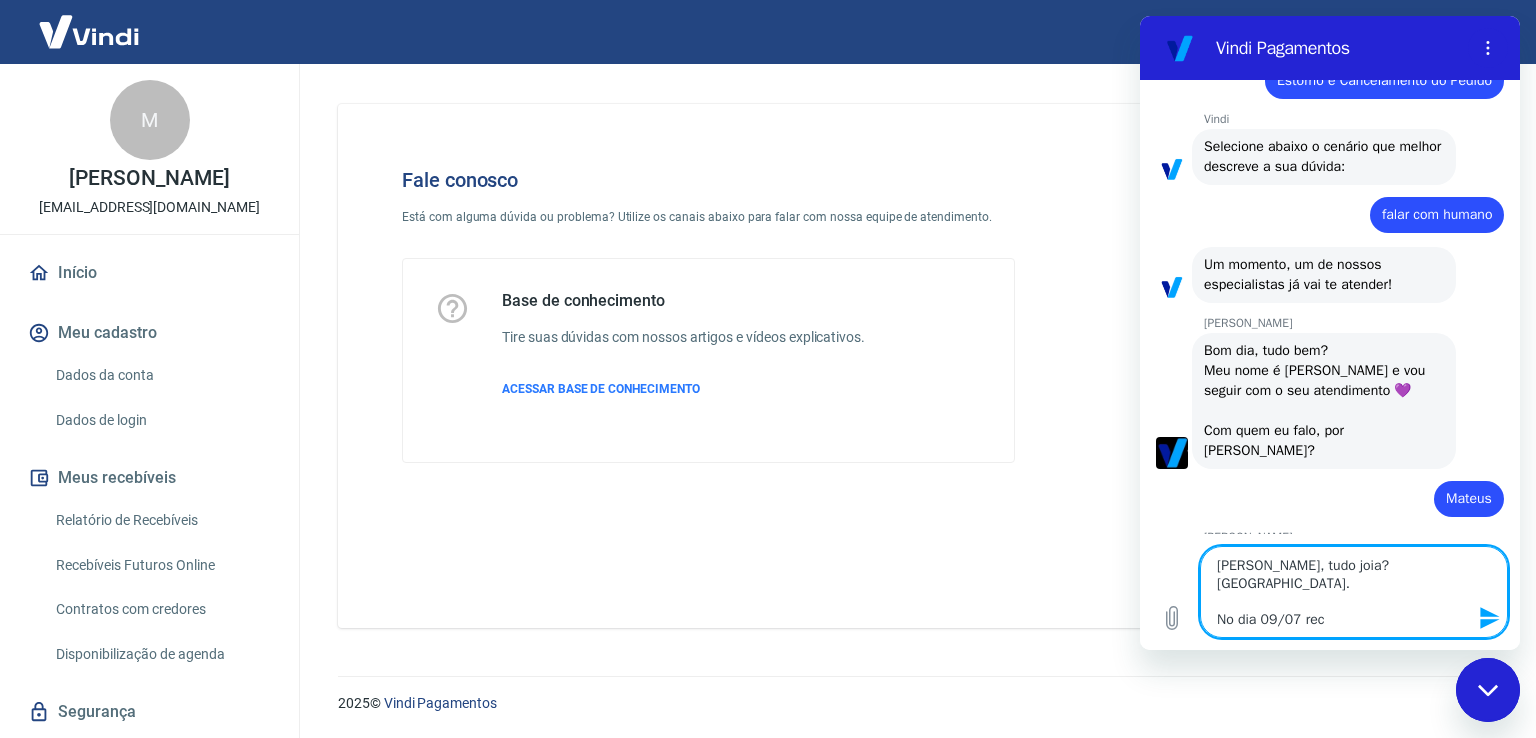 type on "[PERSON_NAME], tudo joia?
[GEOGRAPHIC_DATA].
No dia 09/07 rece" 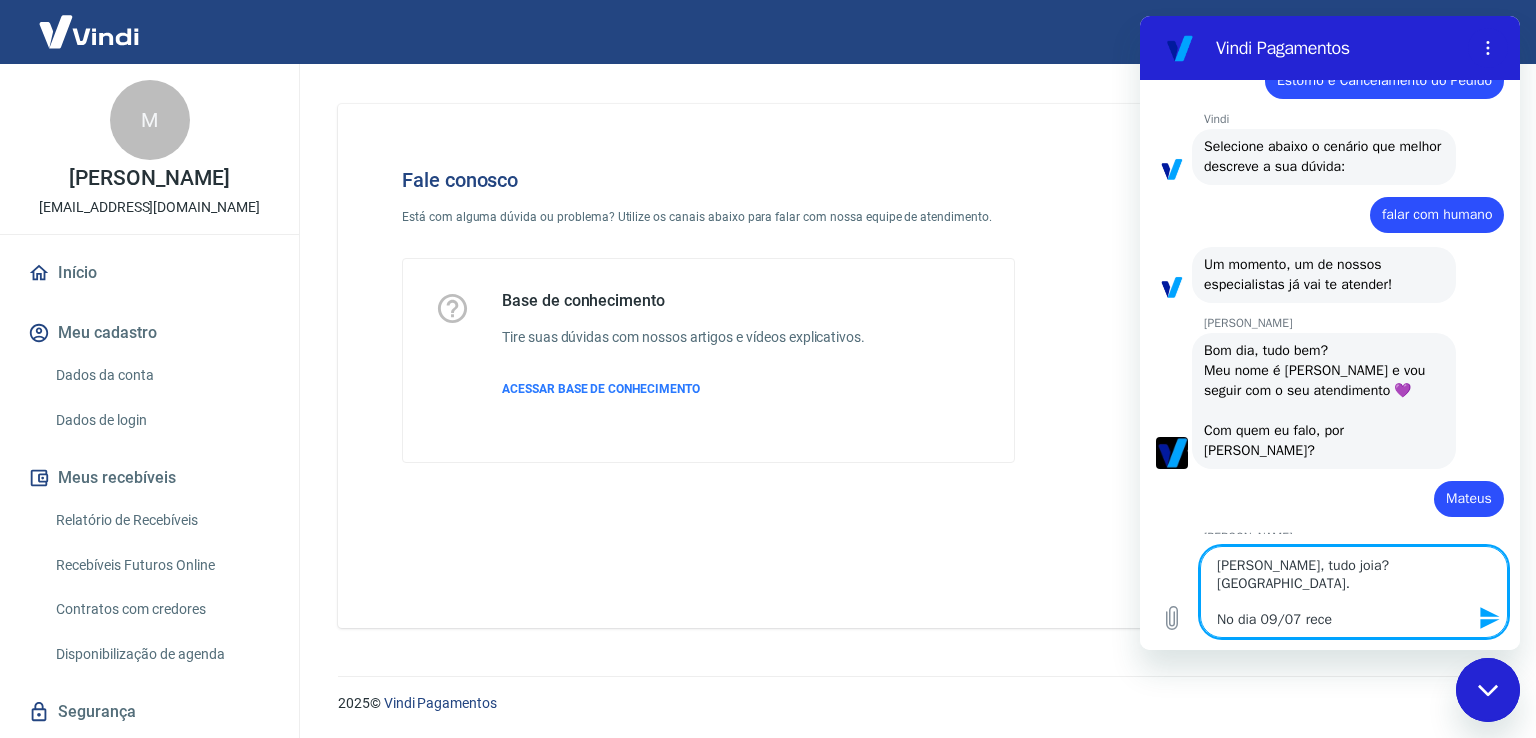 type on "[PERSON_NAME], tudo joia?
[GEOGRAPHIC_DATA].
No dia 09/07 receb" 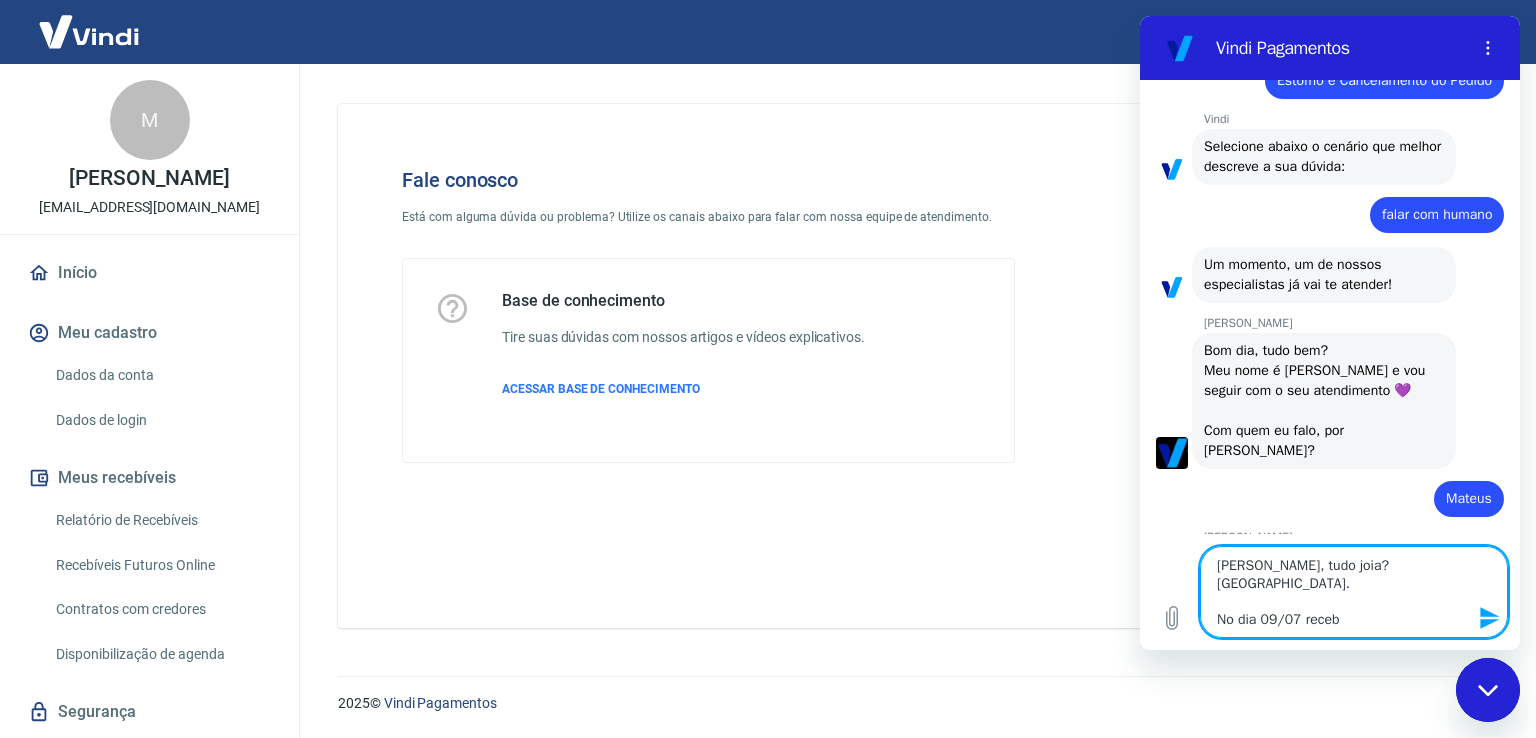 type on "[PERSON_NAME], tudo joia?
[GEOGRAPHIC_DATA].
No dia 09/07 recebi" 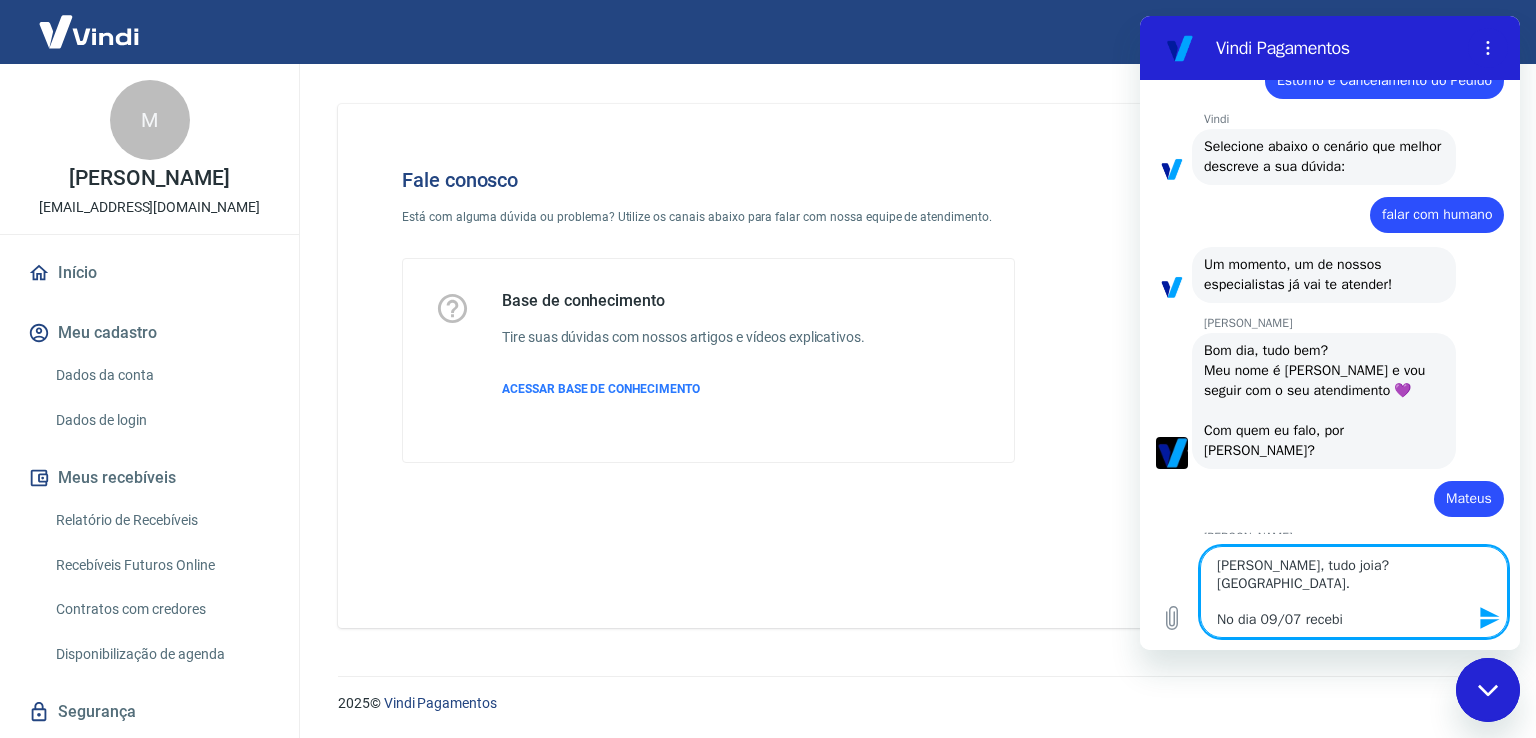 type on "[PERSON_NAME], tudo joia?
[GEOGRAPHIC_DATA].
No dia 09/07 recebi" 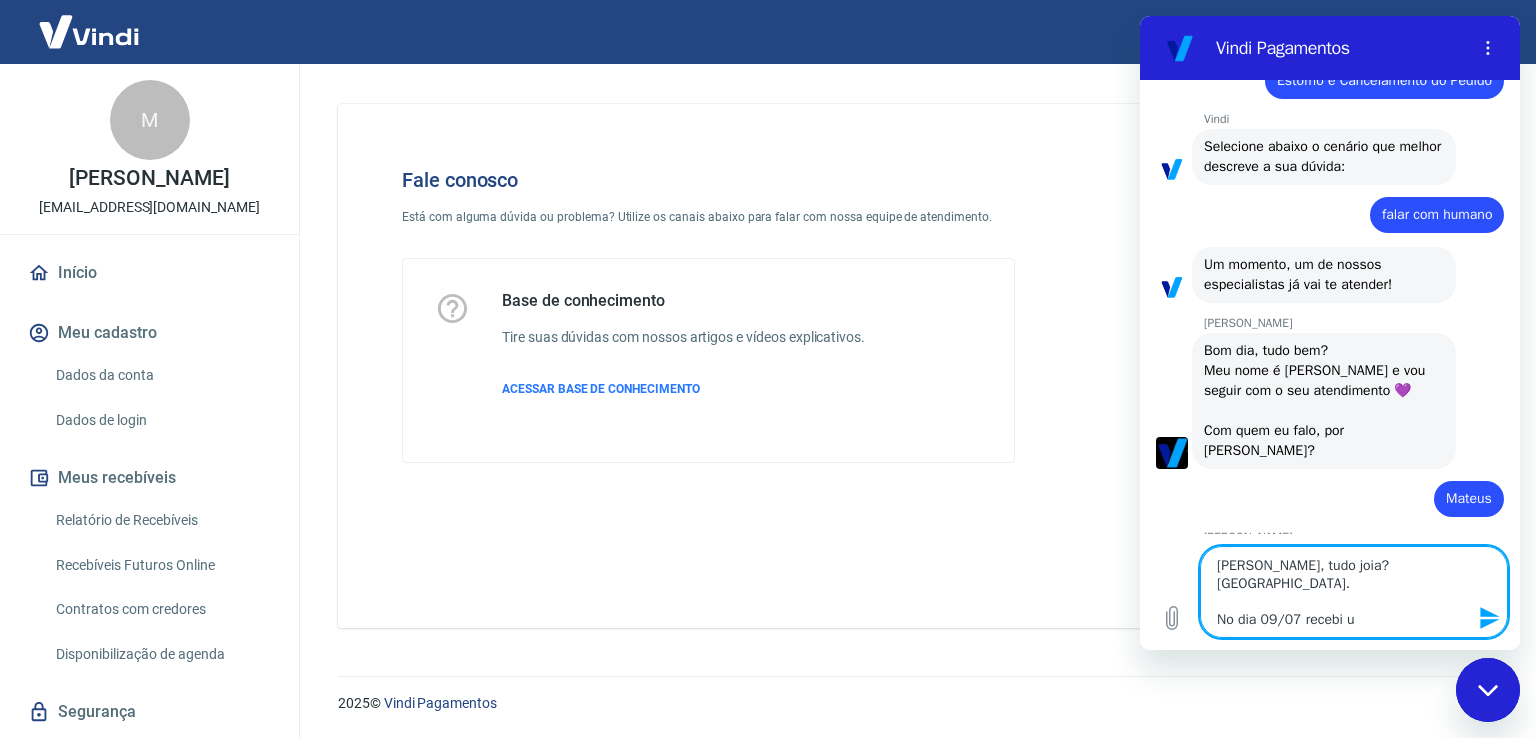 type on "[PERSON_NAME], tudo joia?
[GEOGRAPHIC_DATA].
No dia 09/07 recebi um" 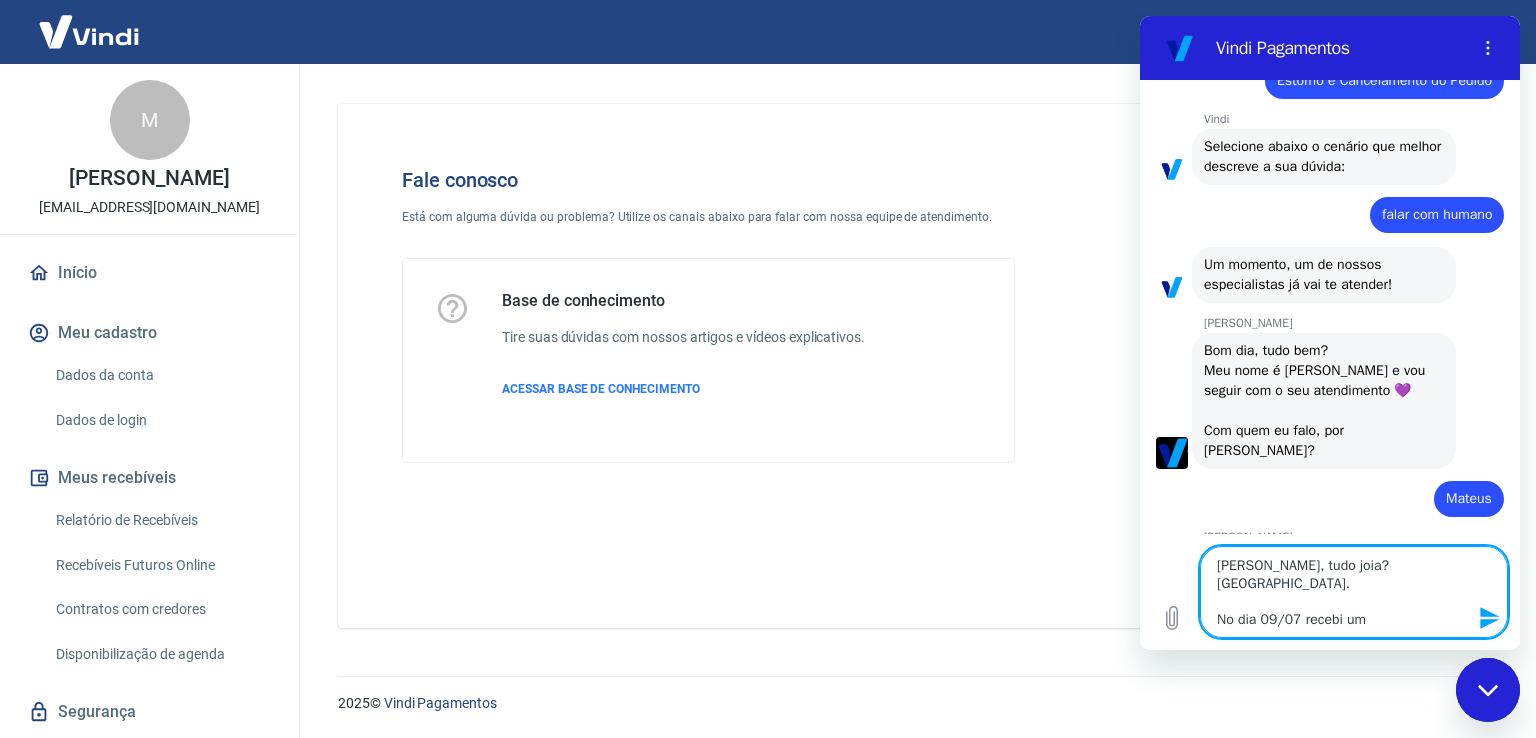 type on "[PERSON_NAME], tudo joia?
[GEOGRAPHIC_DATA].
No dia 09/07 recebi uma" 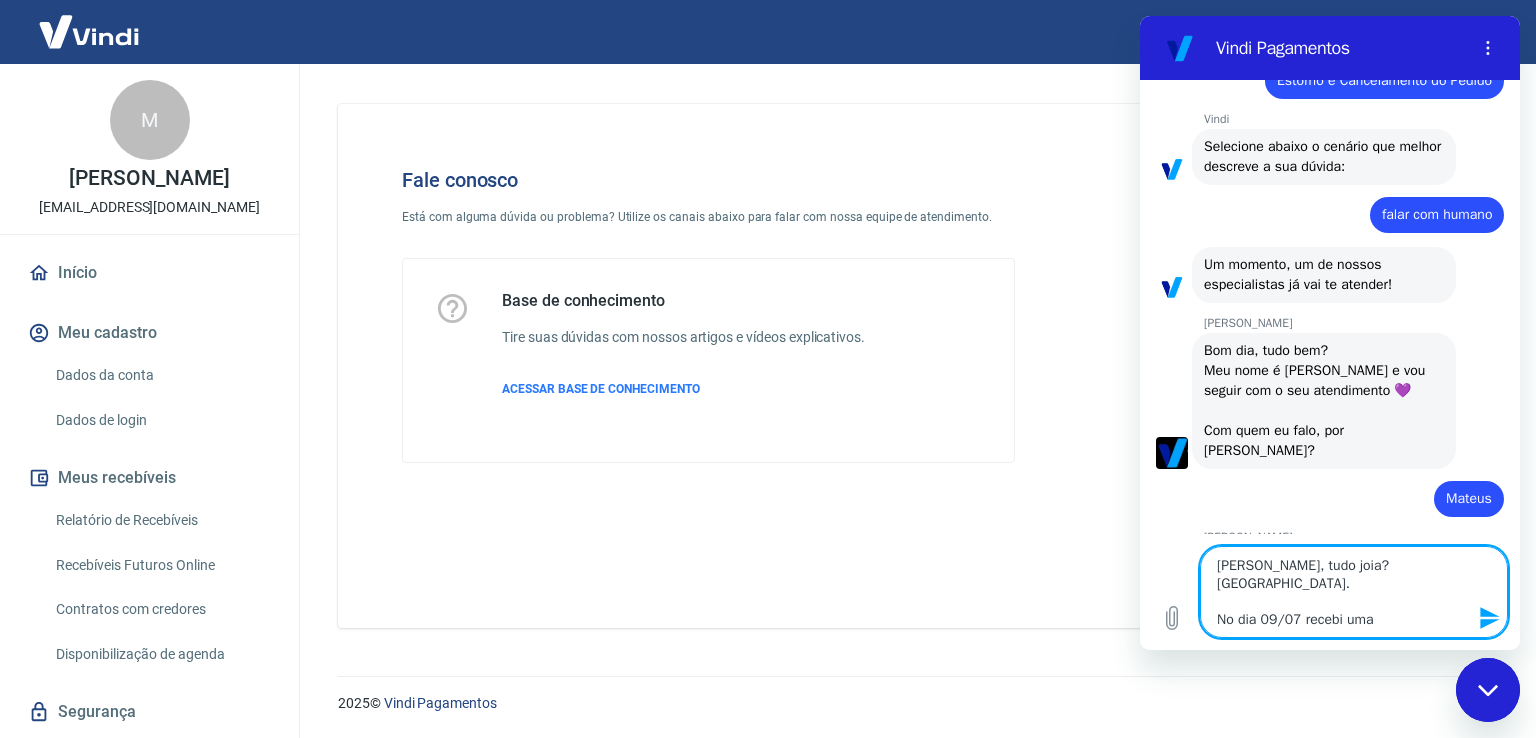type on "[PERSON_NAME], tudo joia?
[GEOGRAPHIC_DATA].
No dia 09/07 recebi uma" 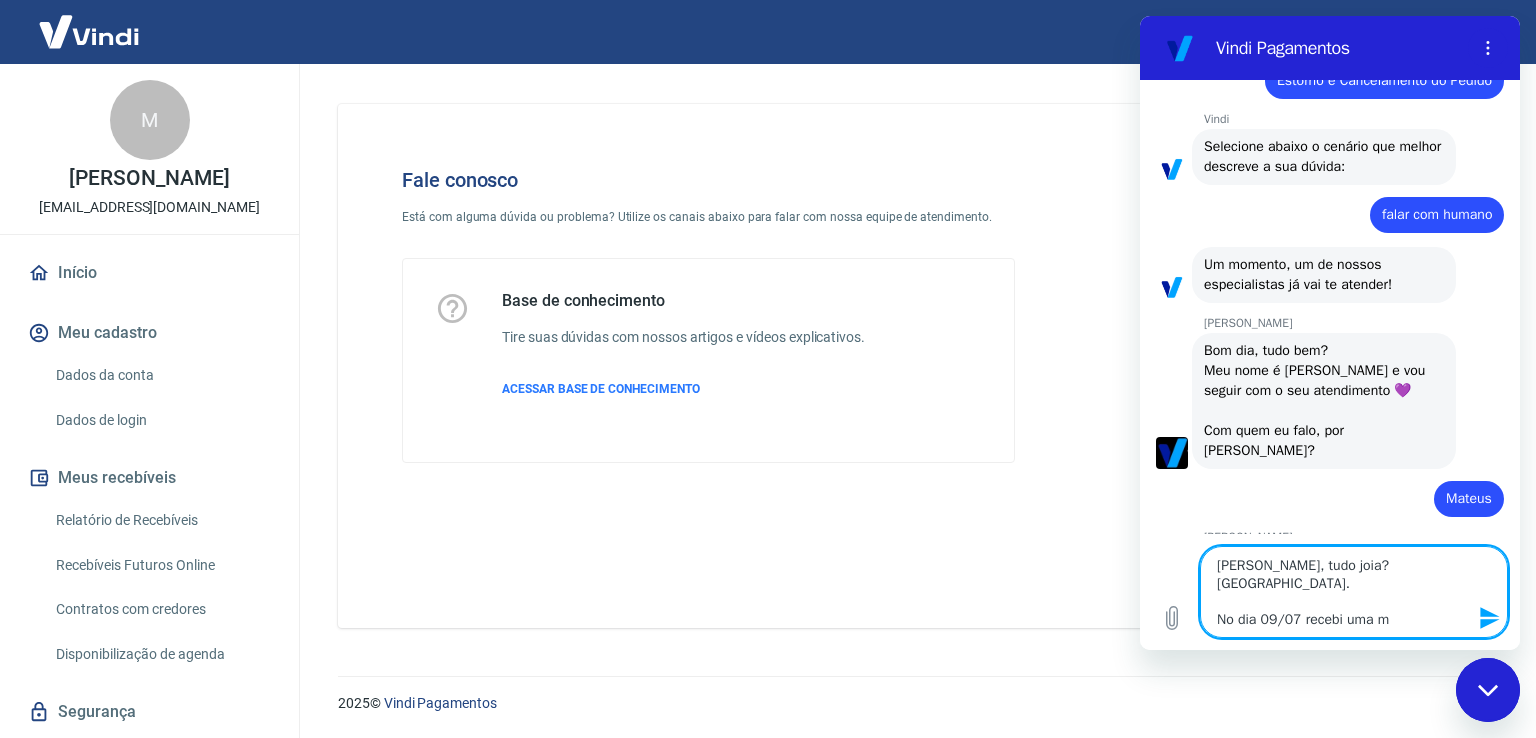 type on "[PERSON_NAME], tudo joia?
[GEOGRAPHIC_DATA].
No dia 09/07 recebi uma me" 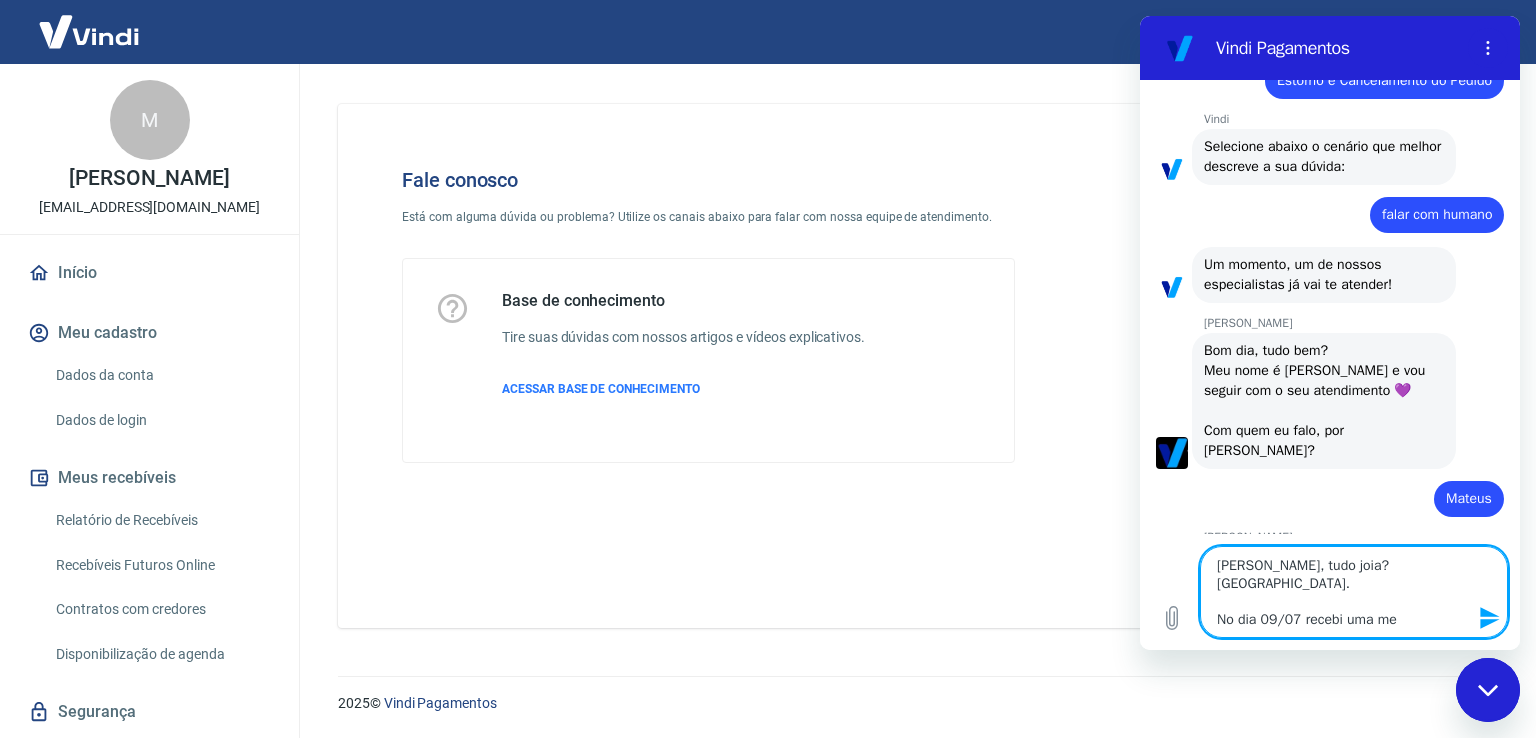 type on "[PERSON_NAME], tudo joia?
[GEOGRAPHIC_DATA].
No dia 09/07 recebi uma men" 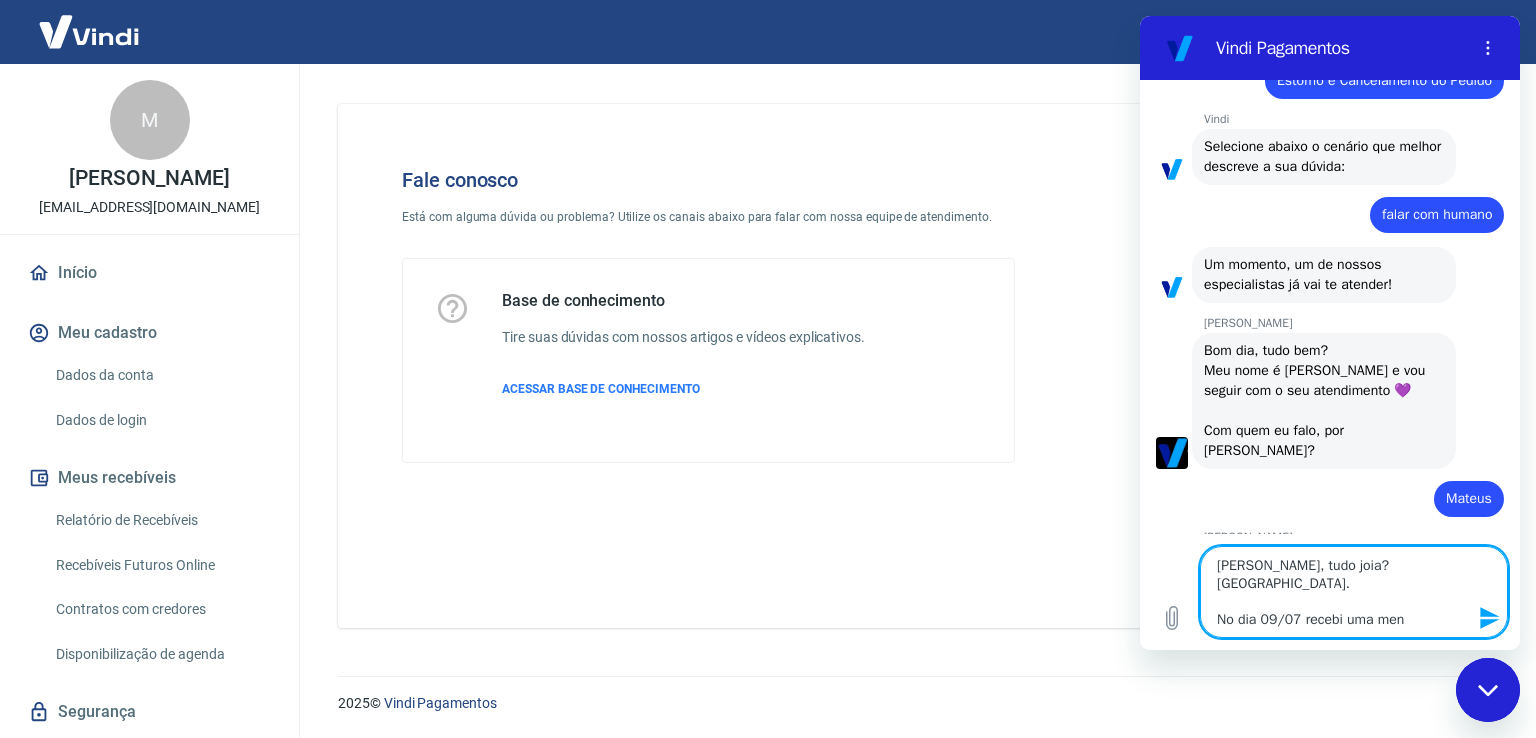 type on "[PERSON_NAME], tudo joia?
[GEOGRAPHIC_DATA].
No dia 09/07 recebi uma mens" 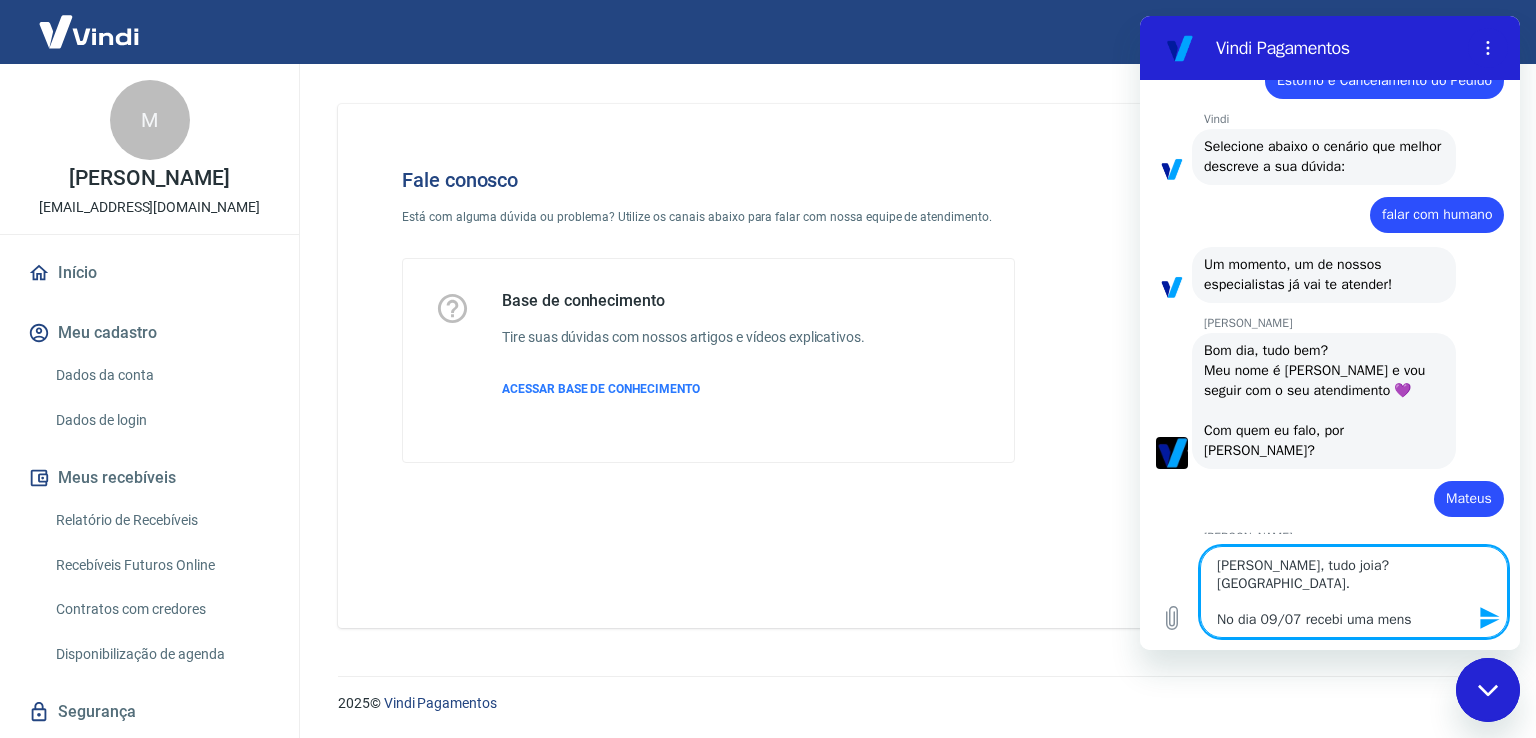 type on "[PERSON_NAME], tudo joia?
[GEOGRAPHIC_DATA].
No dia 09/07 recebi uma mensa" 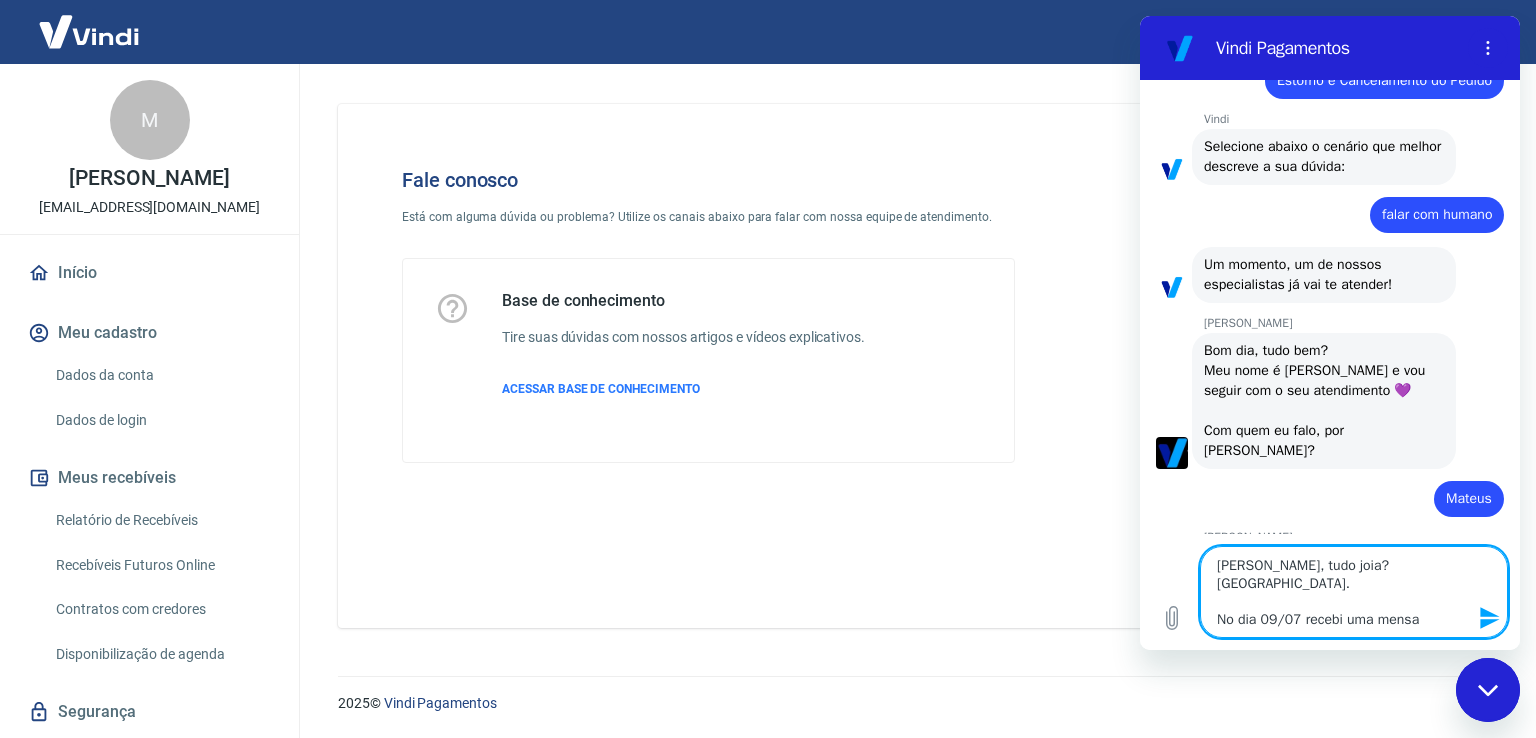 type on "[PERSON_NAME], tudo joia?
[GEOGRAPHIC_DATA].
No dia 09/07 recebi uma mensag" 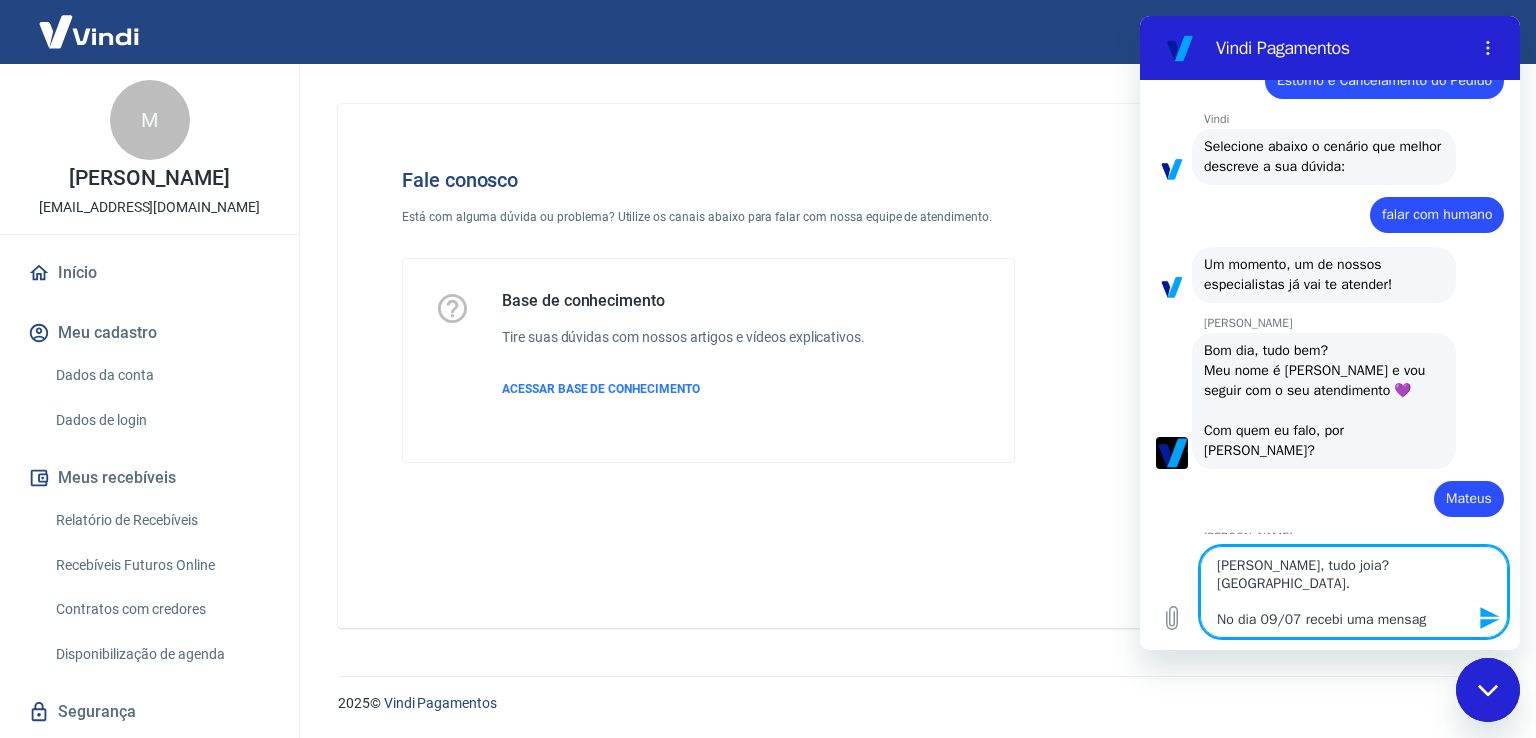 type on "[PERSON_NAME], tudo joia?
[GEOGRAPHIC_DATA].
No dia 09/07 recebi uma mensage" 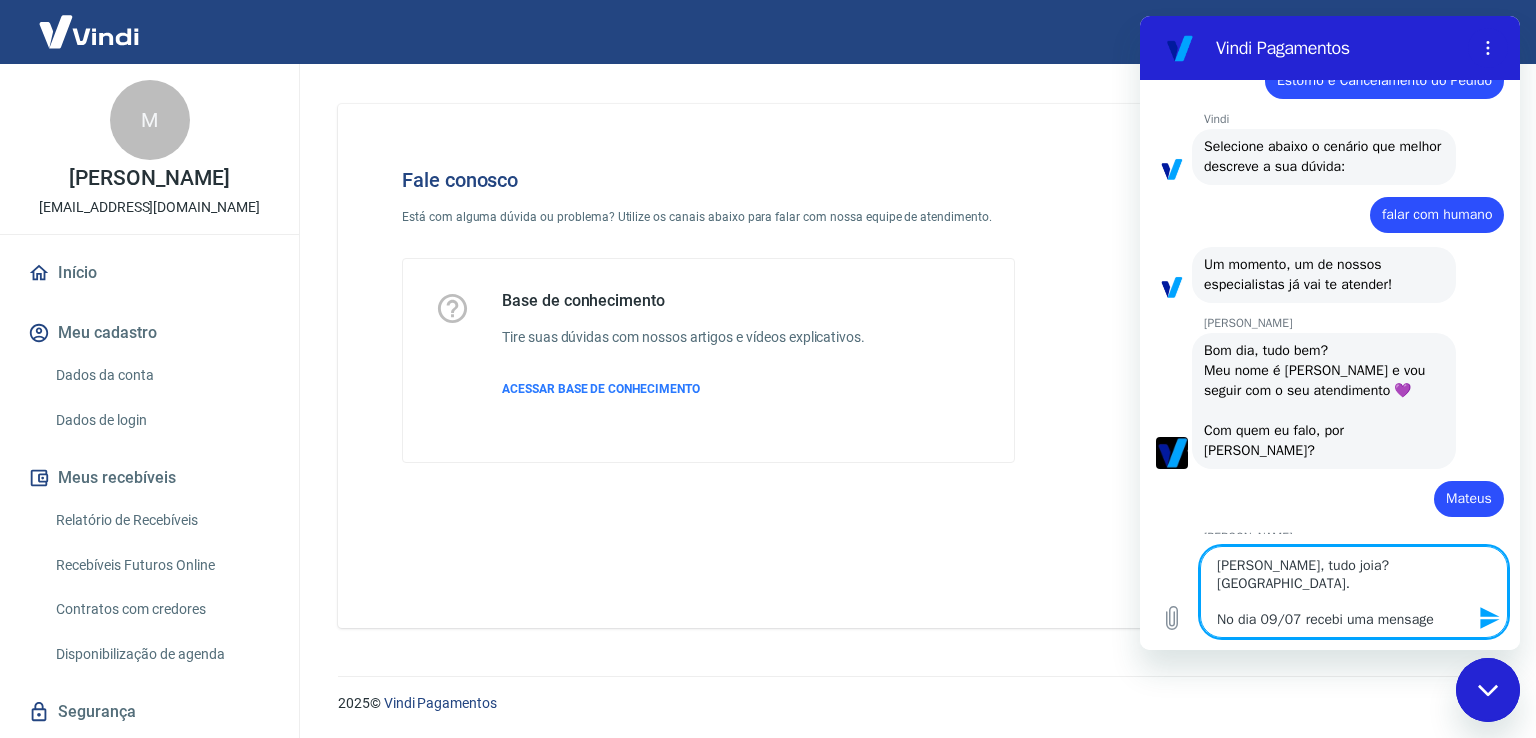 type on "[PERSON_NAME], tudo joia?
[GEOGRAPHIC_DATA].
No dia 09/07 recebi uma mensagem" 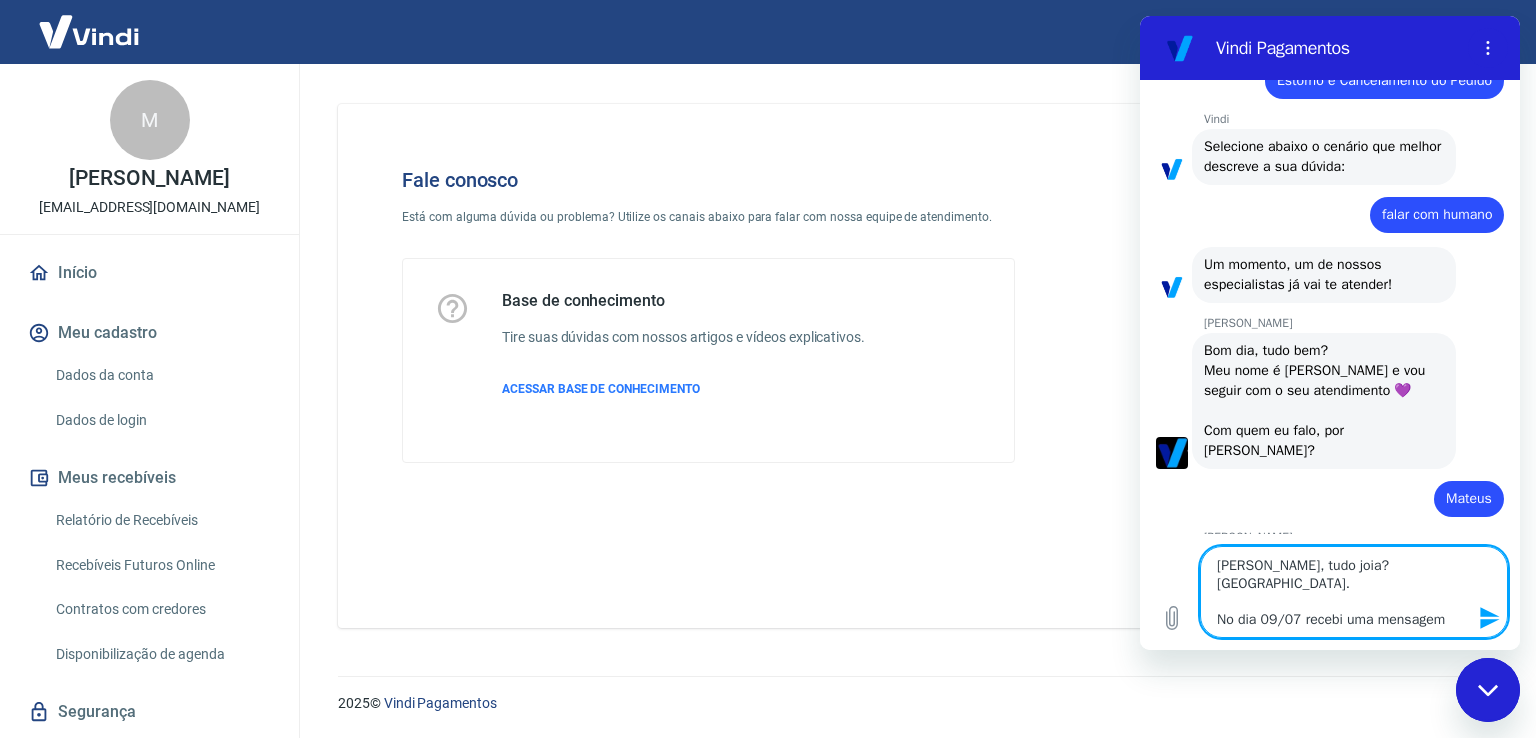type on "[PERSON_NAME], tudo joia?
[GEOGRAPHIC_DATA].
No dia 09/07 recebi uma mensagem" 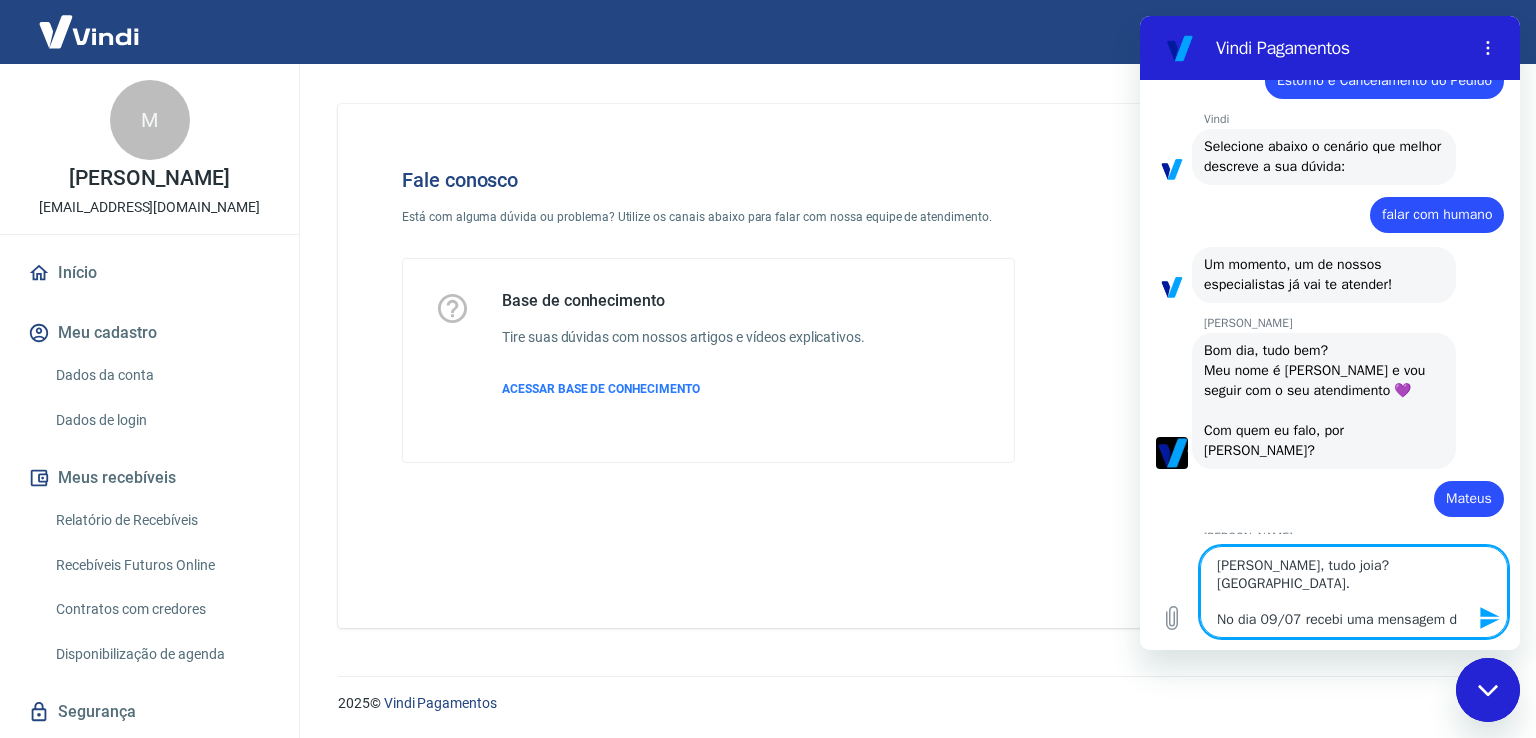 type on "[PERSON_NAME], tudo joia?
[GEOGRAPHIC_DATA].
No dia 09/07 recebi uma mensagem de" 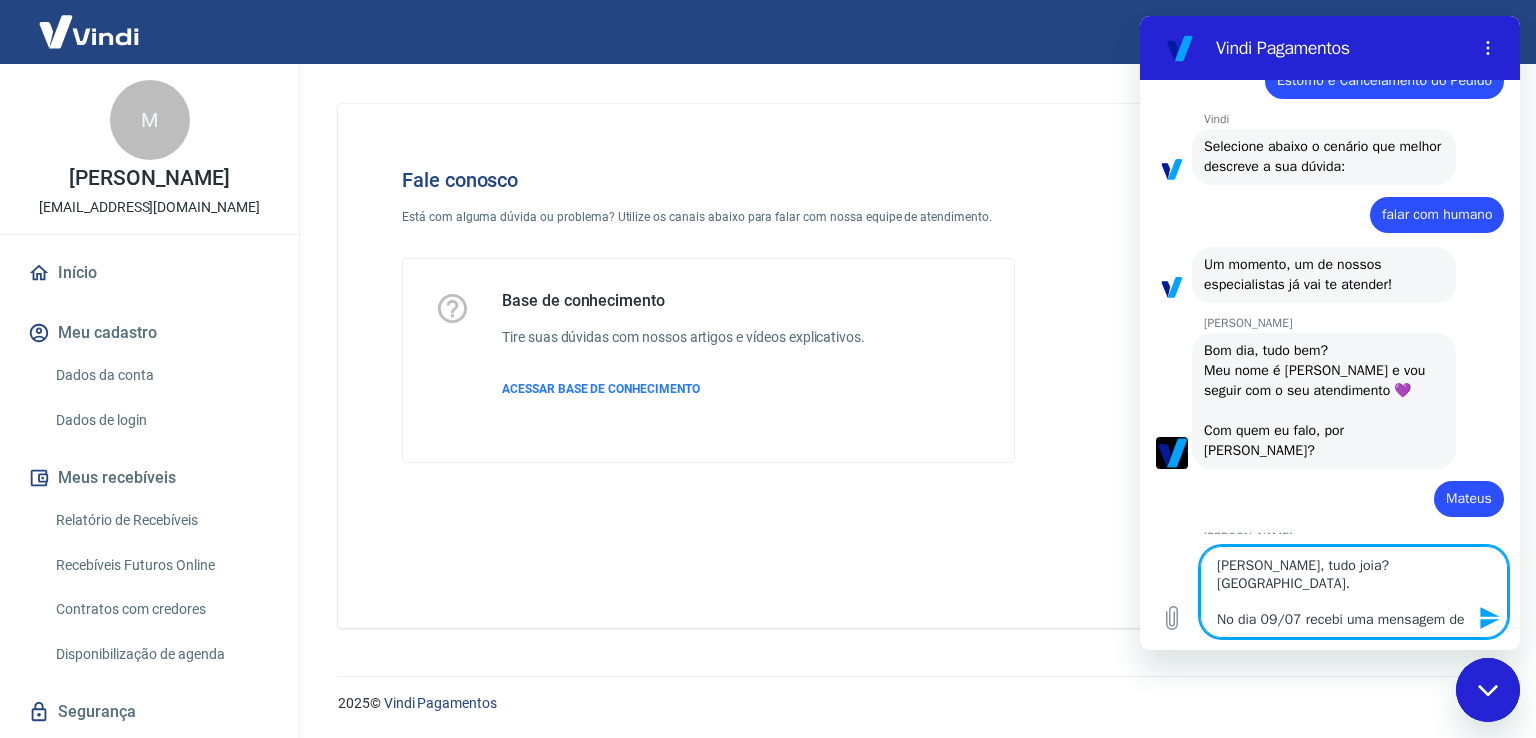type 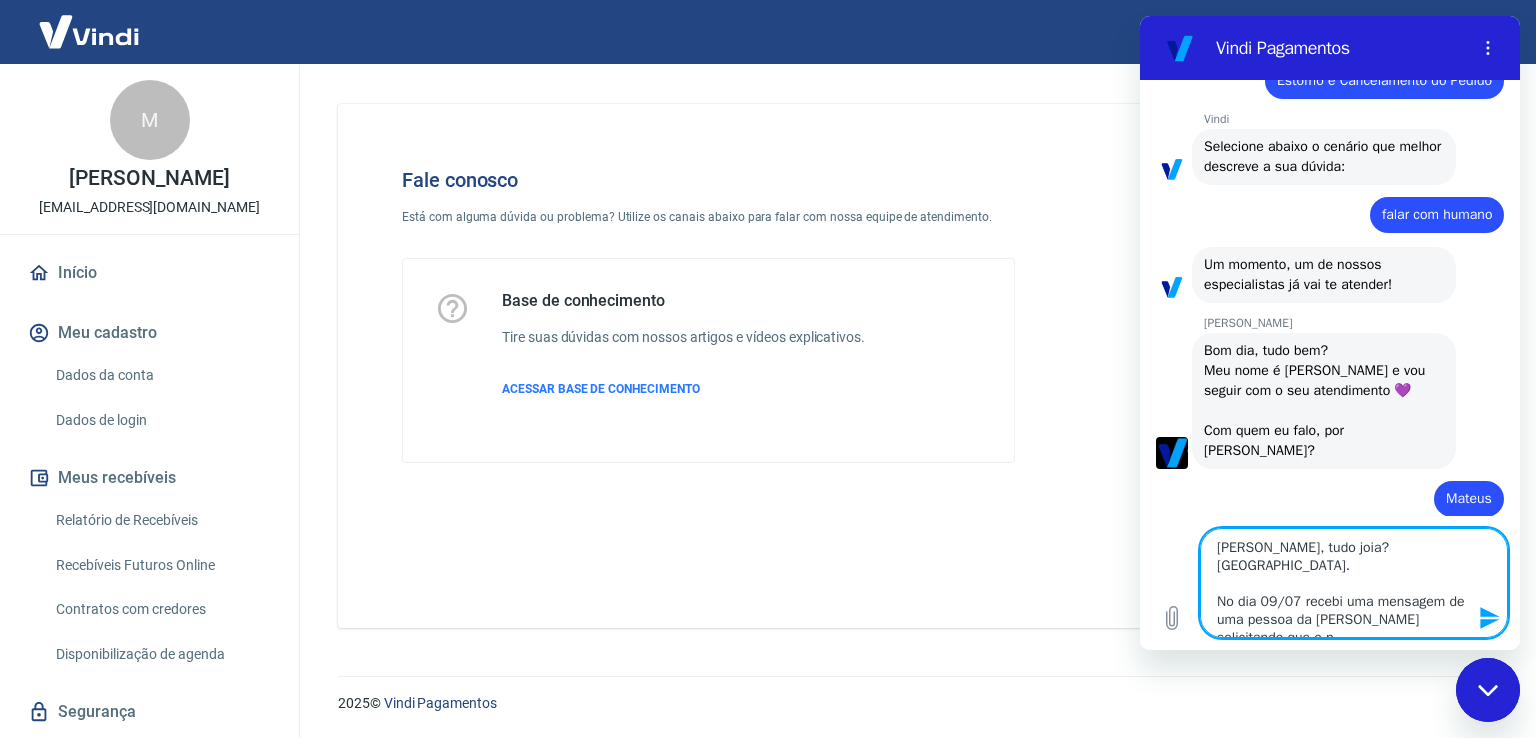 scroll, scrollTop: 9, scrollLeft: 0, axis: vertical 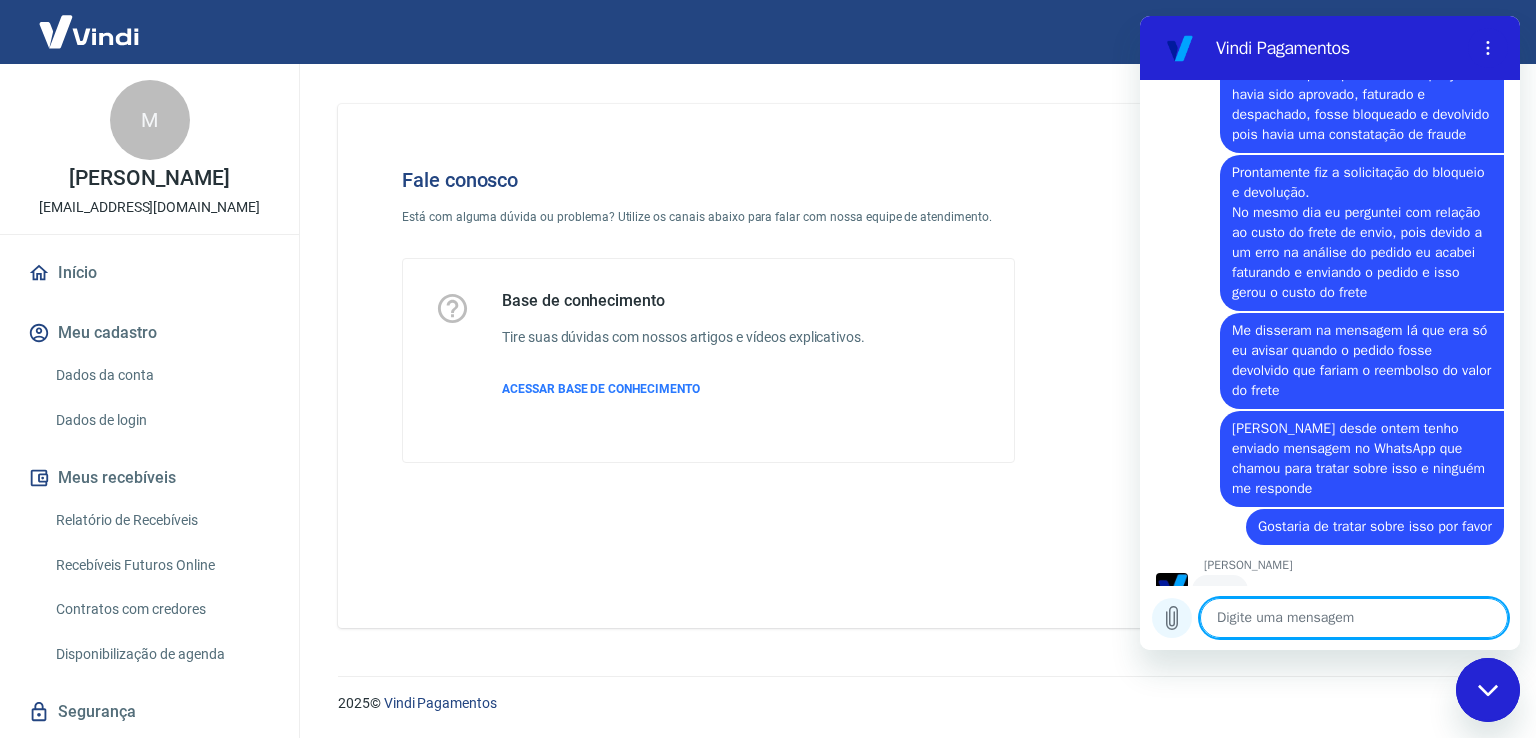 click 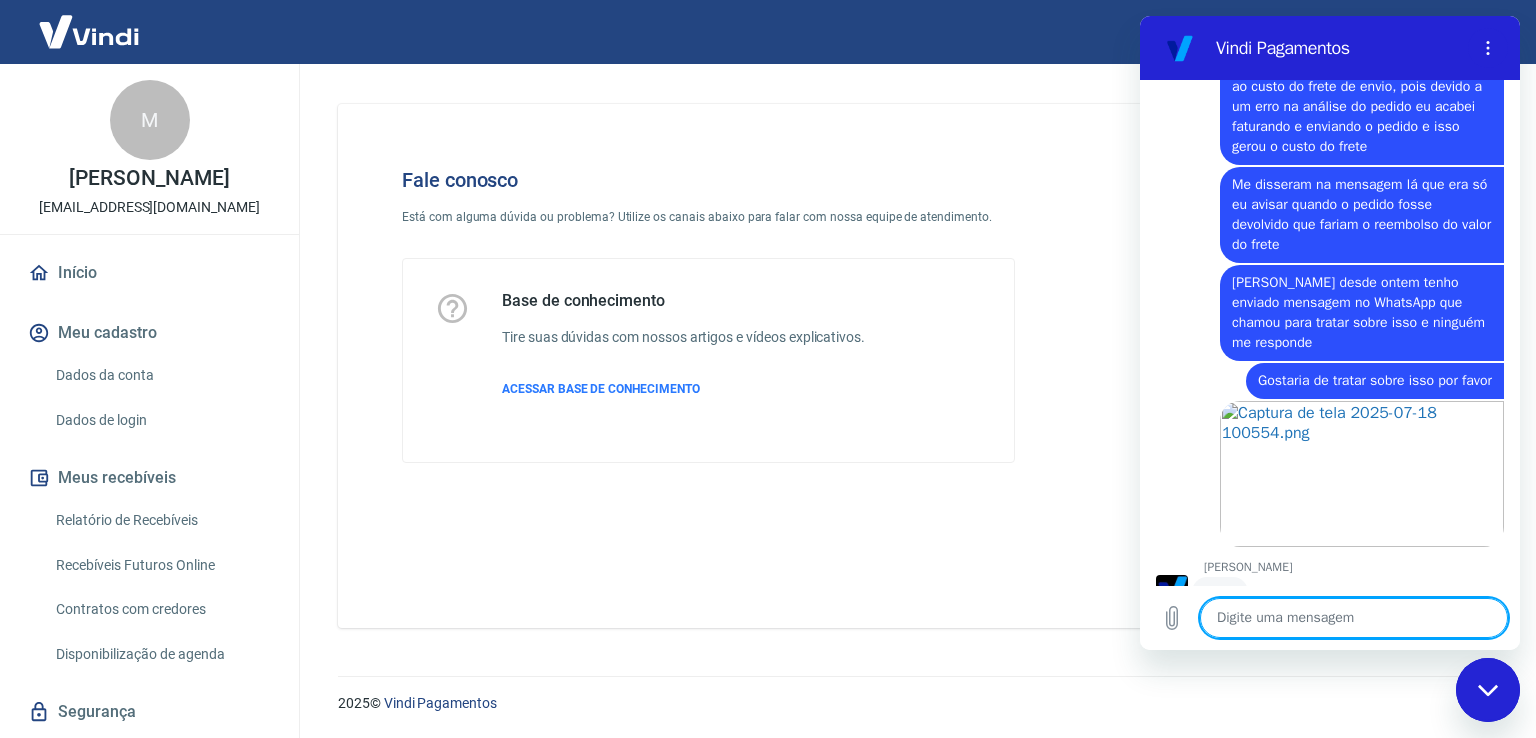 scroll, scrollTop: 997, scrollLeft: 0, axis: vertical 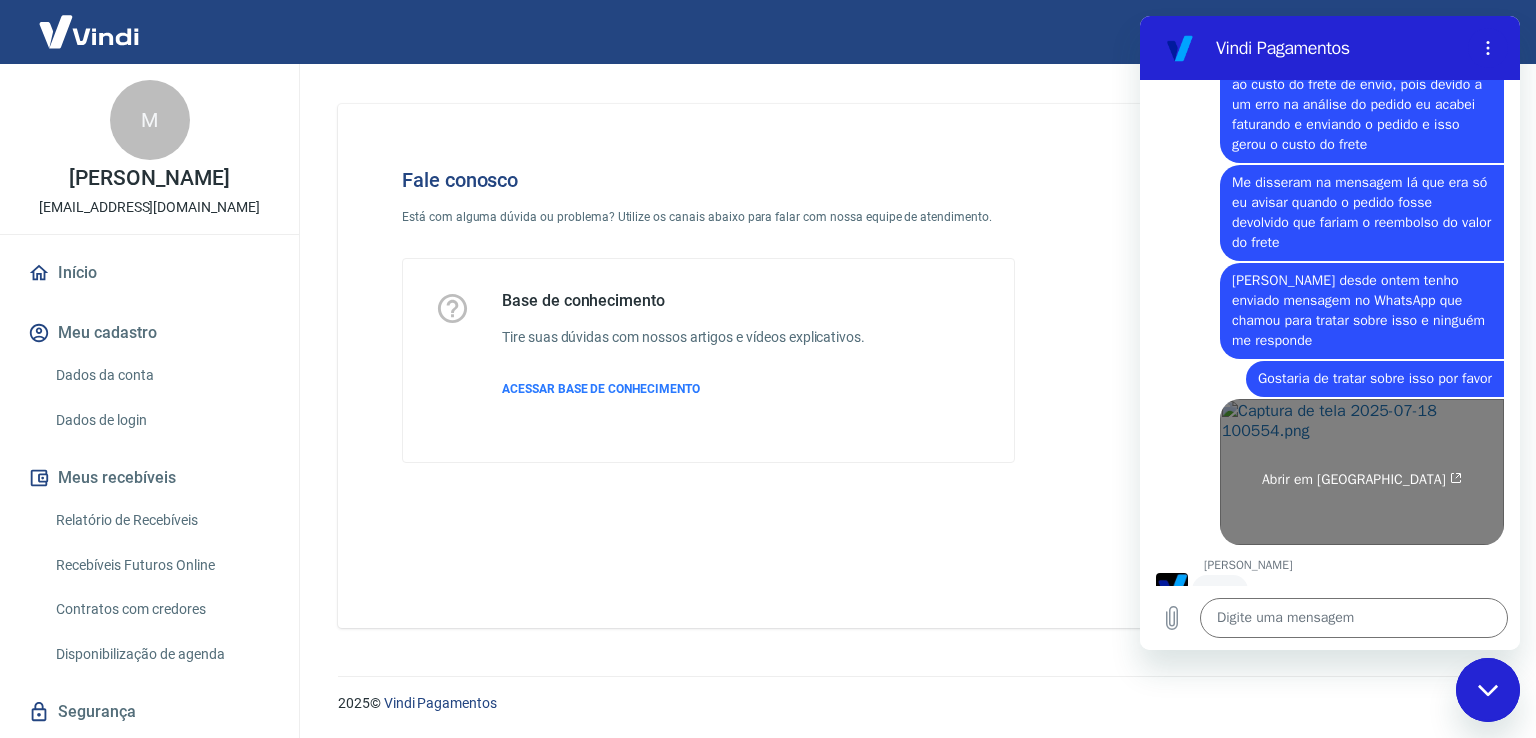 click on "Abrir em [GEOGRAPHIC_DATA]" at bounding box center (1362, 472) 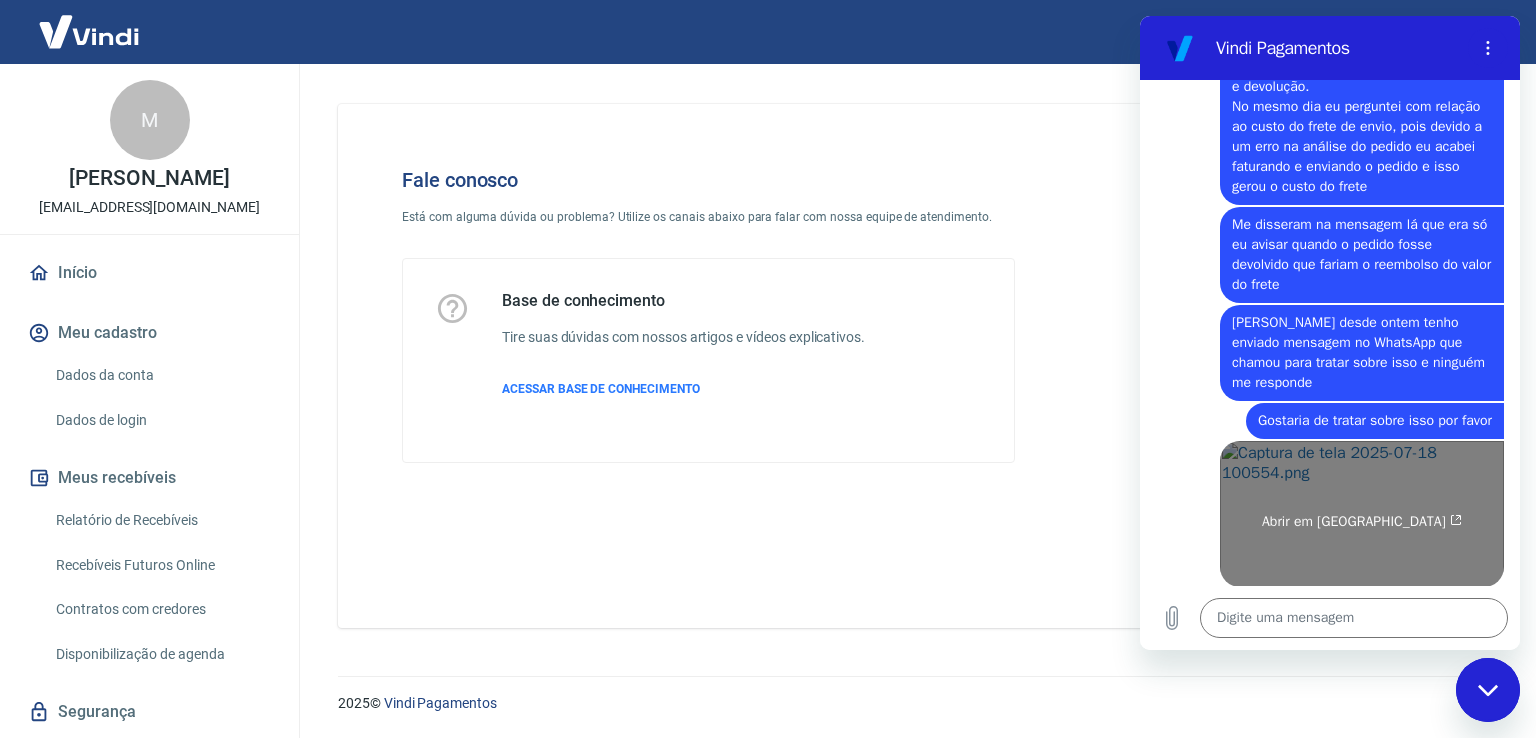 scroll, scrollTop: 959, scrollLeft: 0, axis: vertical 